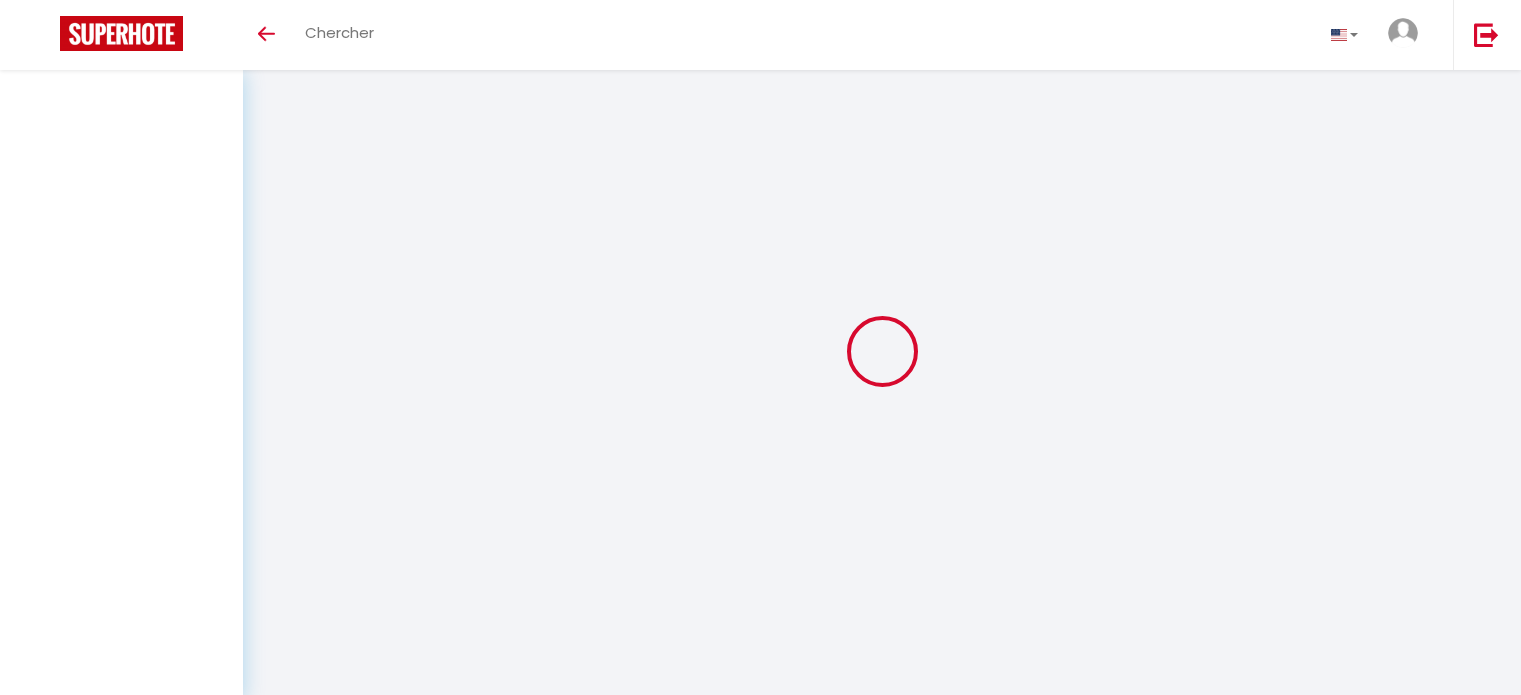 scroll, scrollTop: 0, scrollLeft: 0, axis: both 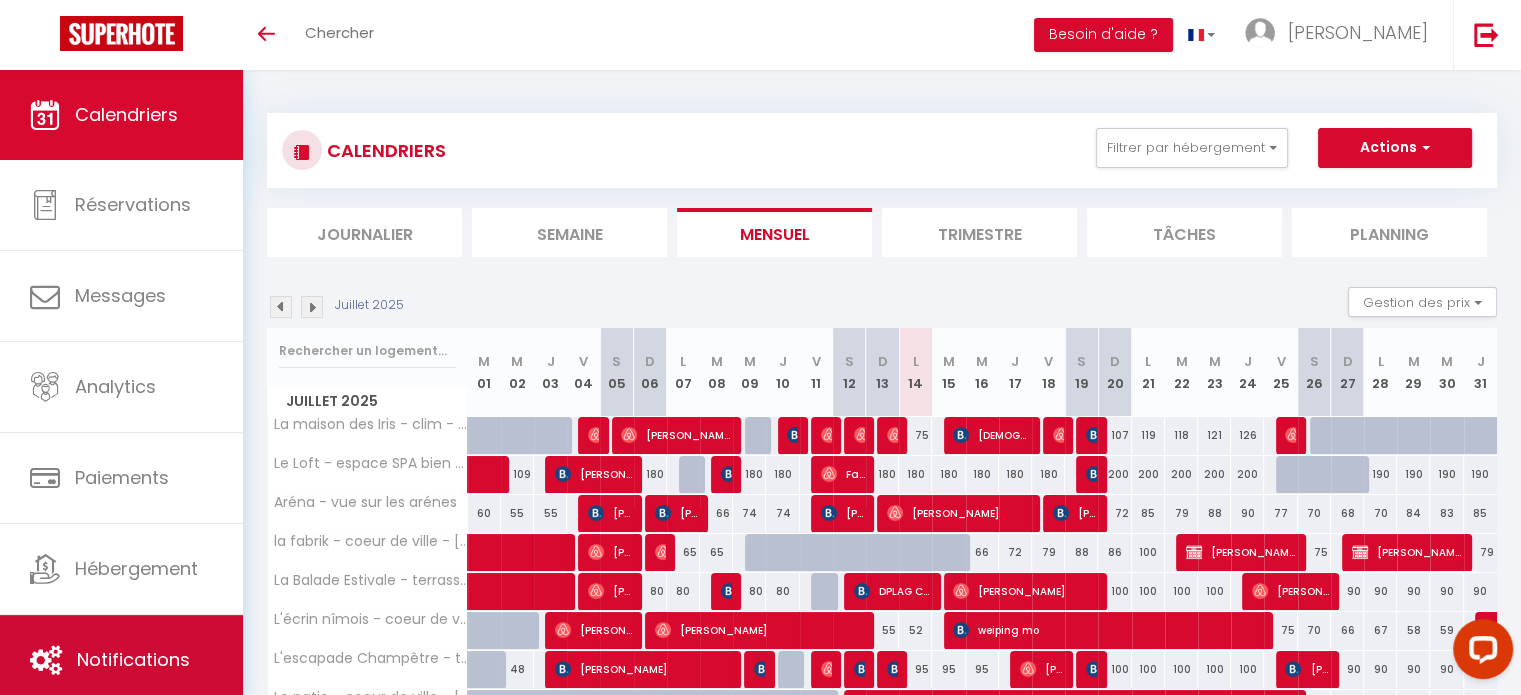 click on "Notifications" at bounding box center (121, 660) 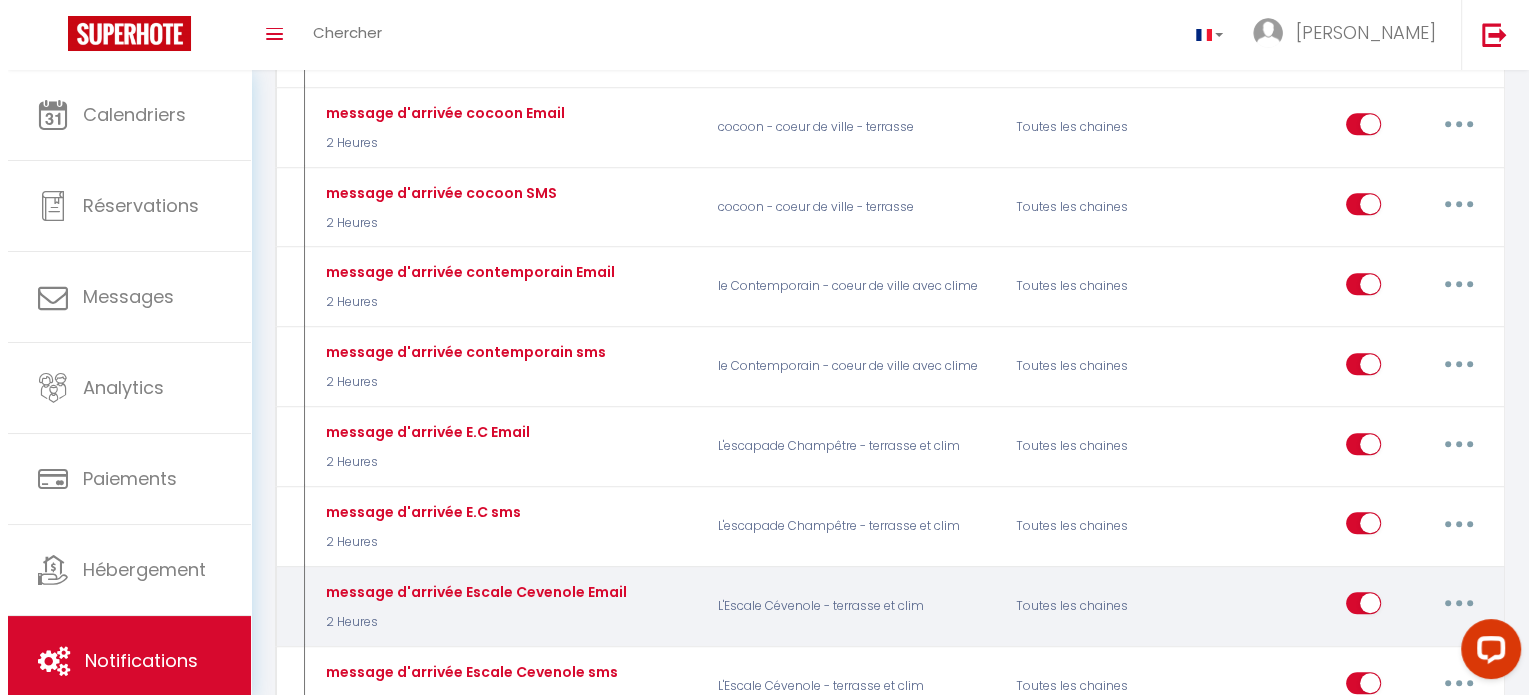 scroll, scrollTop: 1300, scrollLeft: 0, axis: vertical 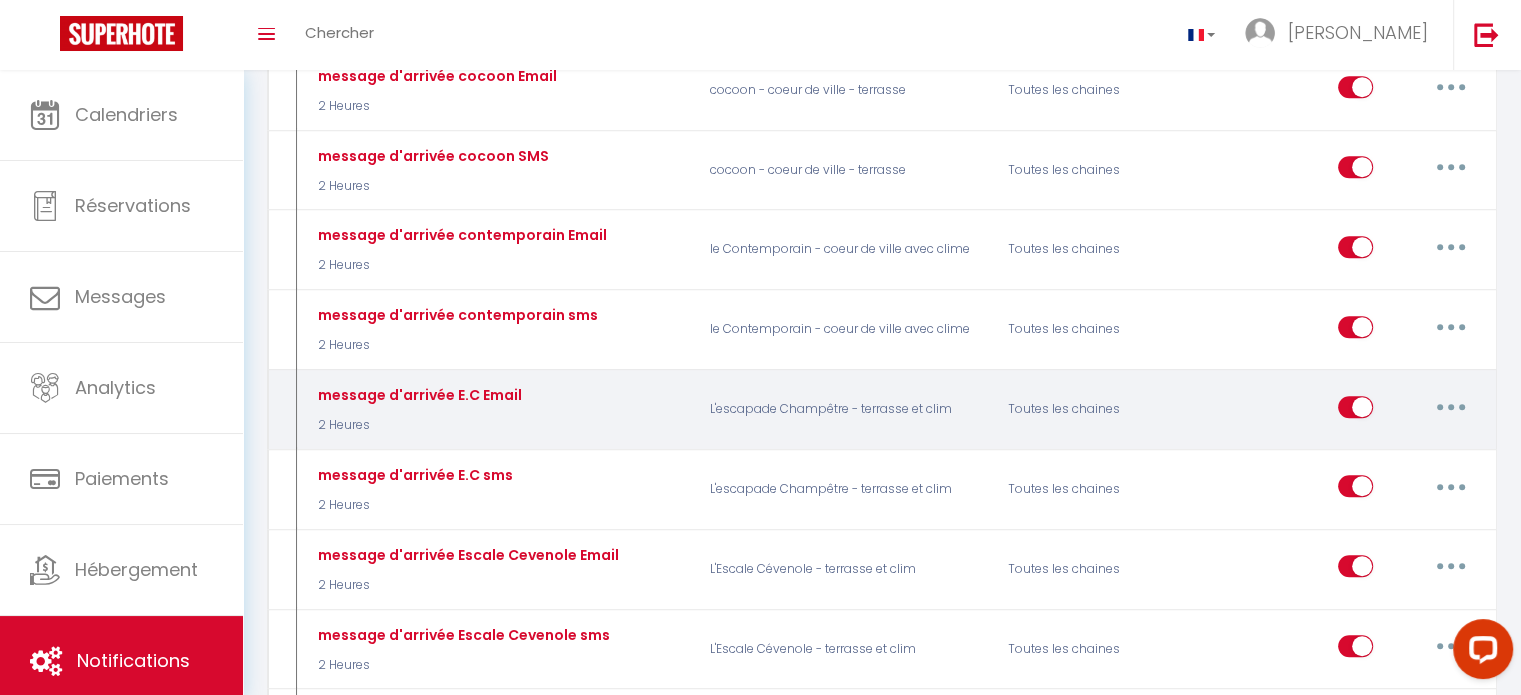 click at bounding box center (1451, 407) 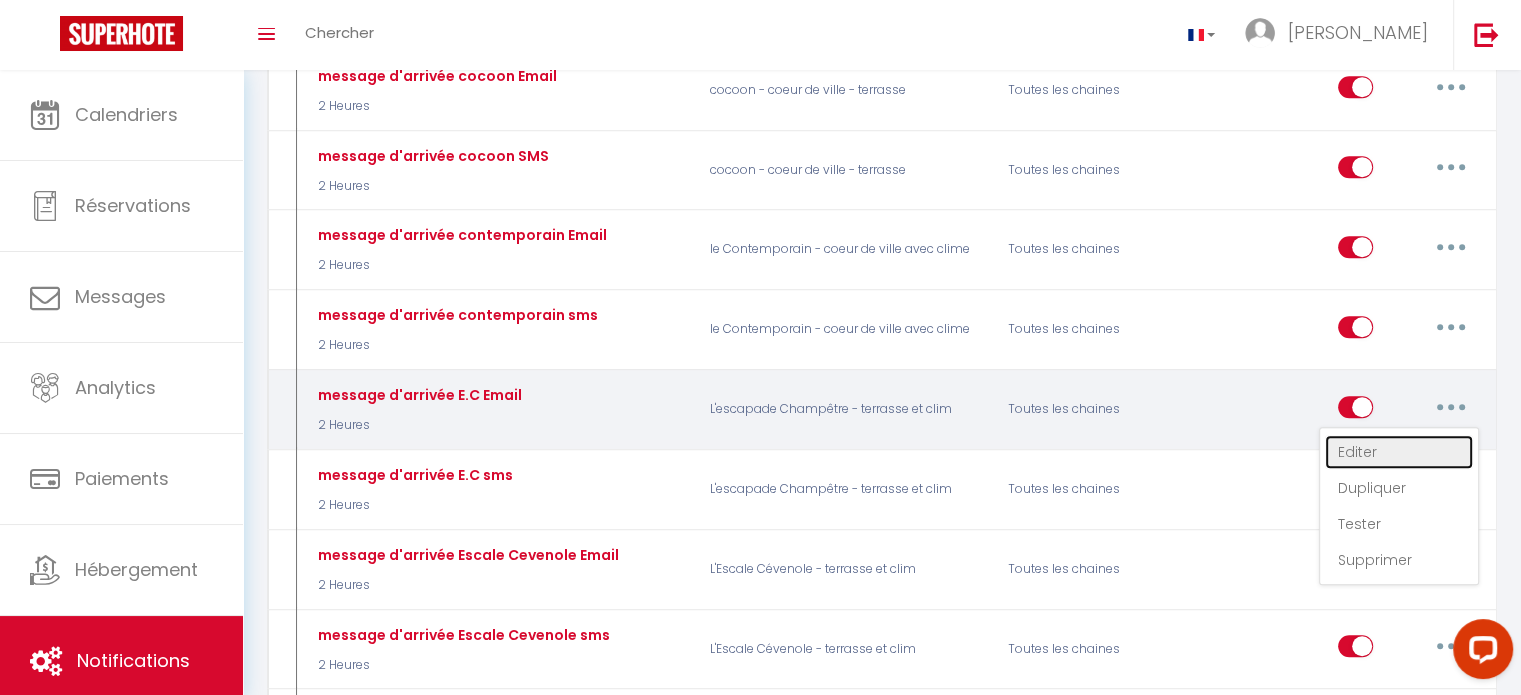 click on "Editer" at bounding box center [1399, 452] 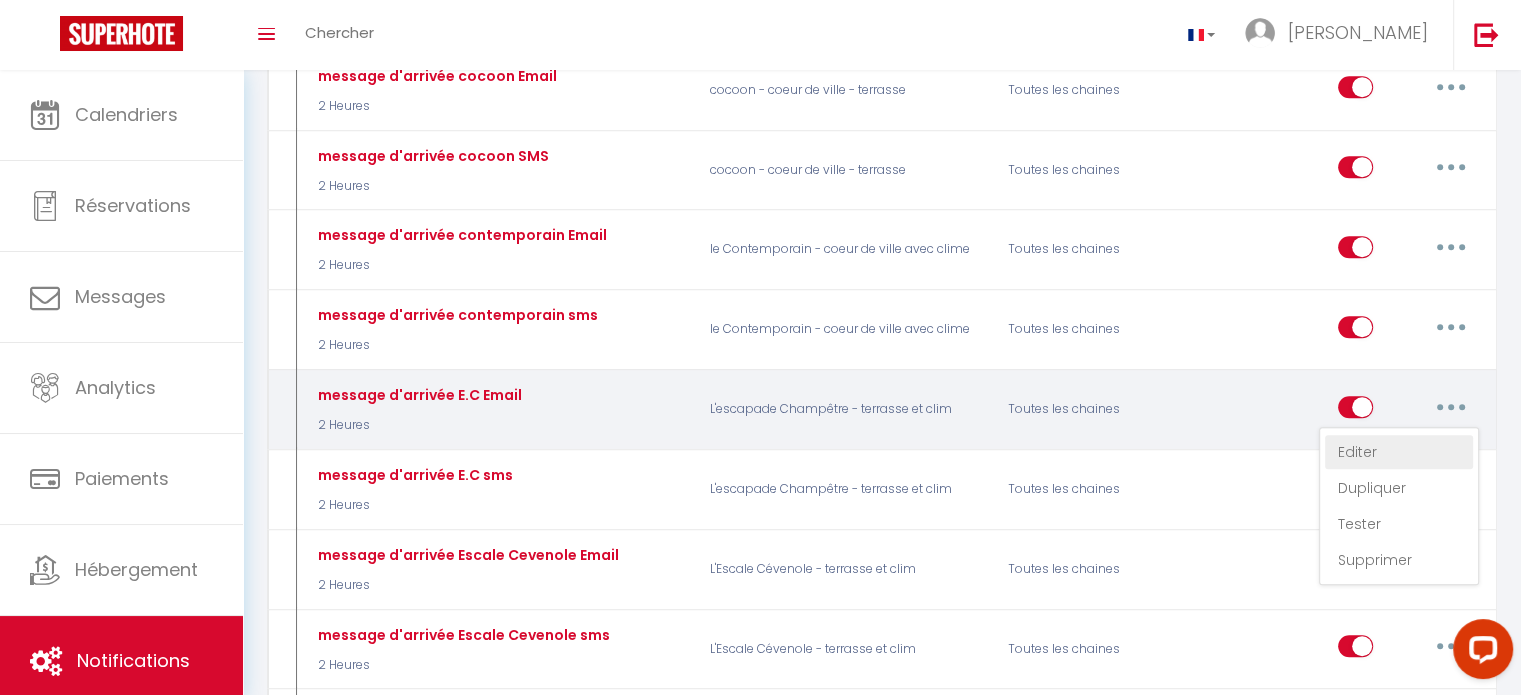 type on "message d'arrivée E.C Email" 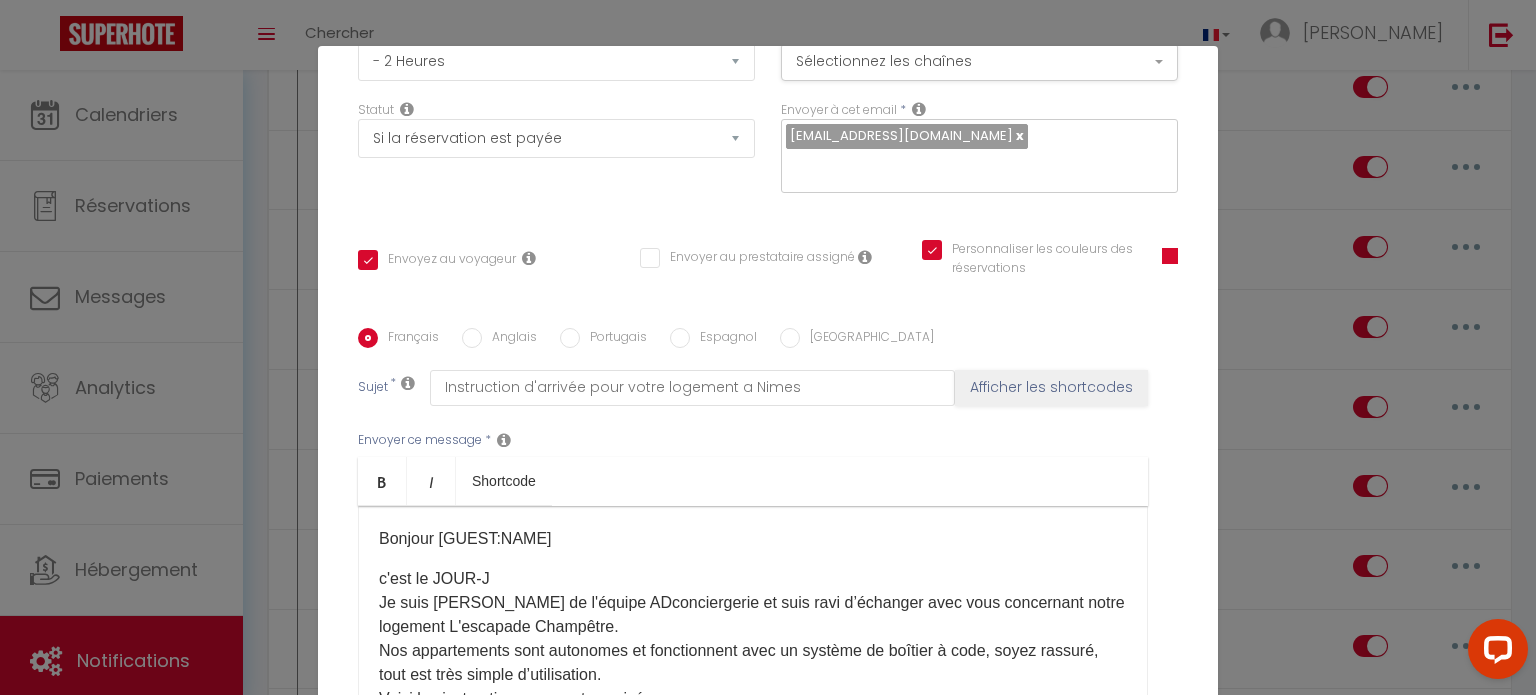 scroll, scrollTop: 300, scrollLeft: 0, axis: vertical 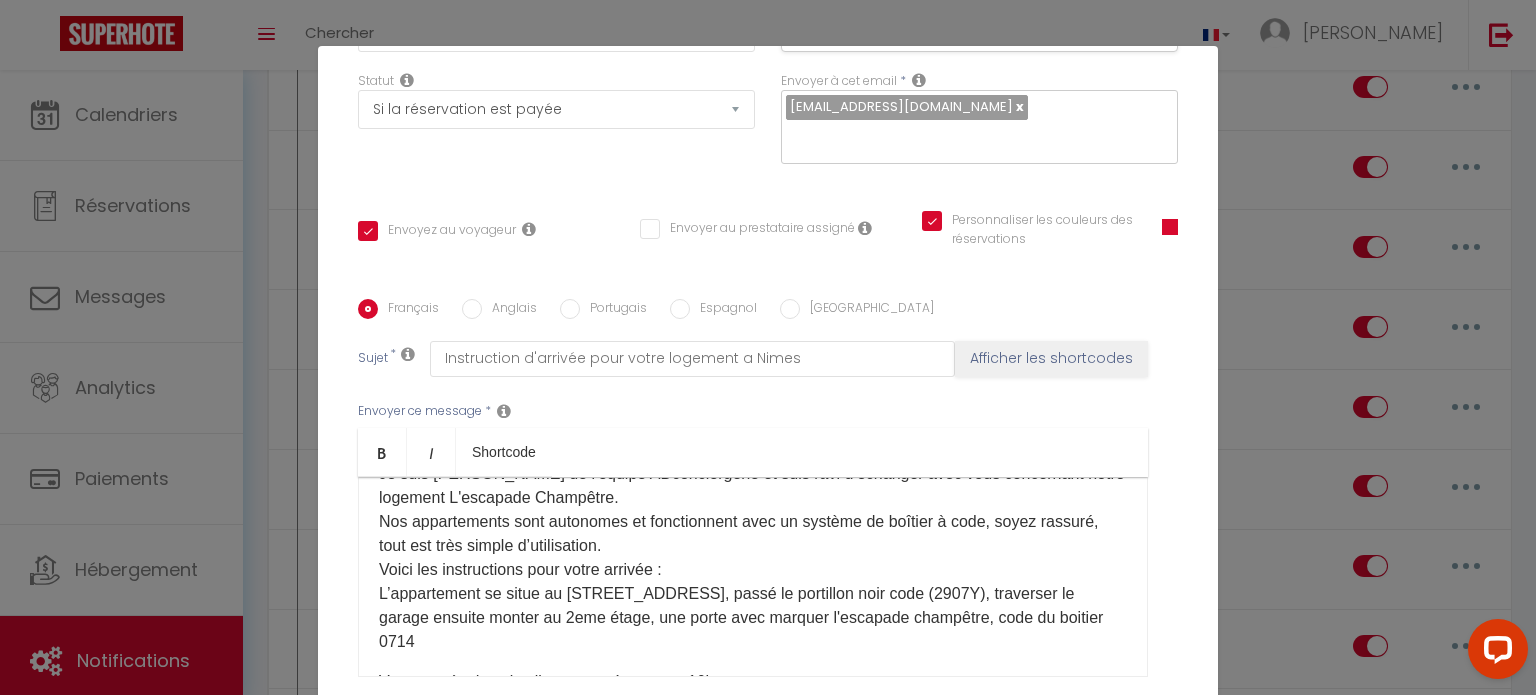 click on "c'est le JOUR-J Je suis [PERSON_NAME] de l'équipe ADconciergerie et suis ravi d’échanger avec vous concernant notre logement L'escapade Champêtre. Nos appartements sont autonomes et fonctionnent avec un système de boîtier à code, soyez rassuré, tout est très simple d’utilisation. Voici les instructions pour votre arrivée : L’appartement se situe au [STREET_ADDRESS], passé le portillon noir code (2907Y), traverser le garage ensuite monter au 2eme étage, une porte avec marquer l'escapade champêtre, code du boitier 0714" at bounding box center (753, 546) 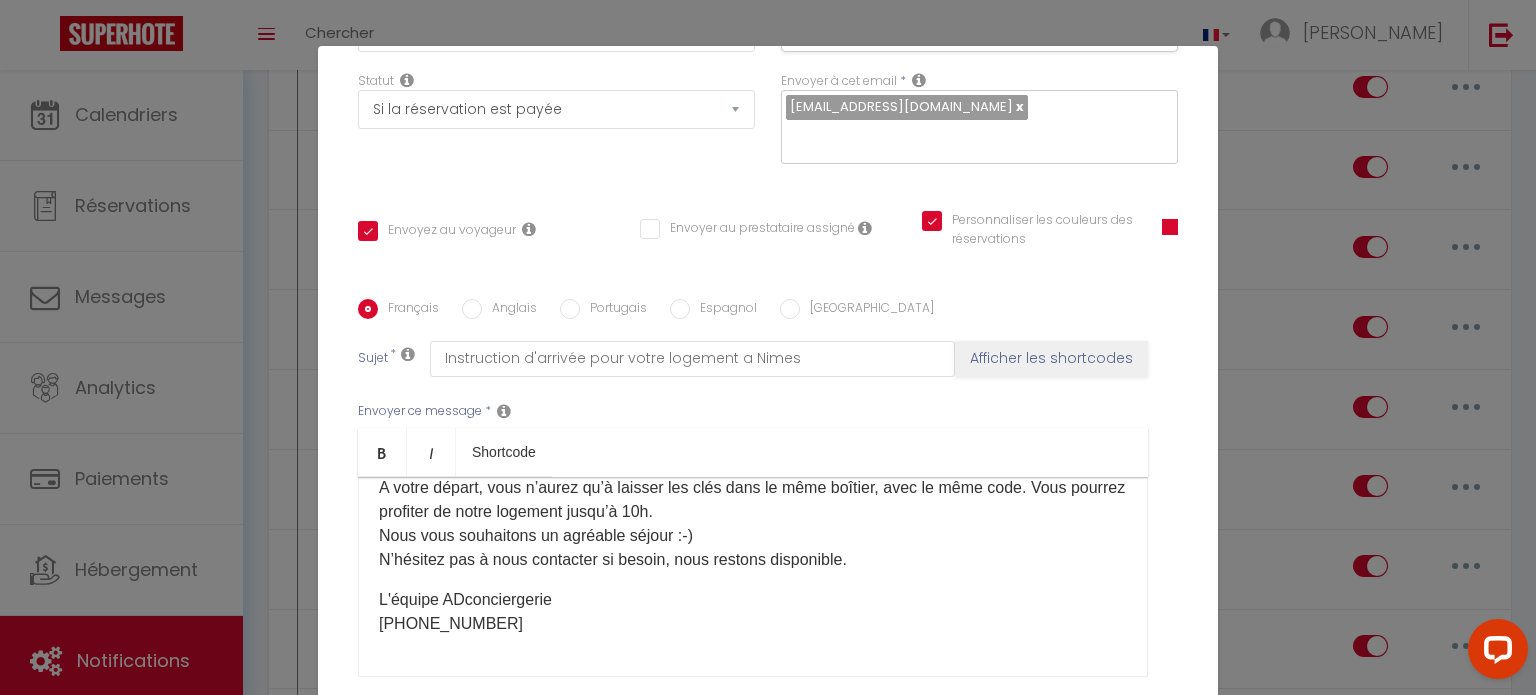 scroll, scrollTop: 317, scrollLeft: 0, axis: vertical 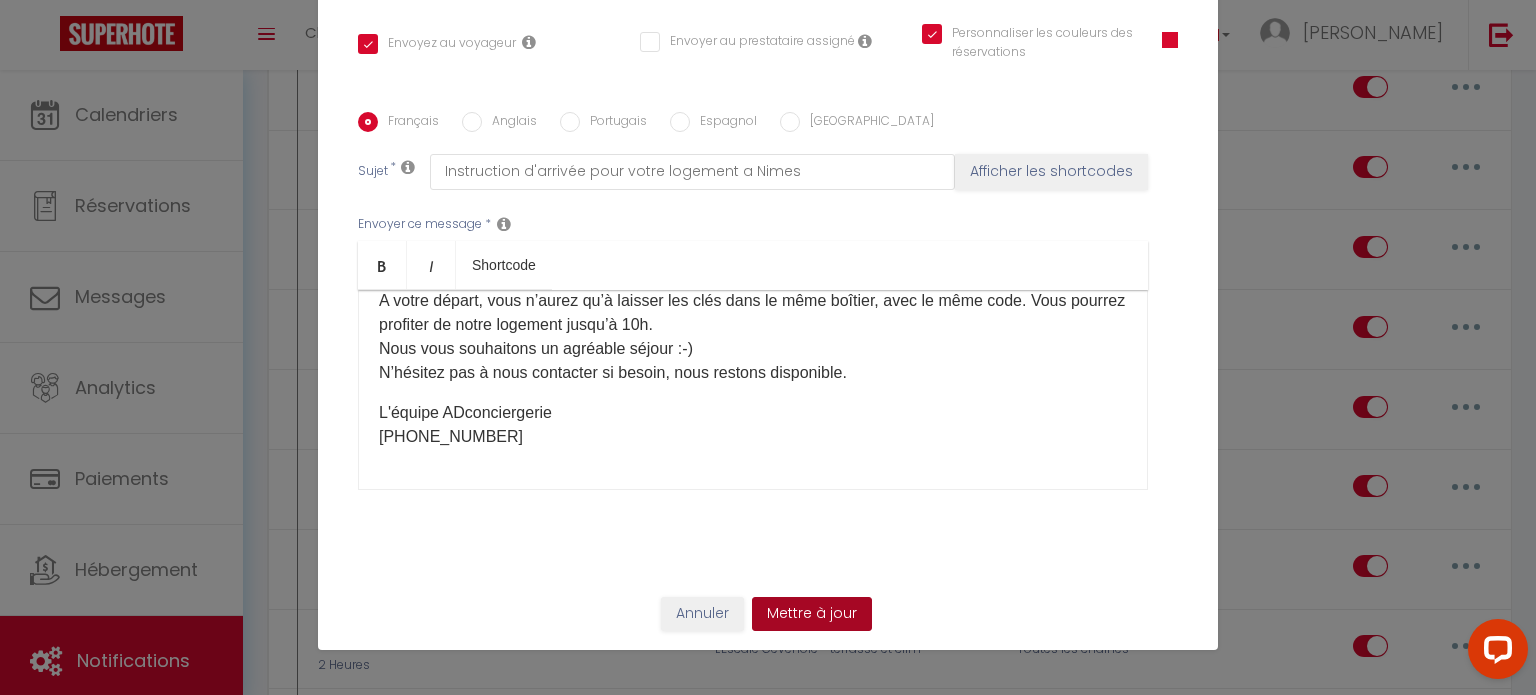 click on "Mettre à jour" at bounding box center (812, 614) 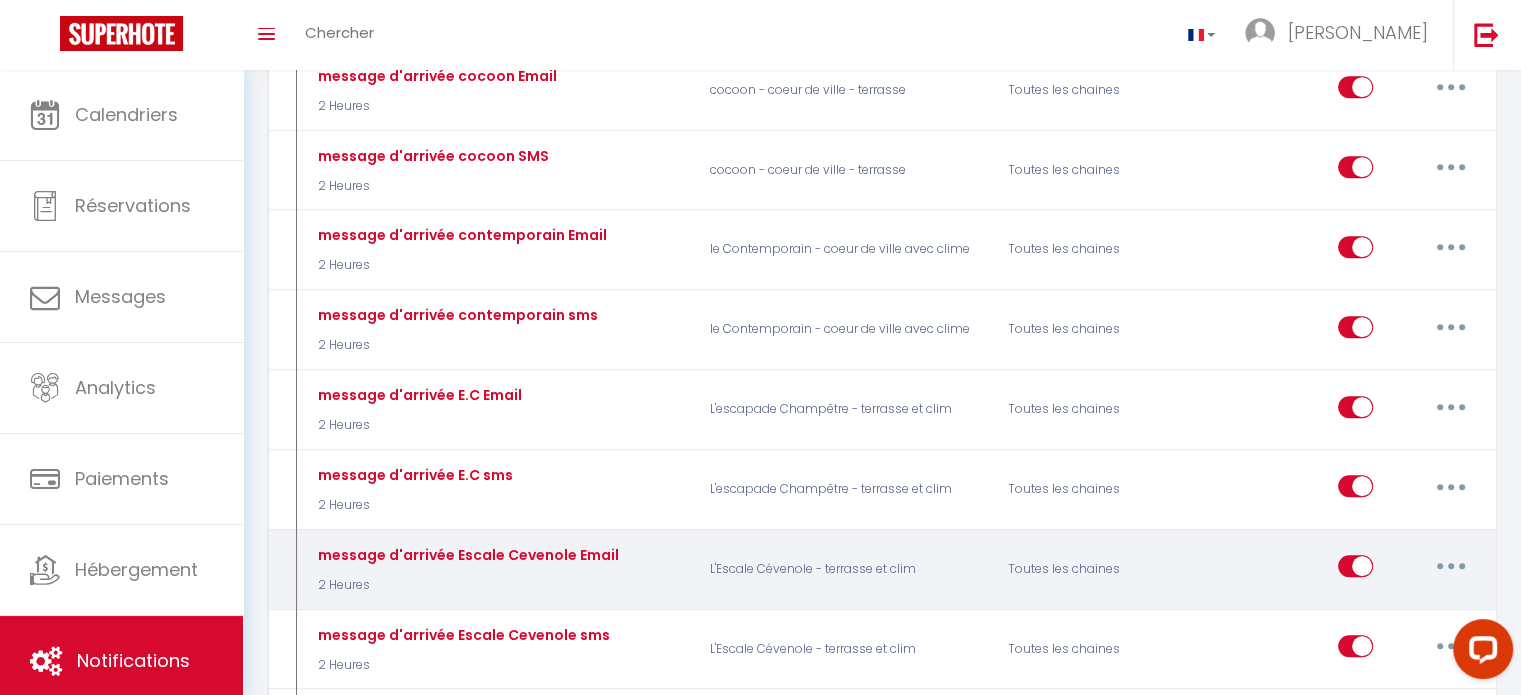 click at bounding box center (1451, 566) 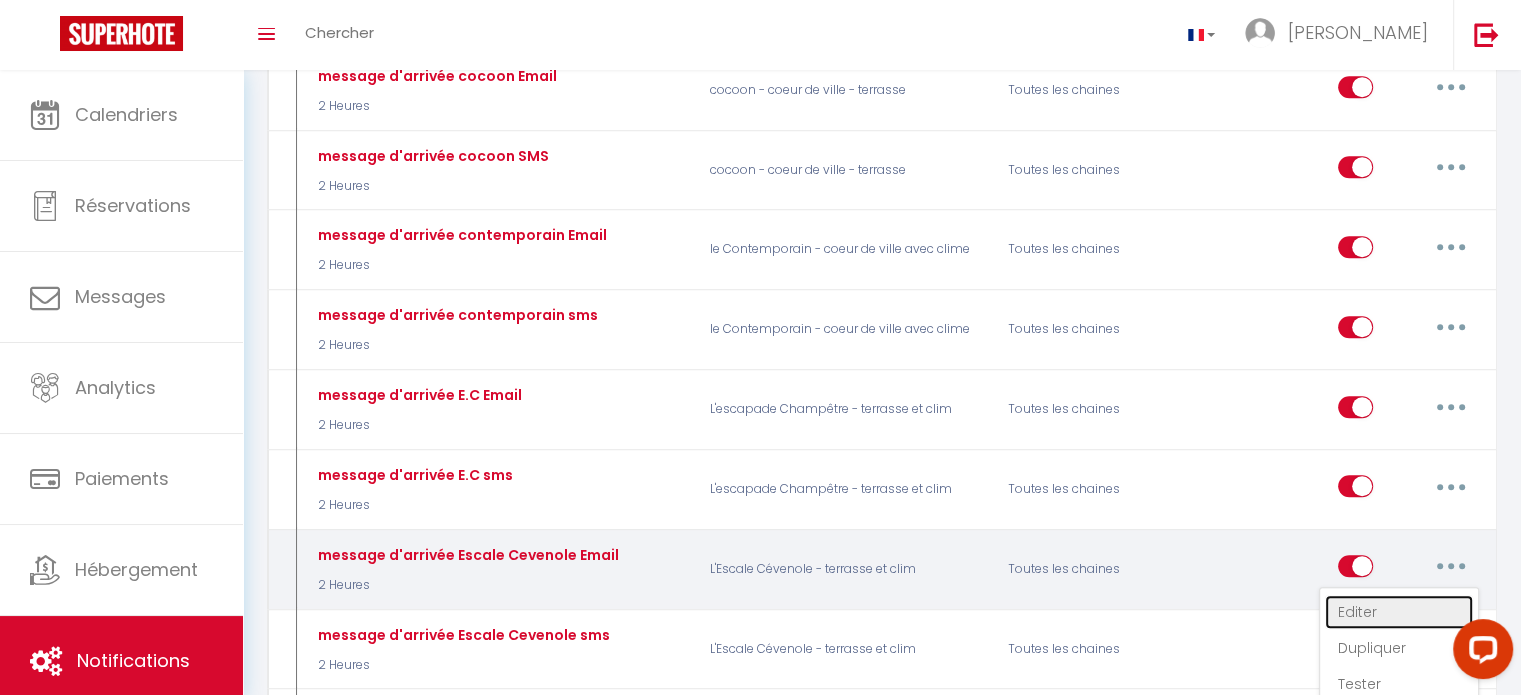 click on "Editer" at bounding box center (1399, 612) 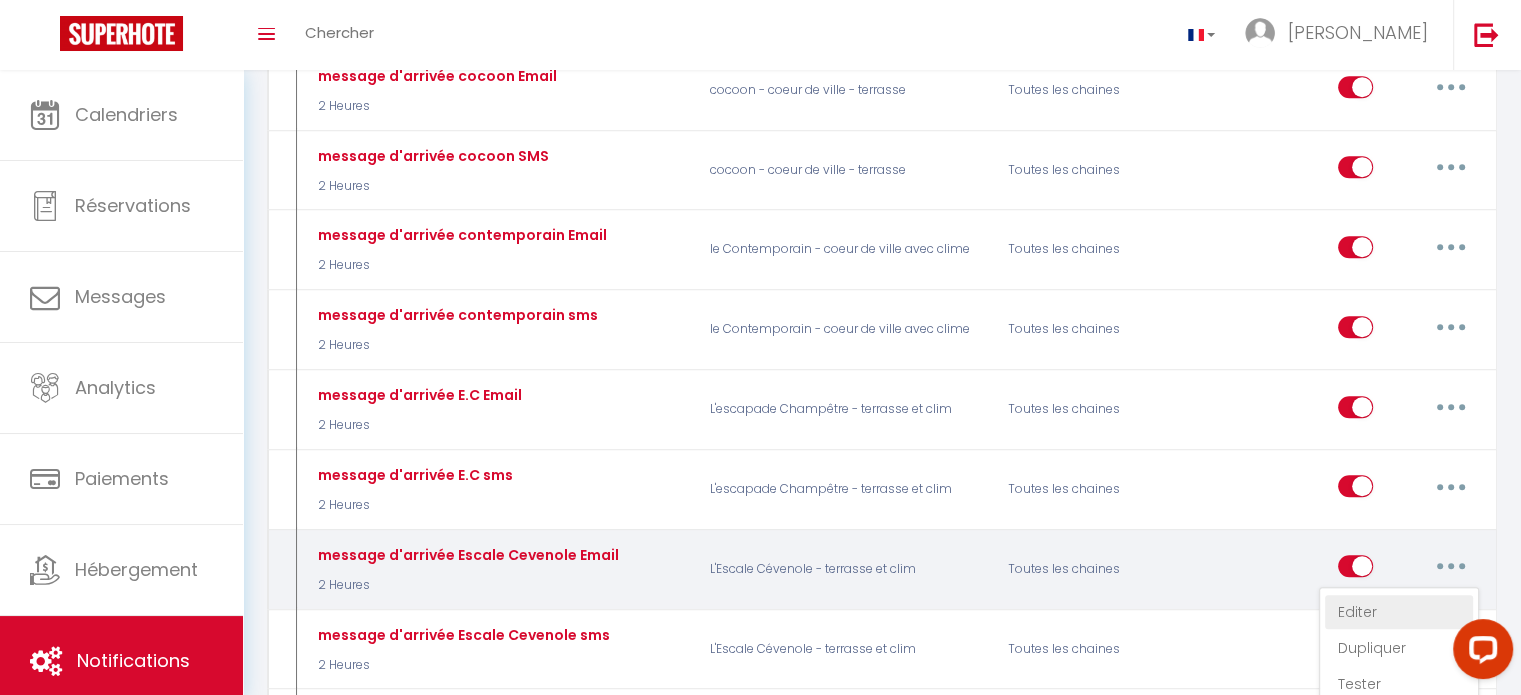type on "message d'arrivée Escale Cevenole Email" 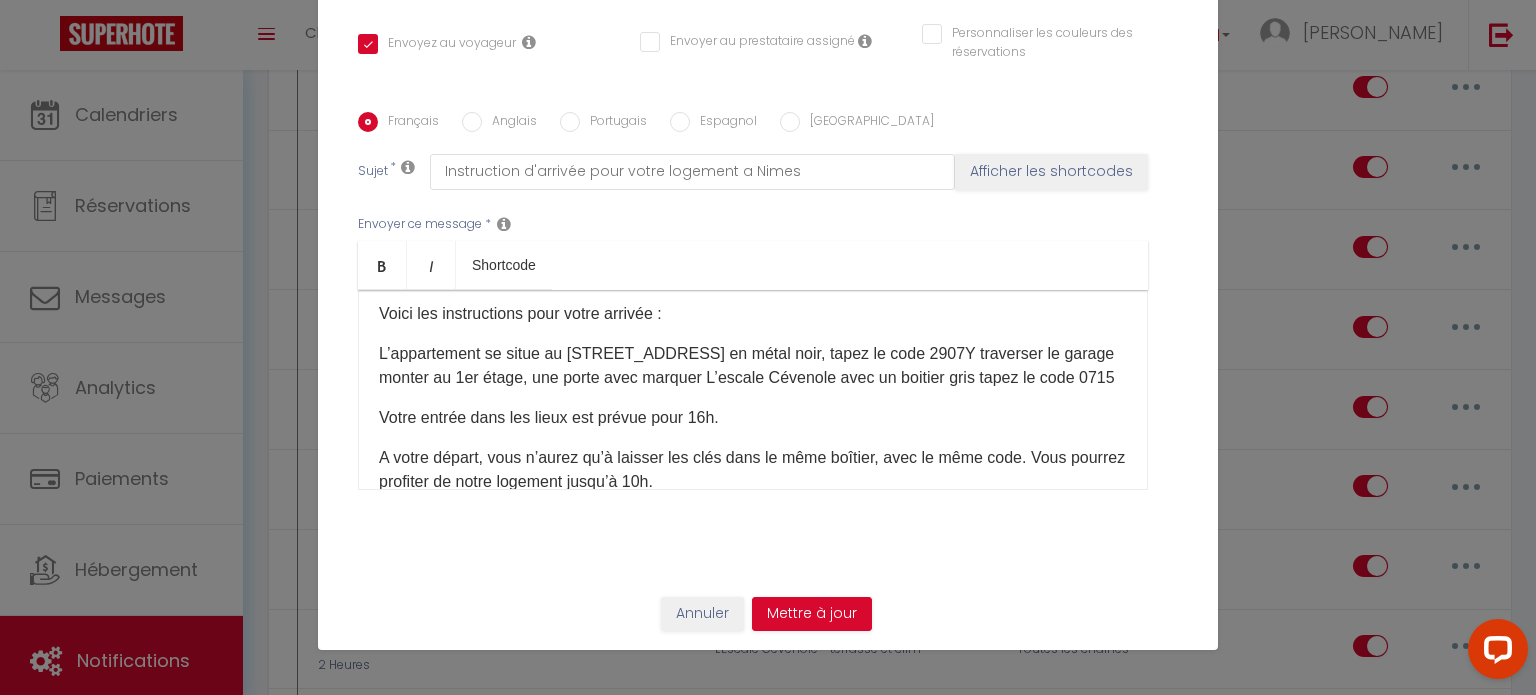 scroll, scrollTop: 117, scrollLeft: 0, axis: vertical 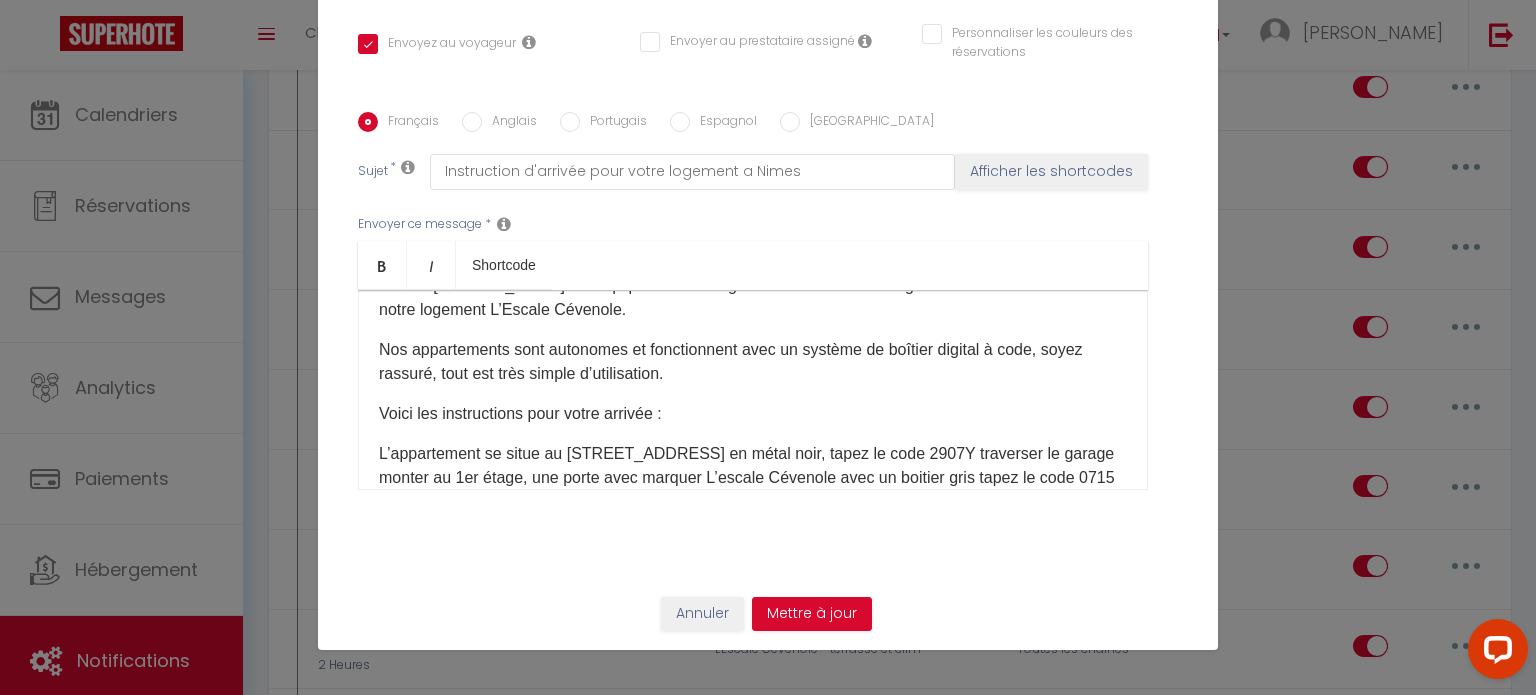 click on "L’appartement se situe au [STREET_ADDRESS] en métal noir, tapez le code 2907Y traverser le garage monter au 1er étage, une porte avec marquer L’escale Cévenole avec un boitier gris tapez le code 0715" at bounding box center [753, 466] 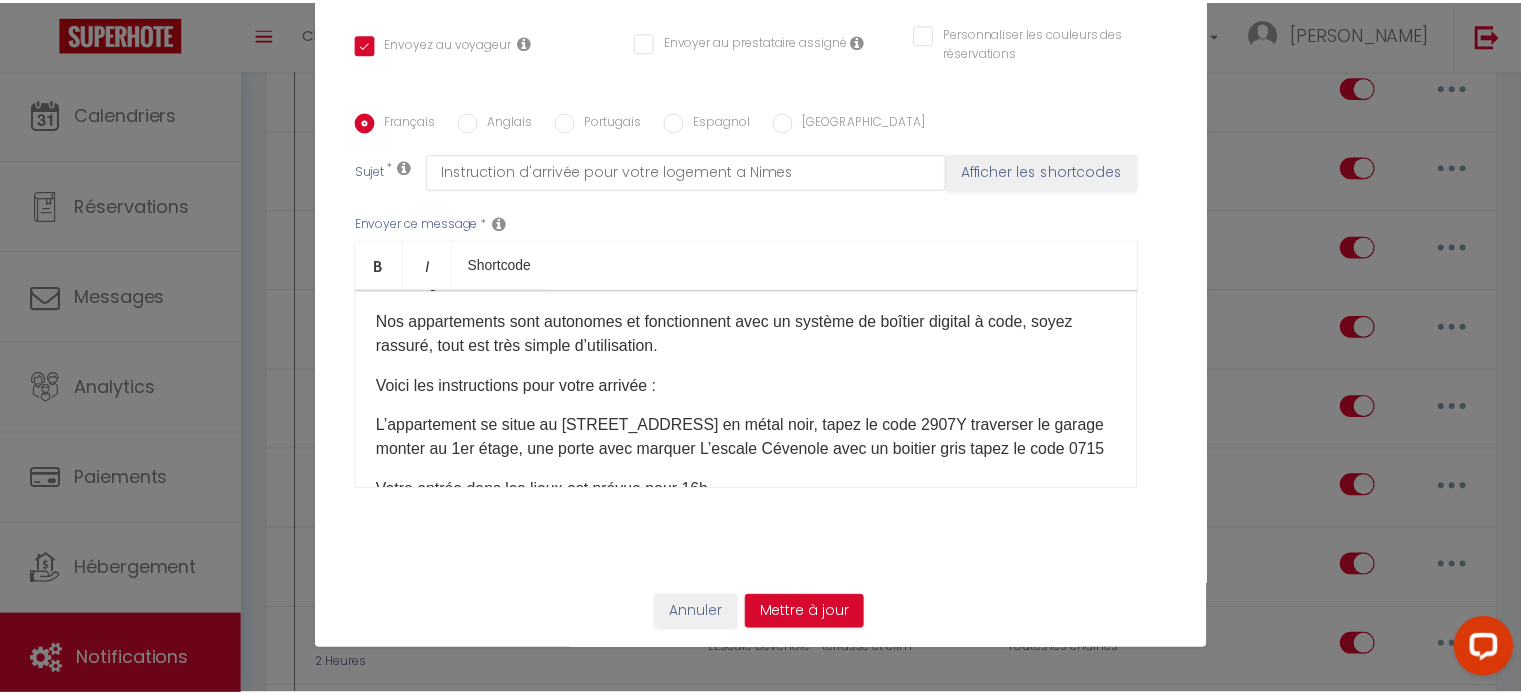 scroll, scrollTop: 217, scrollLeft: 0, axis: vertical 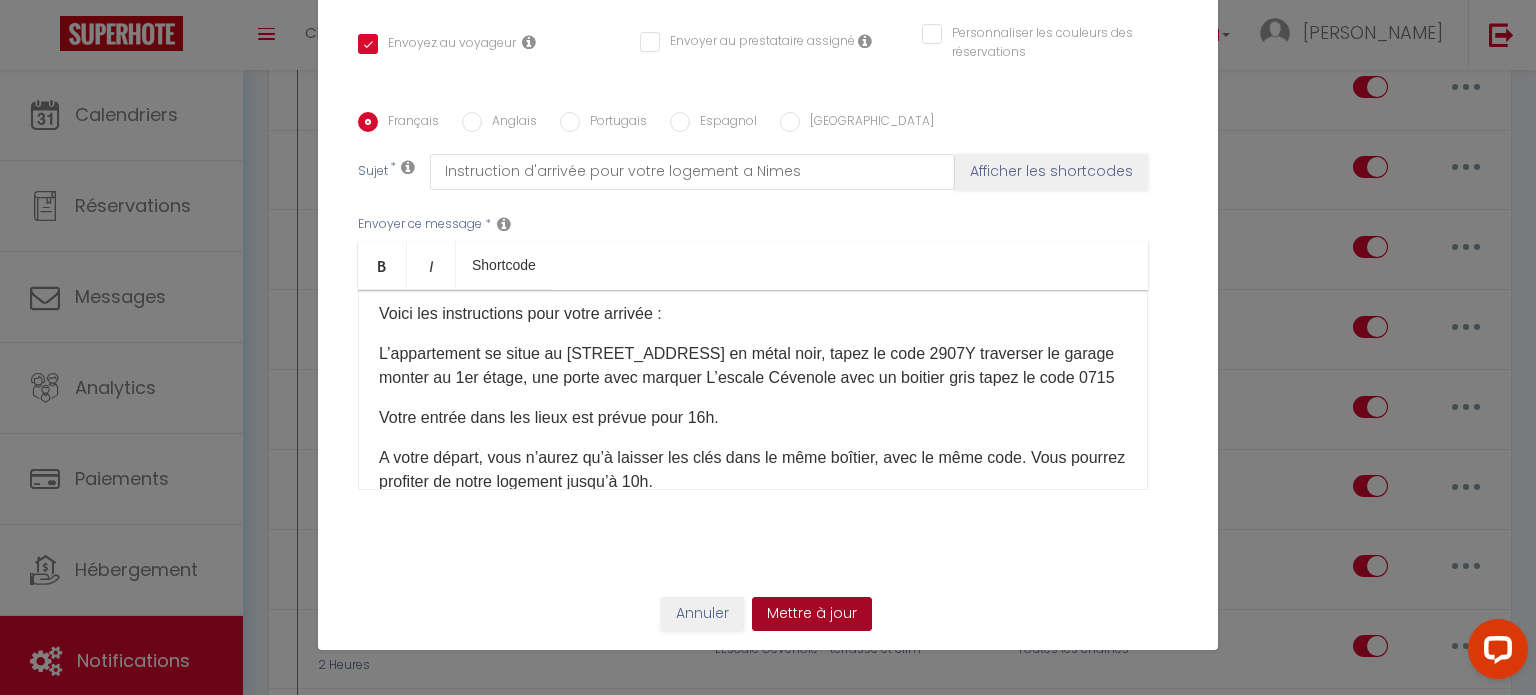 click on "Mettre à jour" at bounding box center (812, 614) 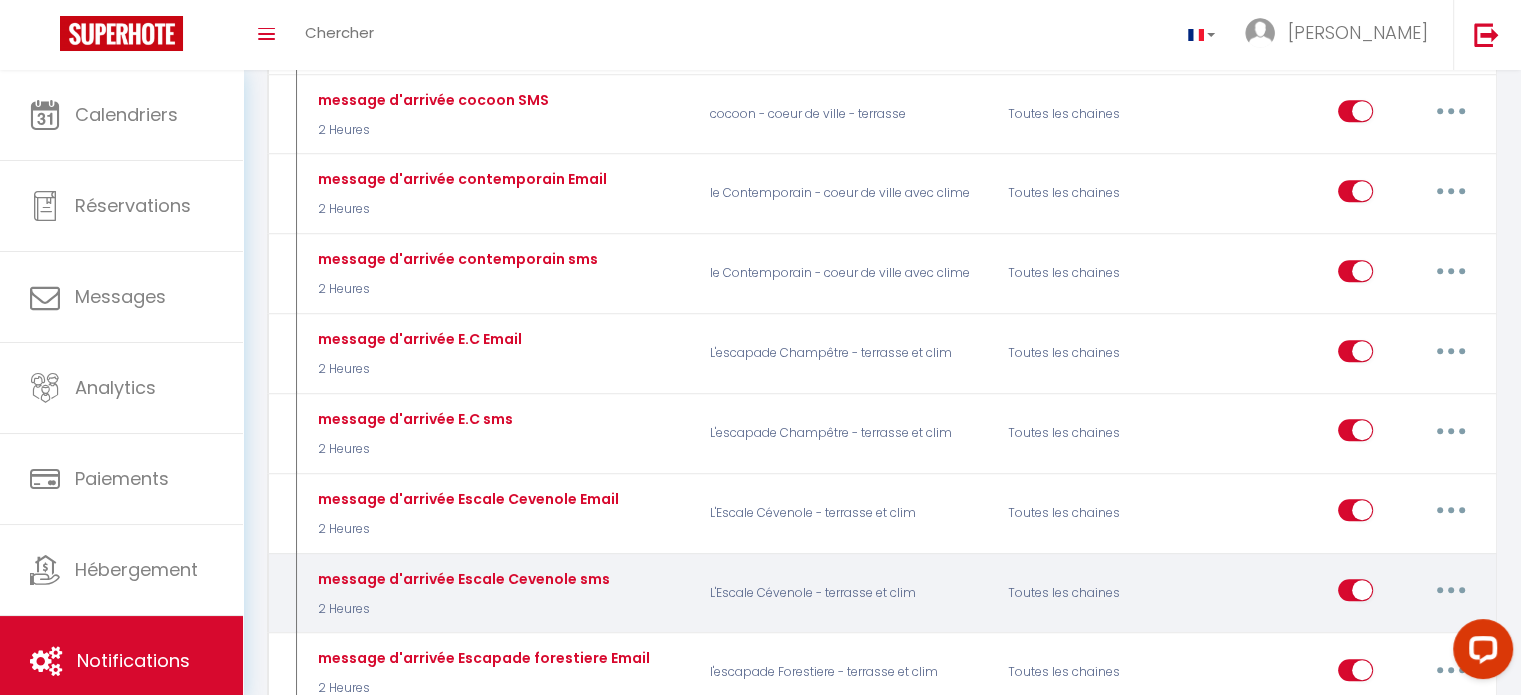 scroll, scrollTop: 1400, scrollLeft: 0, axis: vertical 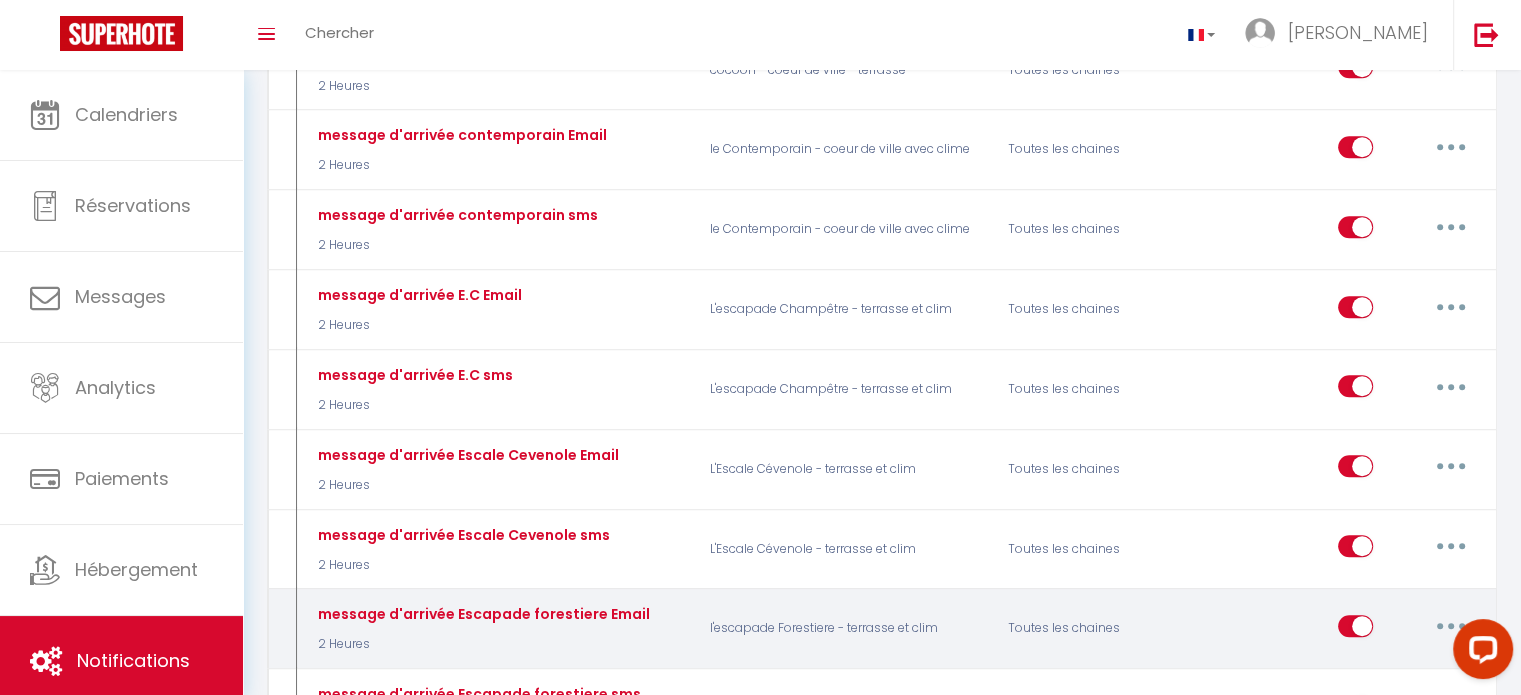 click at bounding box center [1451, 626] 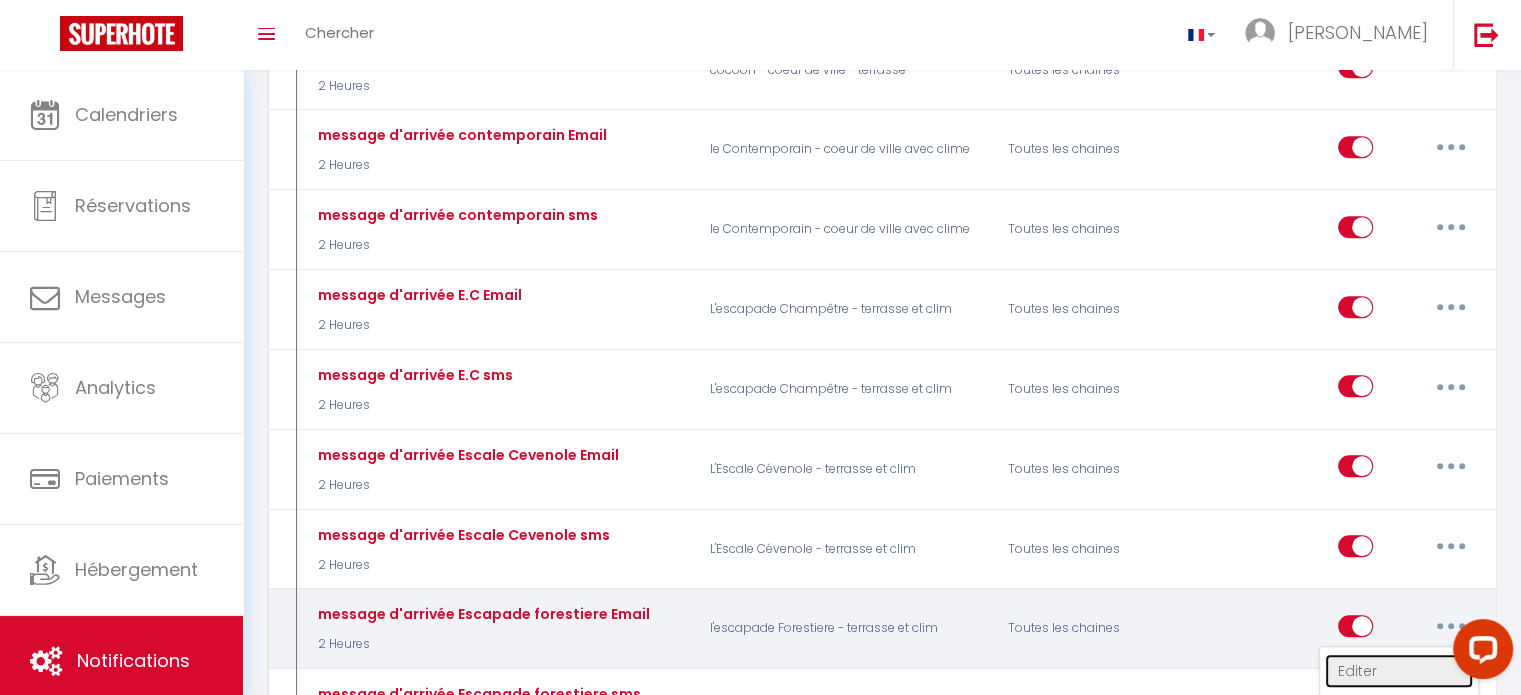 click on "Editer" at bounding box center (1399, 671) 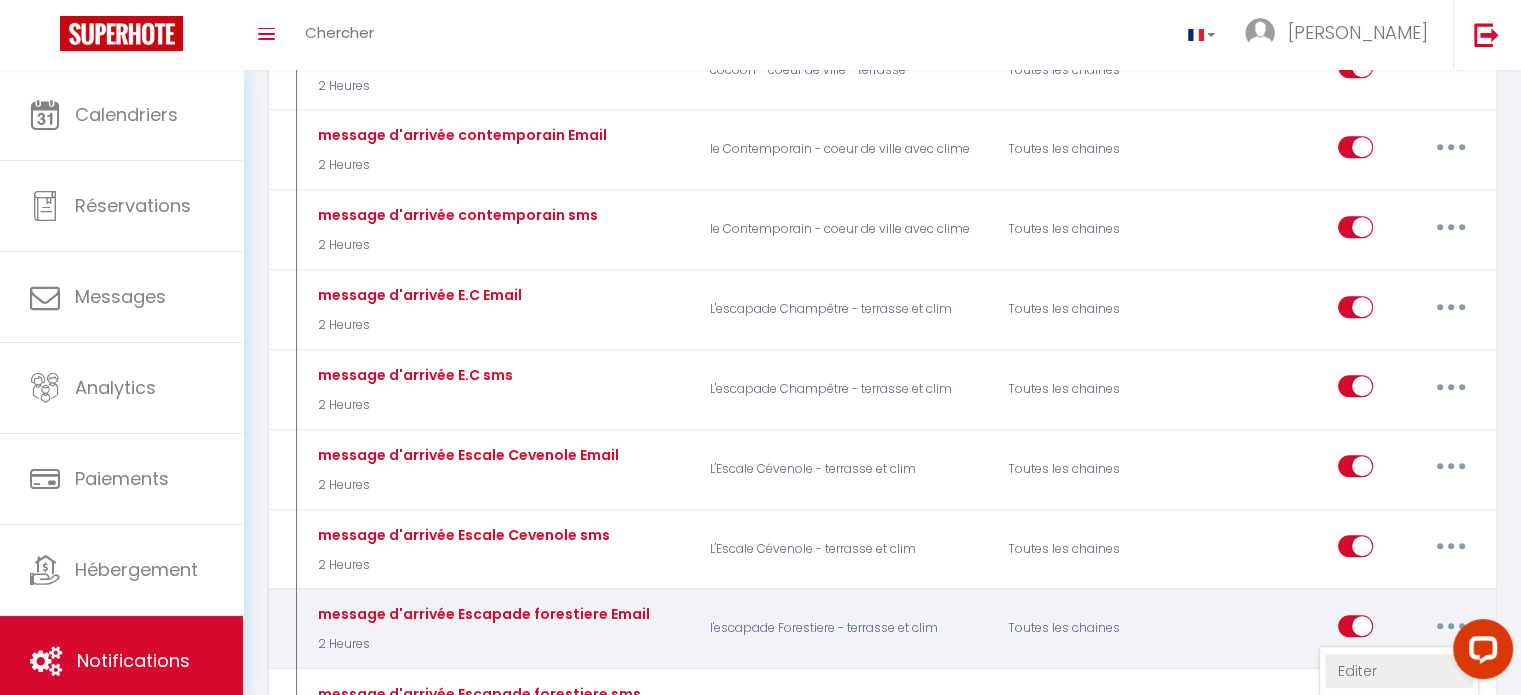 type on "message d'arrivée Escapade forestiere Email" 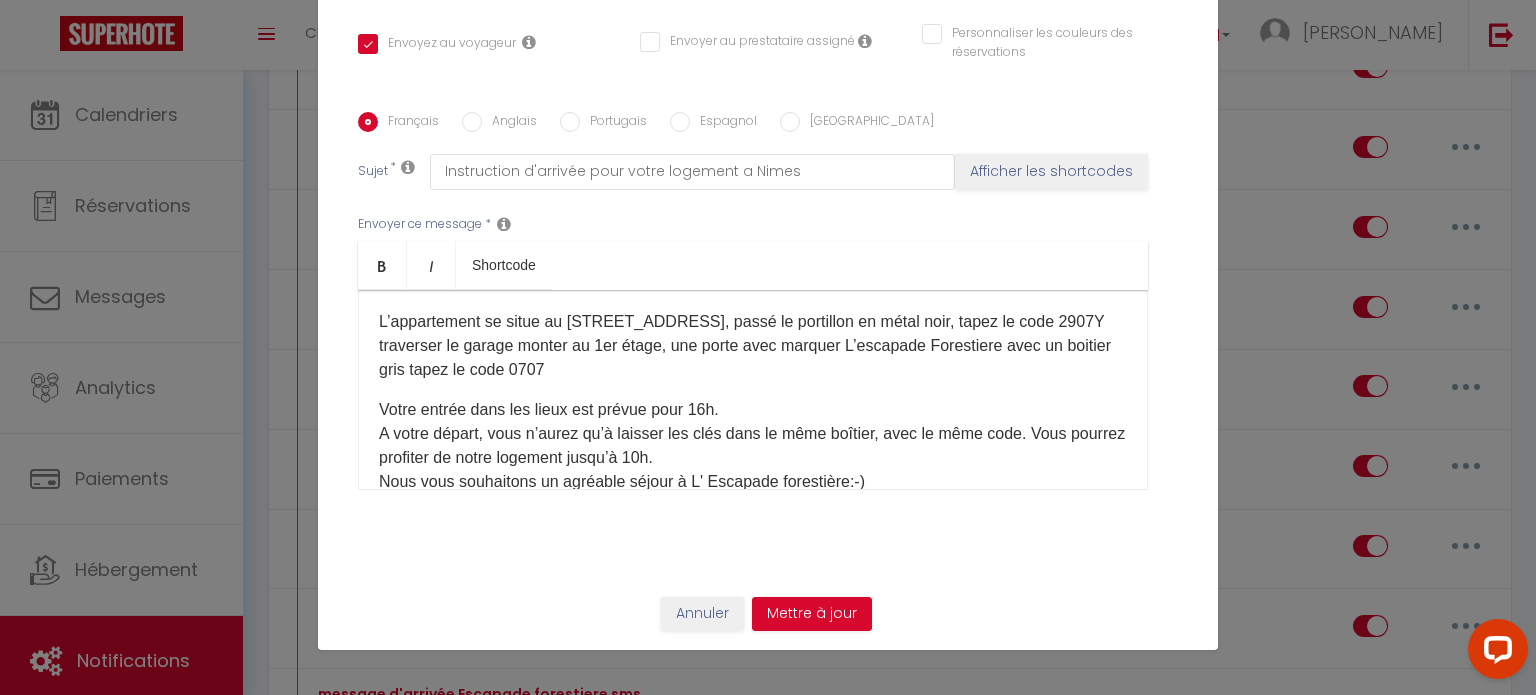 click on "L’appartement se situe au [STREET_ADDRESS], passé le portillon en métal noir, tapez le code 2907Y traverser le garage monter au 1er étage, une porte avec marquer L’escapade Forestiere avec un boitier gris tapez le code 0707" at bounding box center (753, 346) 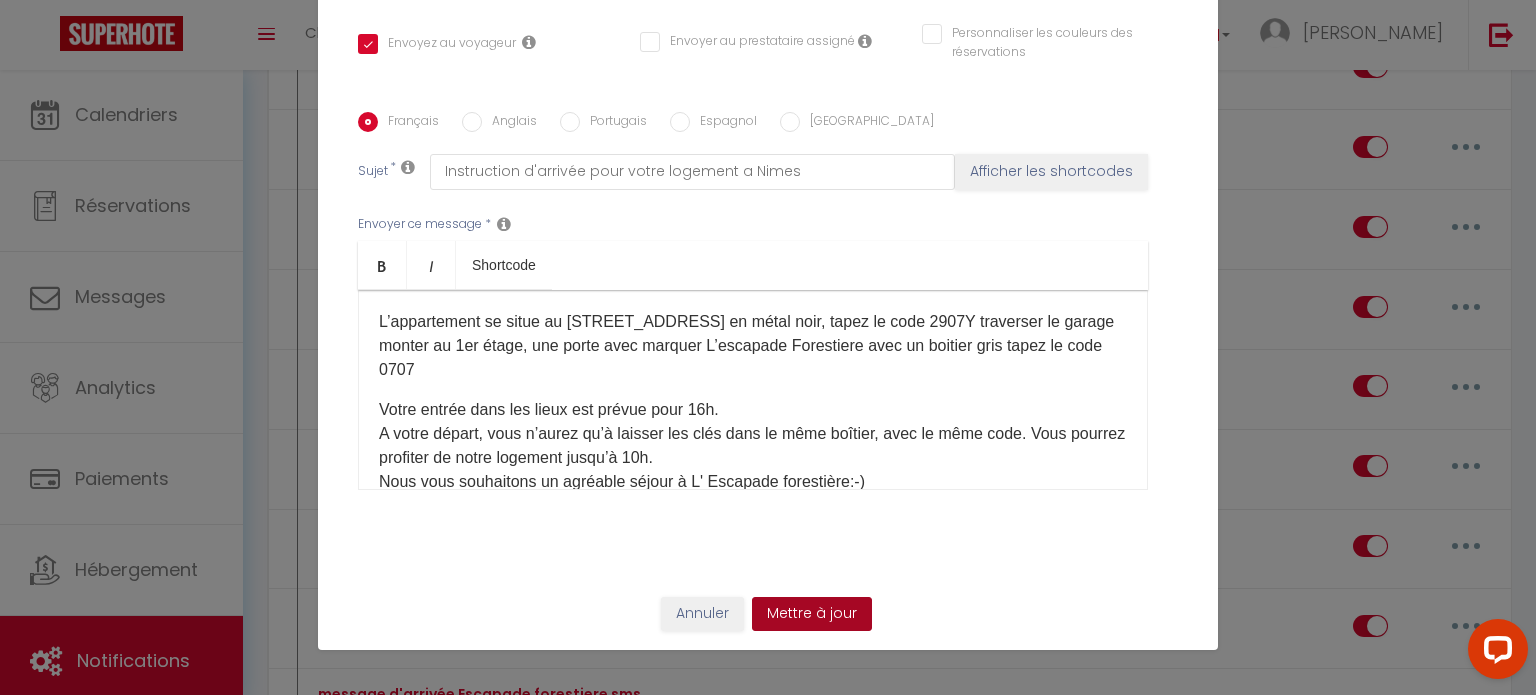 click on "Mettre à jour" at bounding box center [812, 614] 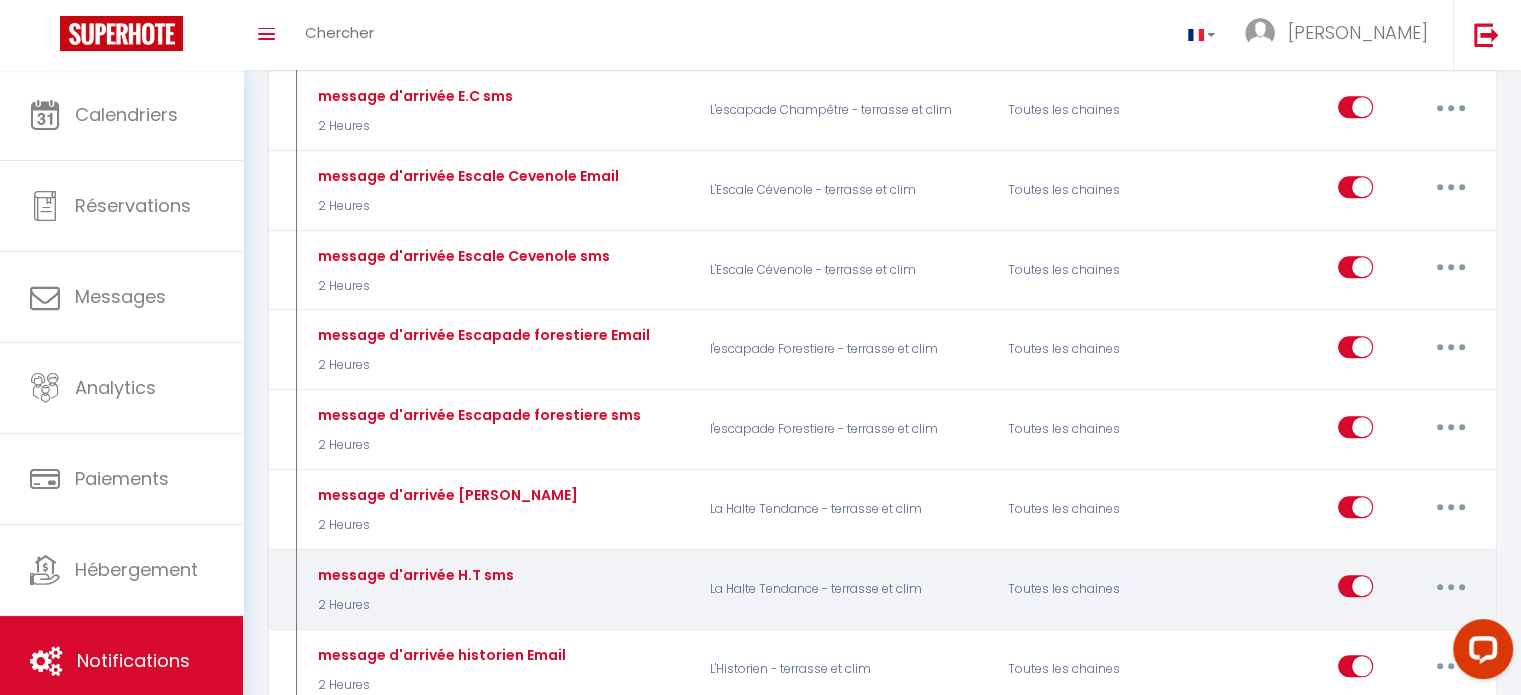 scroll, scrollTop: 1700, scrollLeft: 0, axis: vertical 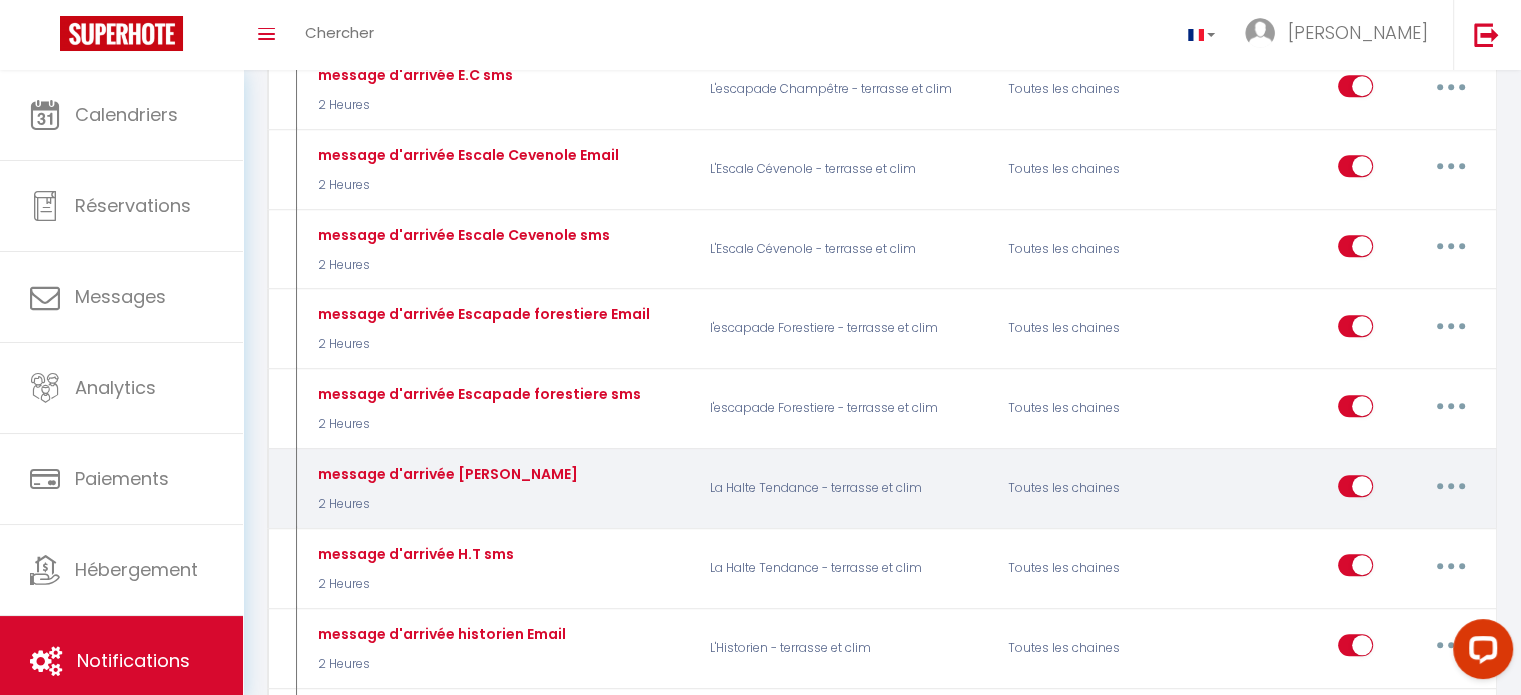 click at bounding box center [1451, 486] 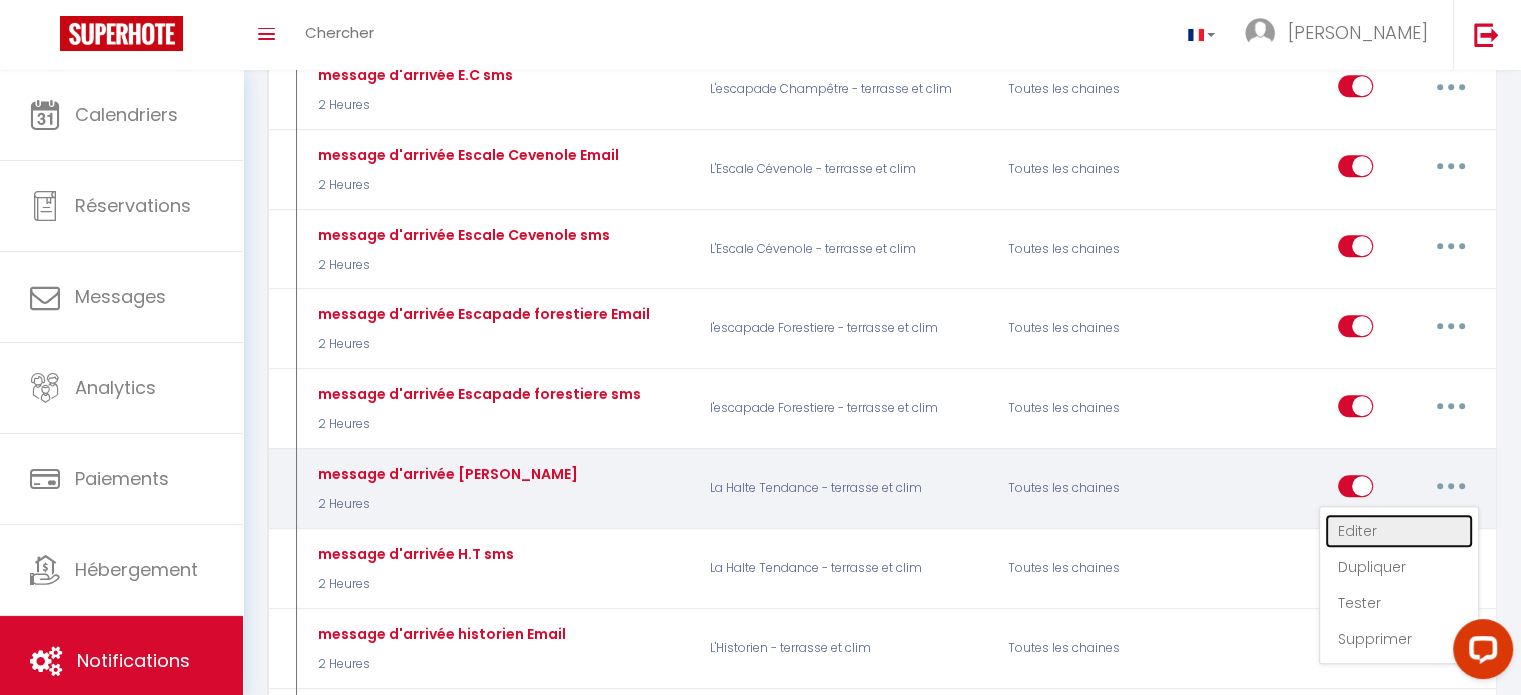 click on "Editer" at bounding box center (1399, 531) 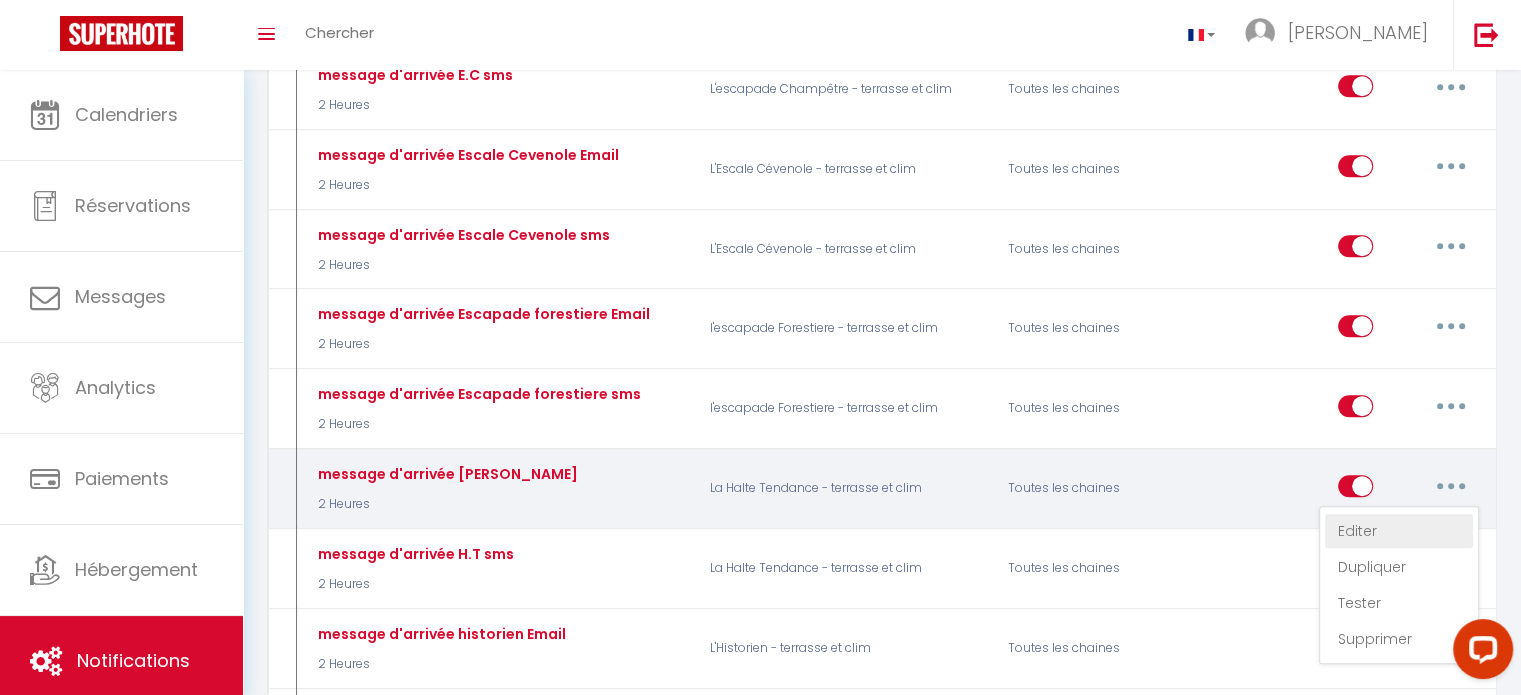 type on "message d'arrivée [PERSON_NAME]" 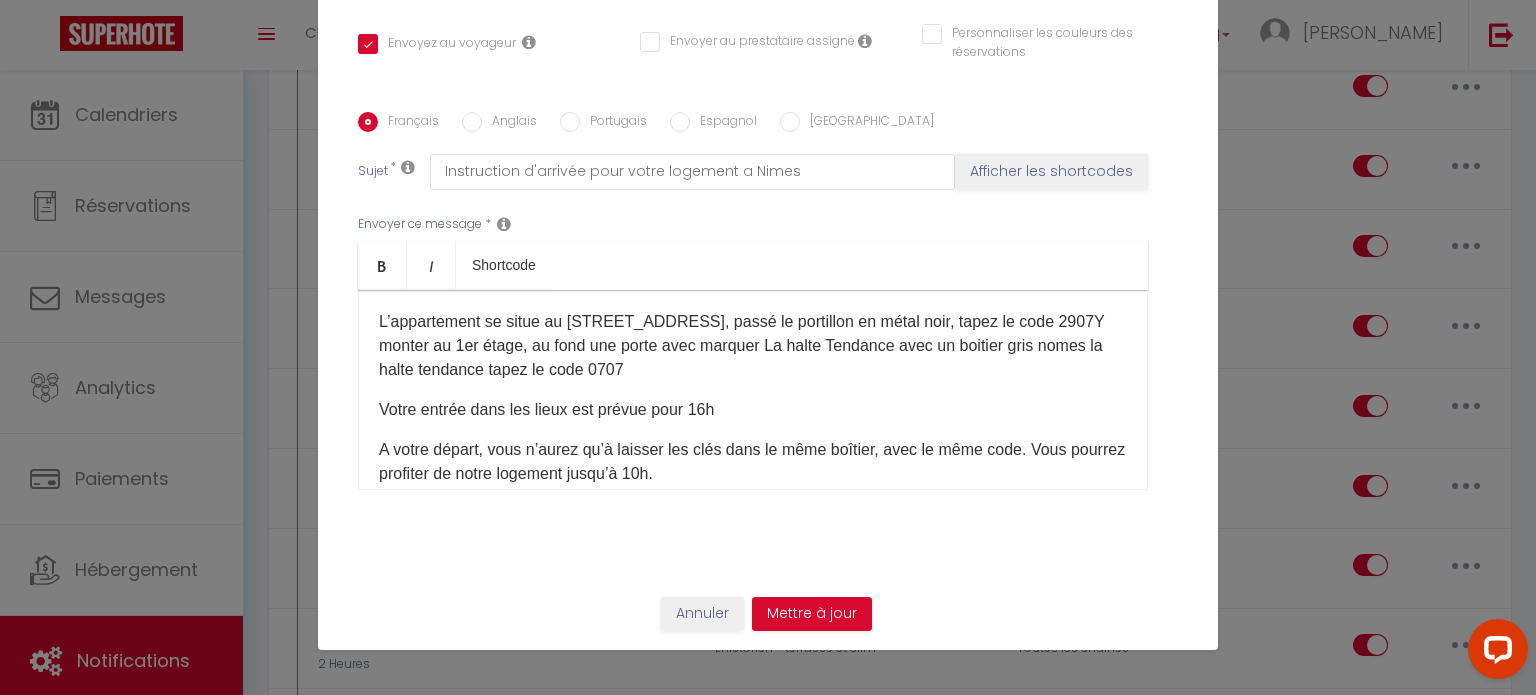 click on "L’appartement se situe au [STREET_ADDRESS], passé le portillon en métal noir, tapez le code 2907Y monter au 1er étage, au fond une porte avec marquer La halte Tendance avec un boitier gris nomes la halte tendance tapez le code 0707" at bounding box center (753, 346) 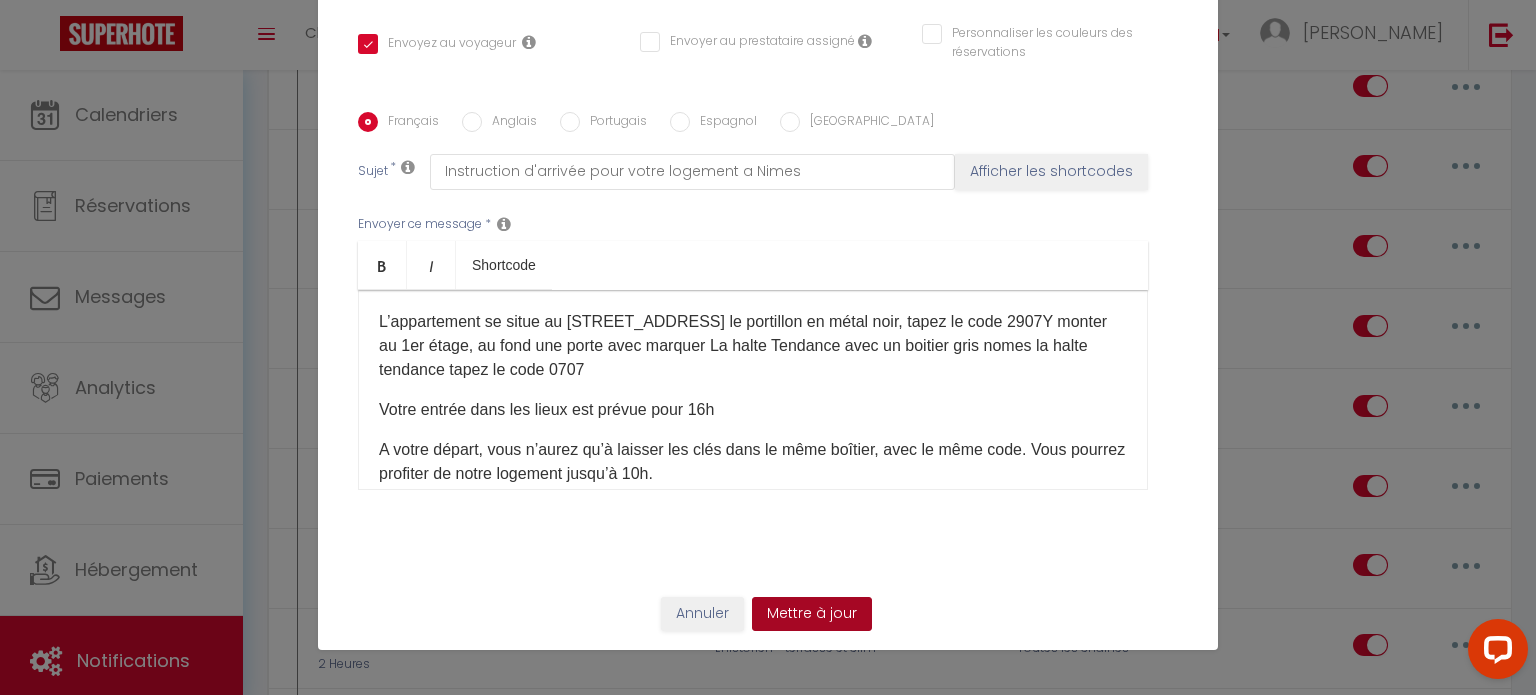 click on "Mettre à jour" at bounding box center [812, 614] 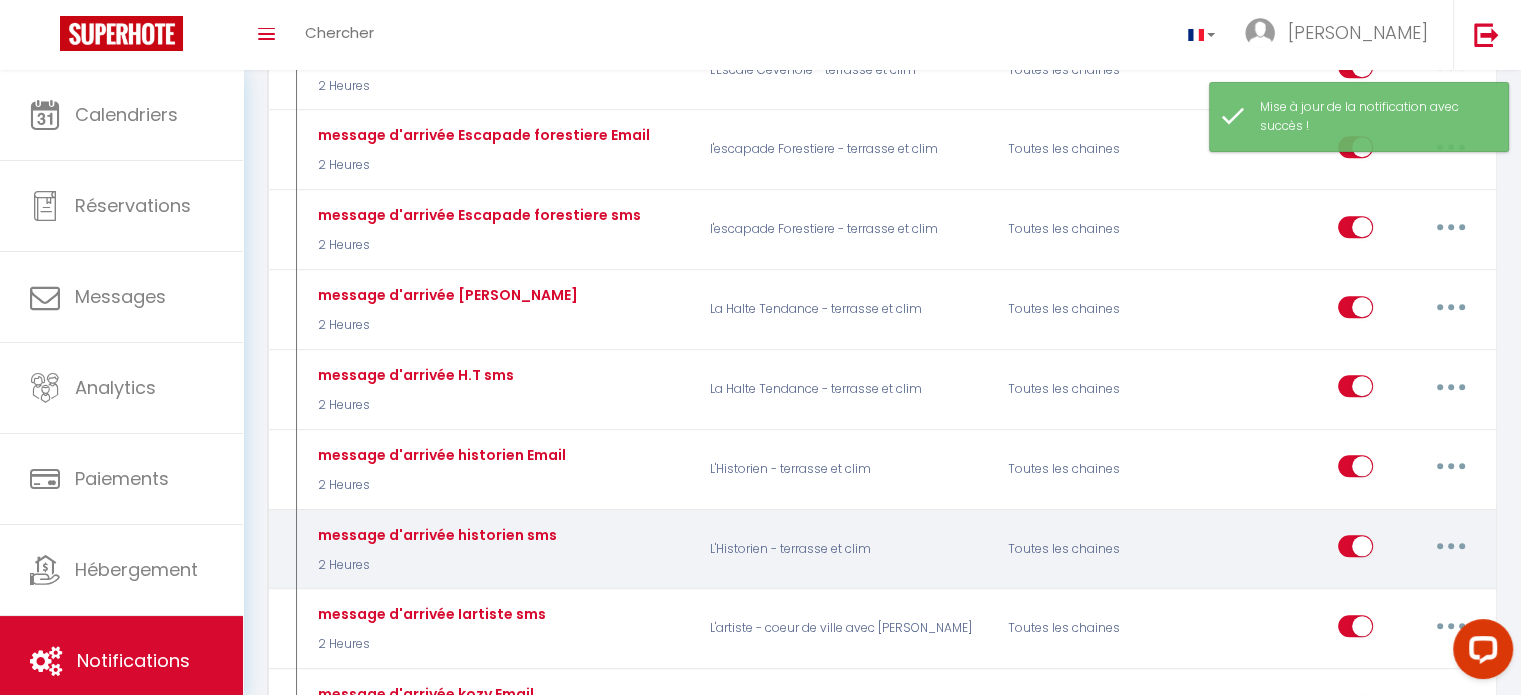 scroll, scrollTop: 1900, scrollLeft: 0, axis: vertical 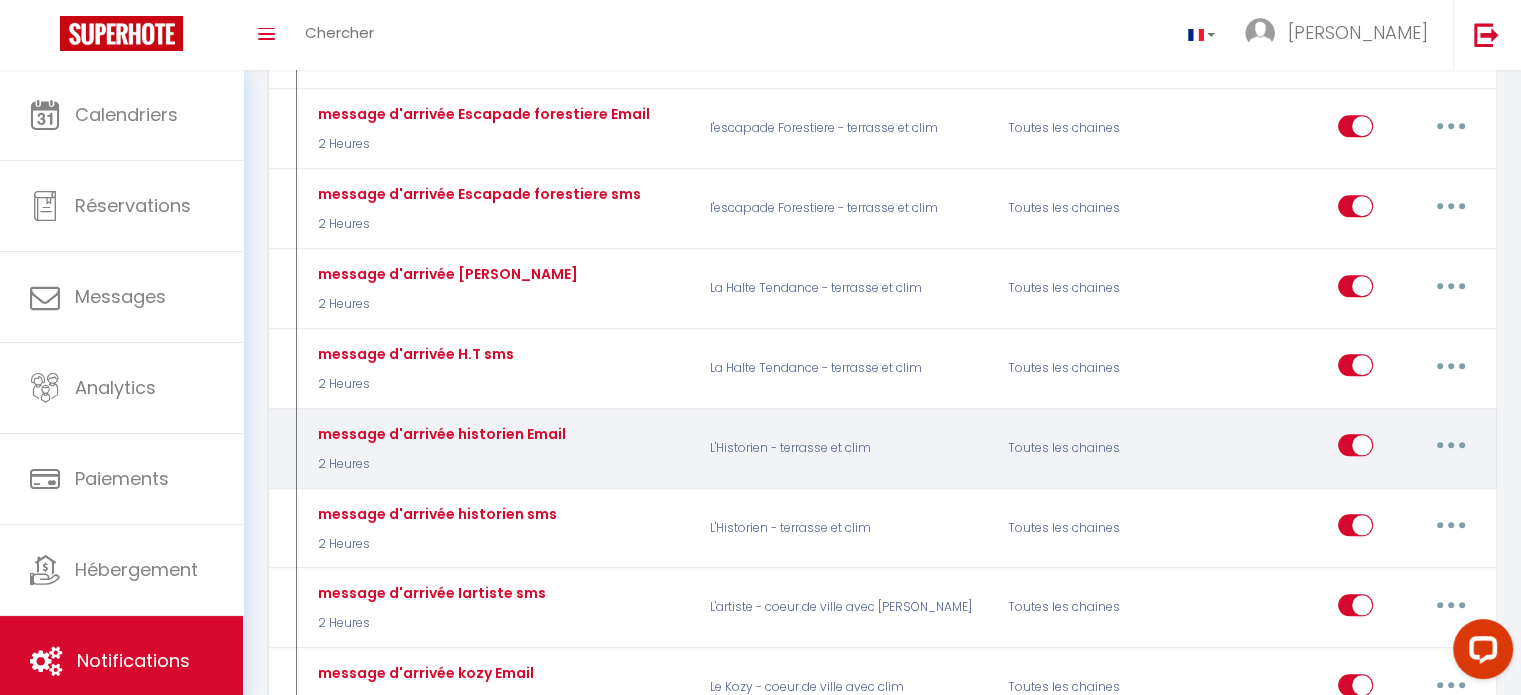 click at bounding box center [1451, 445] 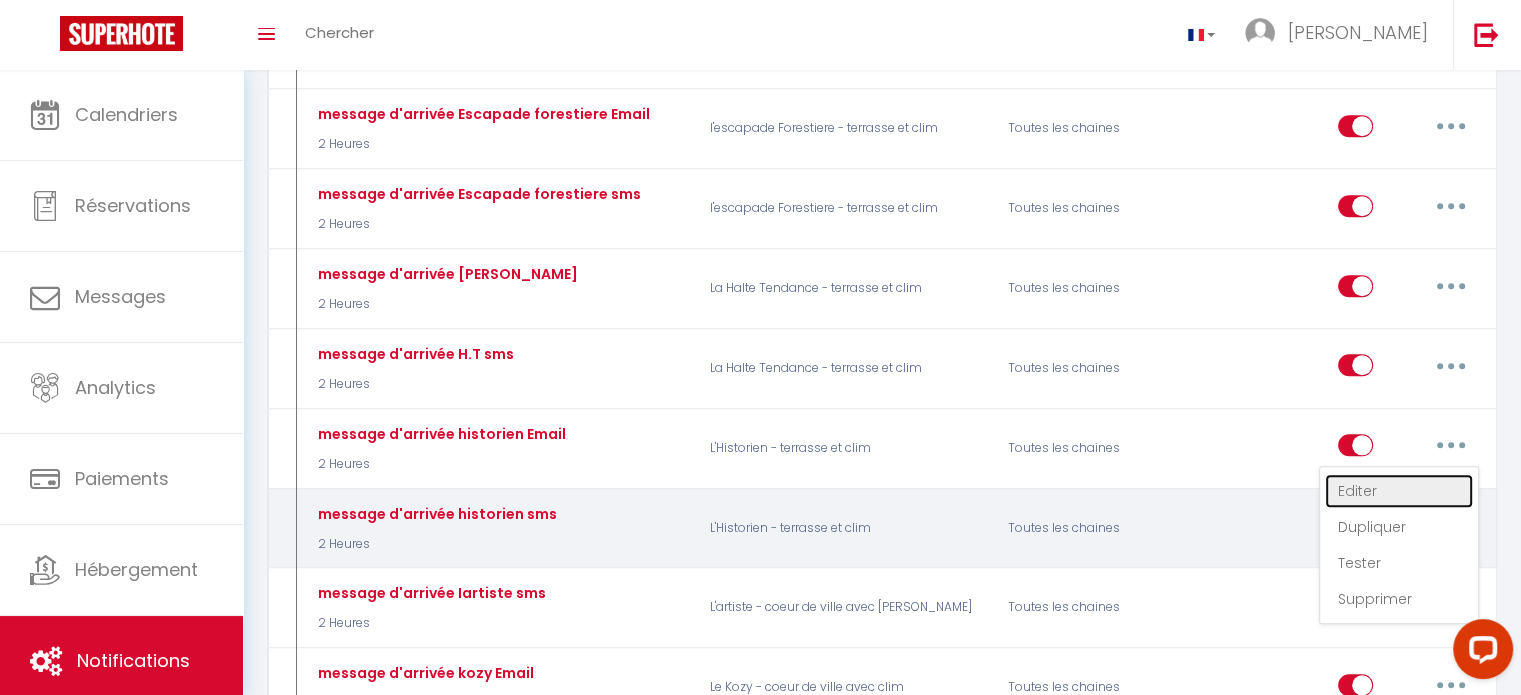 click on "Editer" at bounding box center (1399, 491) 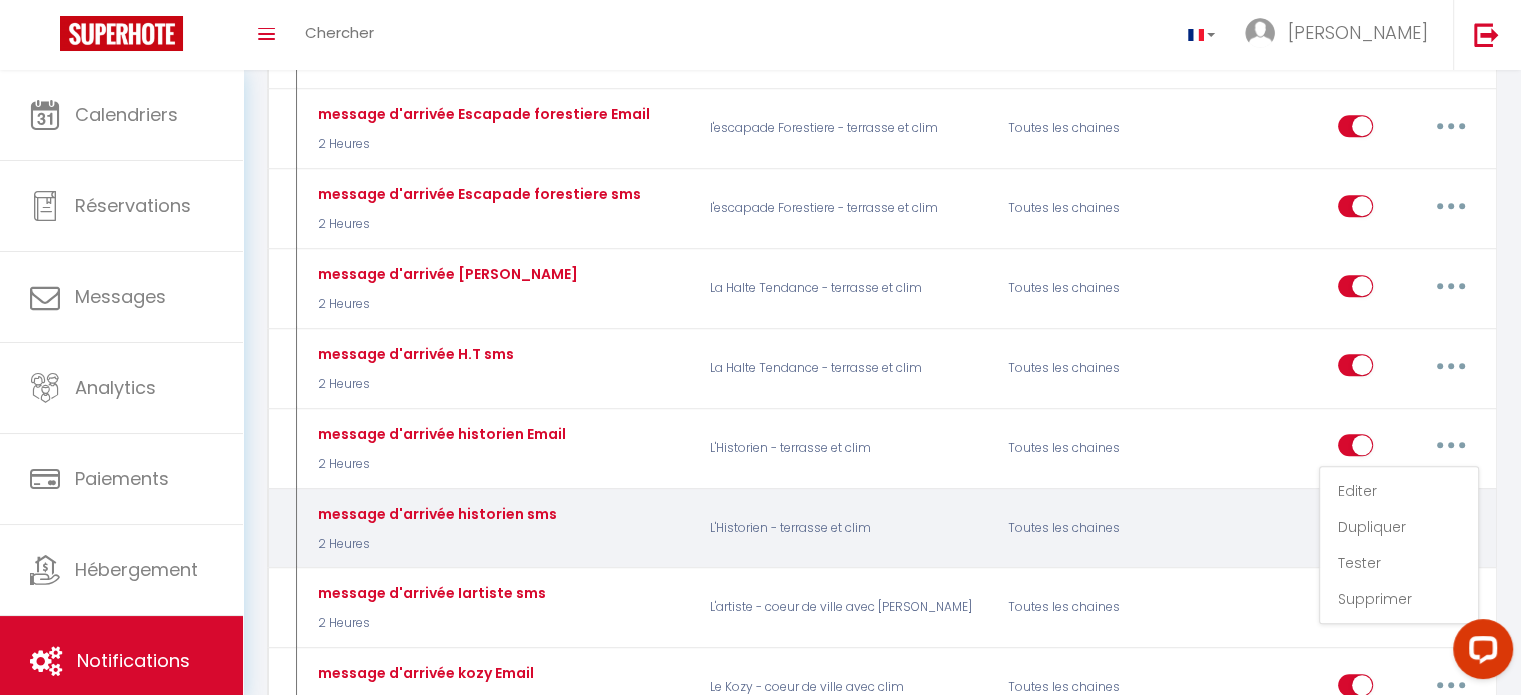type on "message d'arrivée historien Email" 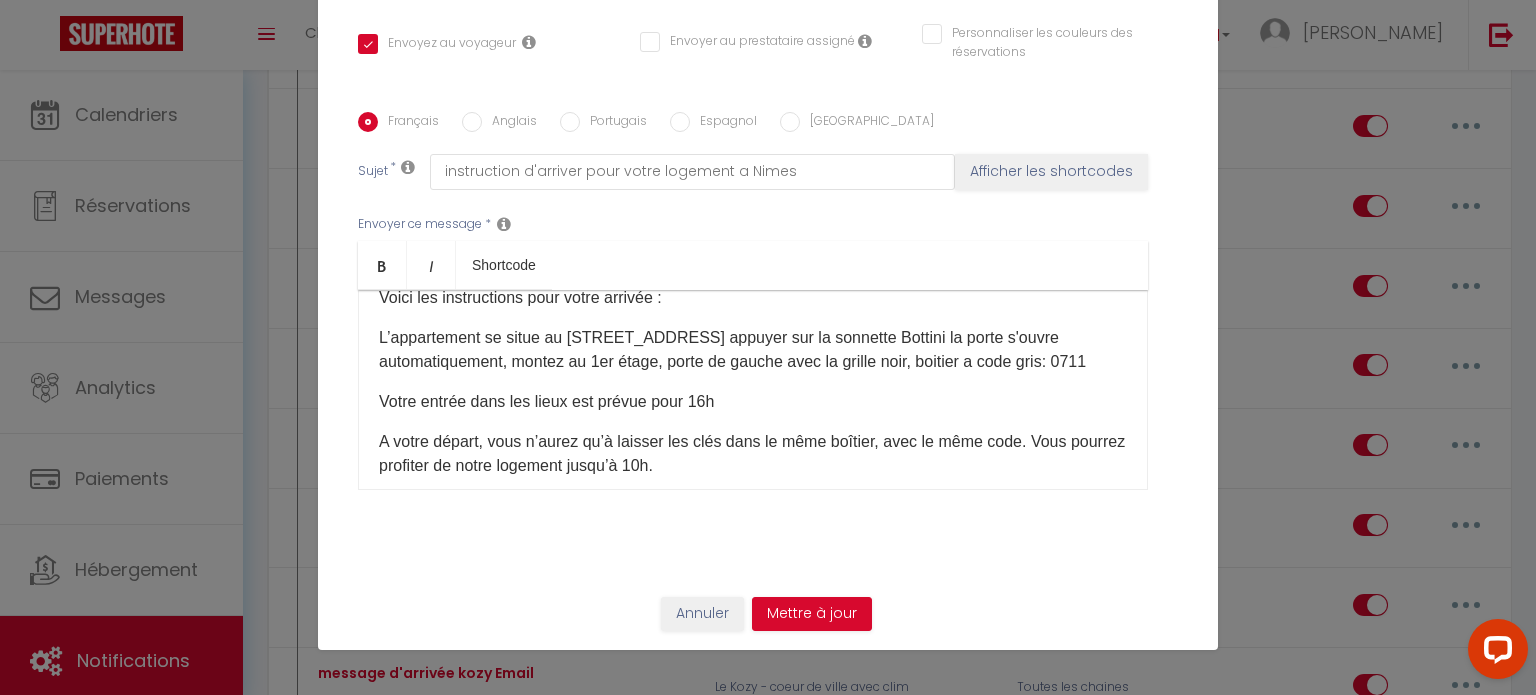 click on "L’appartement se situe au [STREET_ADDRESS] appuyer sur la sonnette Bottini la porte s'ouvre automatiquement, montez au 1er étage, porte de gauche avec la grille noir, boitier a code gris: 0711" at bounding box center [753, 350] 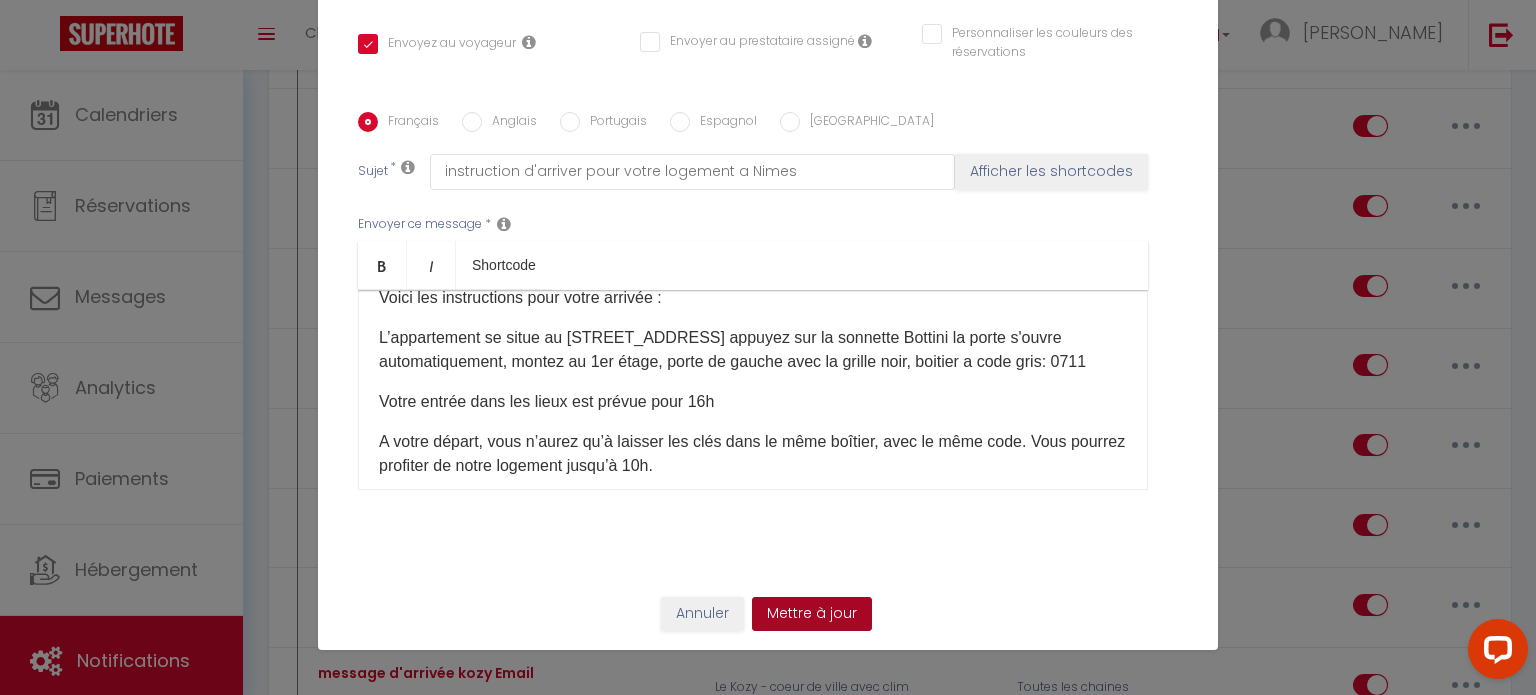 click on "Mettre à jour" at bounding box center [812, 614] 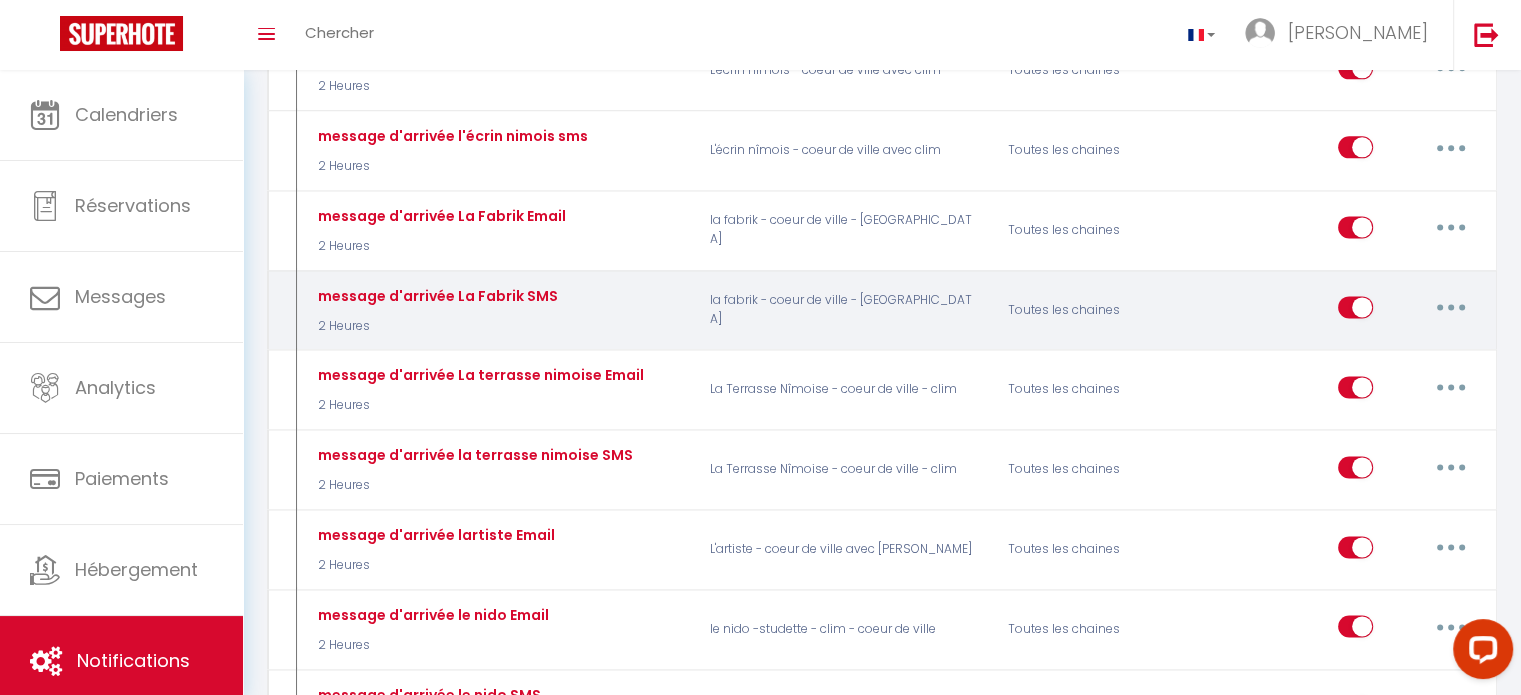 scroll, scrollTop: 2700, scrollLeft: 0, axis: vertical 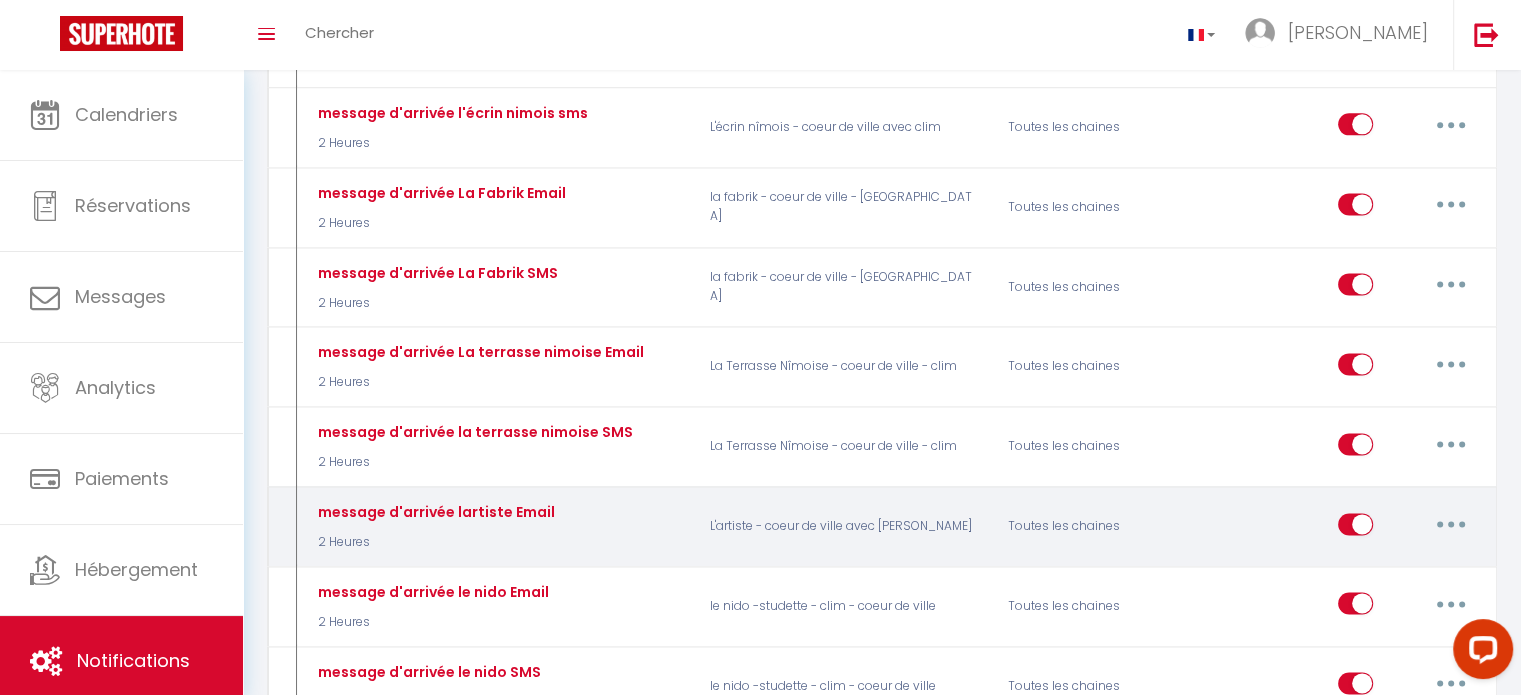 click at bounding box center [1451, 524] 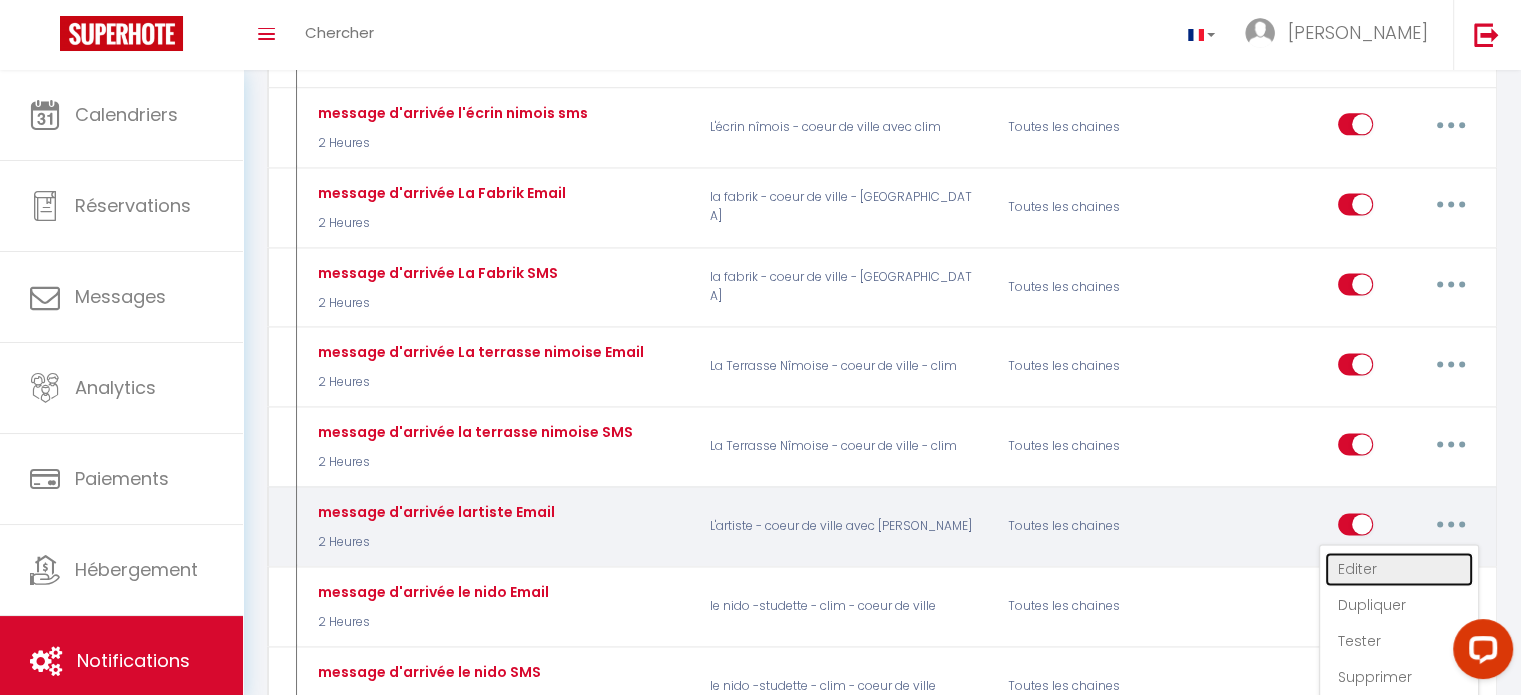 click on "Editer" at bounding box center (1399, 569) 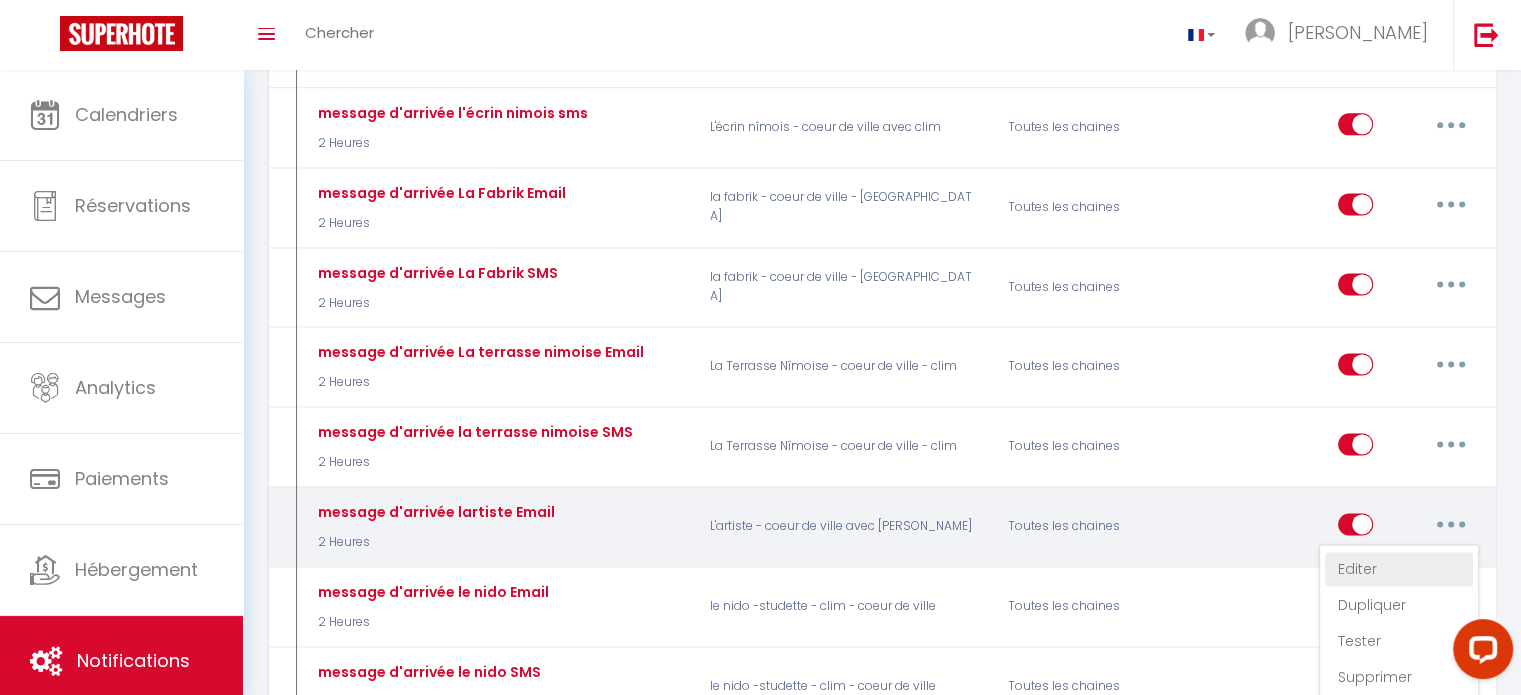 type on "message d'arrivée lartiste Email" 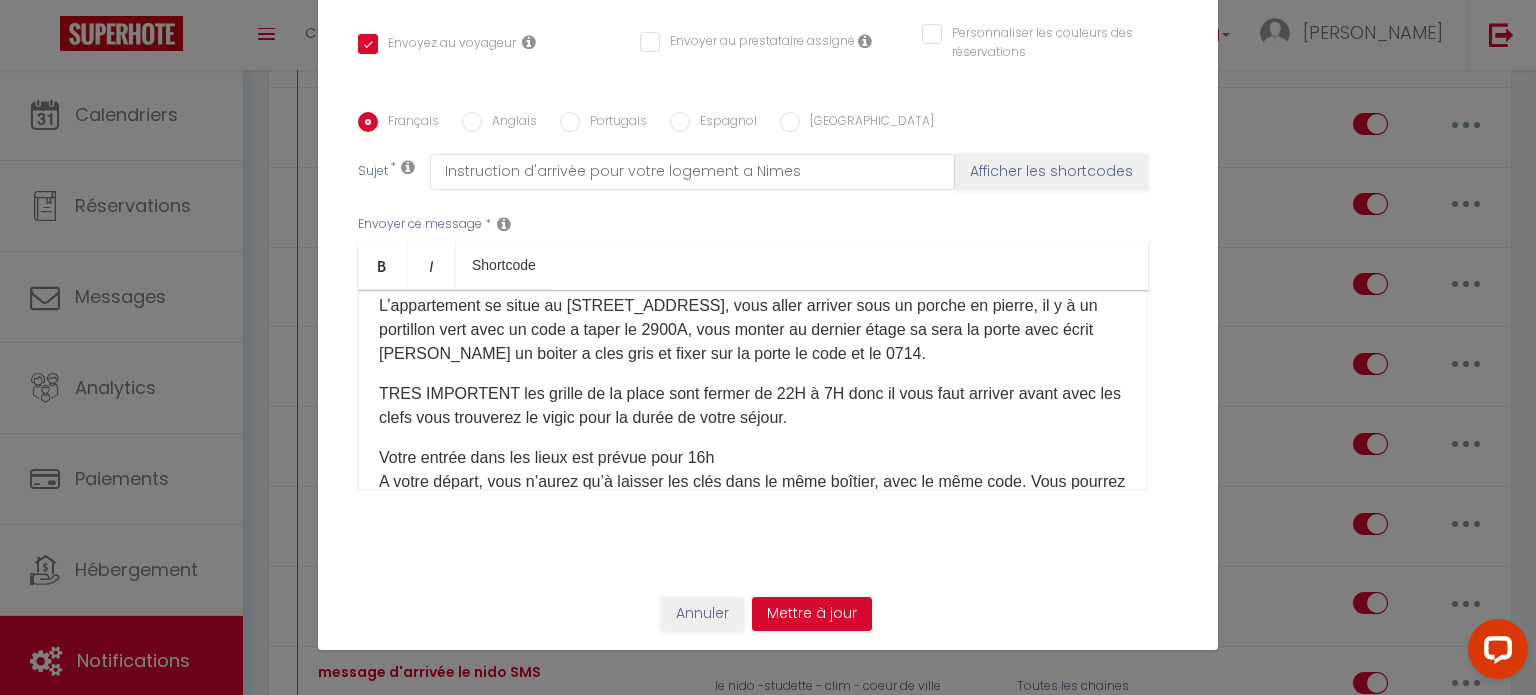 click on "Voici les instructions pour votre arrivée : L’appartement se situe au [STREET_ADDRESS], vous aller arriver sous un porche en pierre, il y à un portillon vert avec un code a taper le 2900A, vous monter au dernier étage sa sera la porte avec écrit [PERSON_NAME] un boiter a cles gris et fixer sur la porte le code et le 0714." at bounding box center [753, 318] 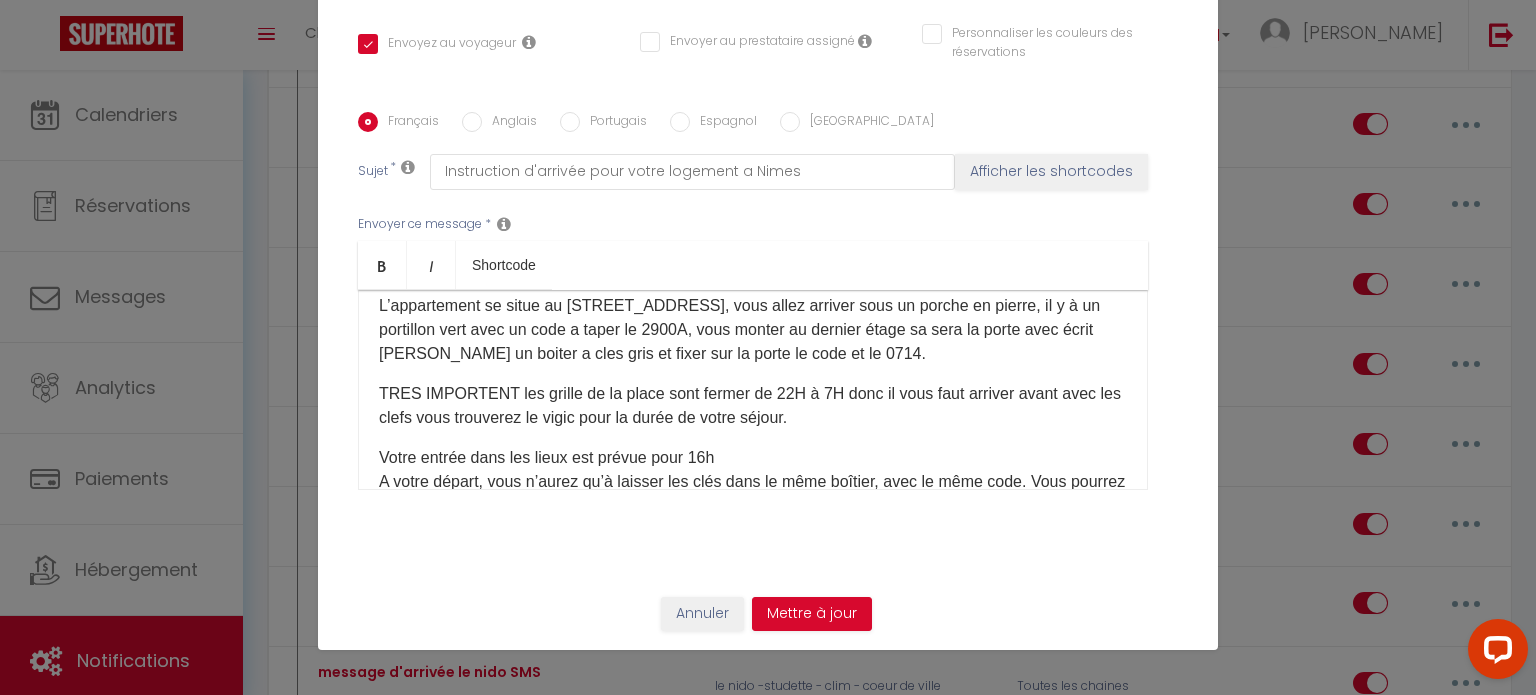 click on "Voici les instructions pour votre arrivée : L’appartement se situe au [STREET_ADDRESS], vous allez arriver sous un porche en pierre, il y à un portillon vert avec un code a taper le 2900A, vous monter au dernier étage sa sera la porte avec écrit [PERSON_NAME] un boiter a cles gris et fixer sur la porte le code et le 0714." at bounding box center [753, 318] 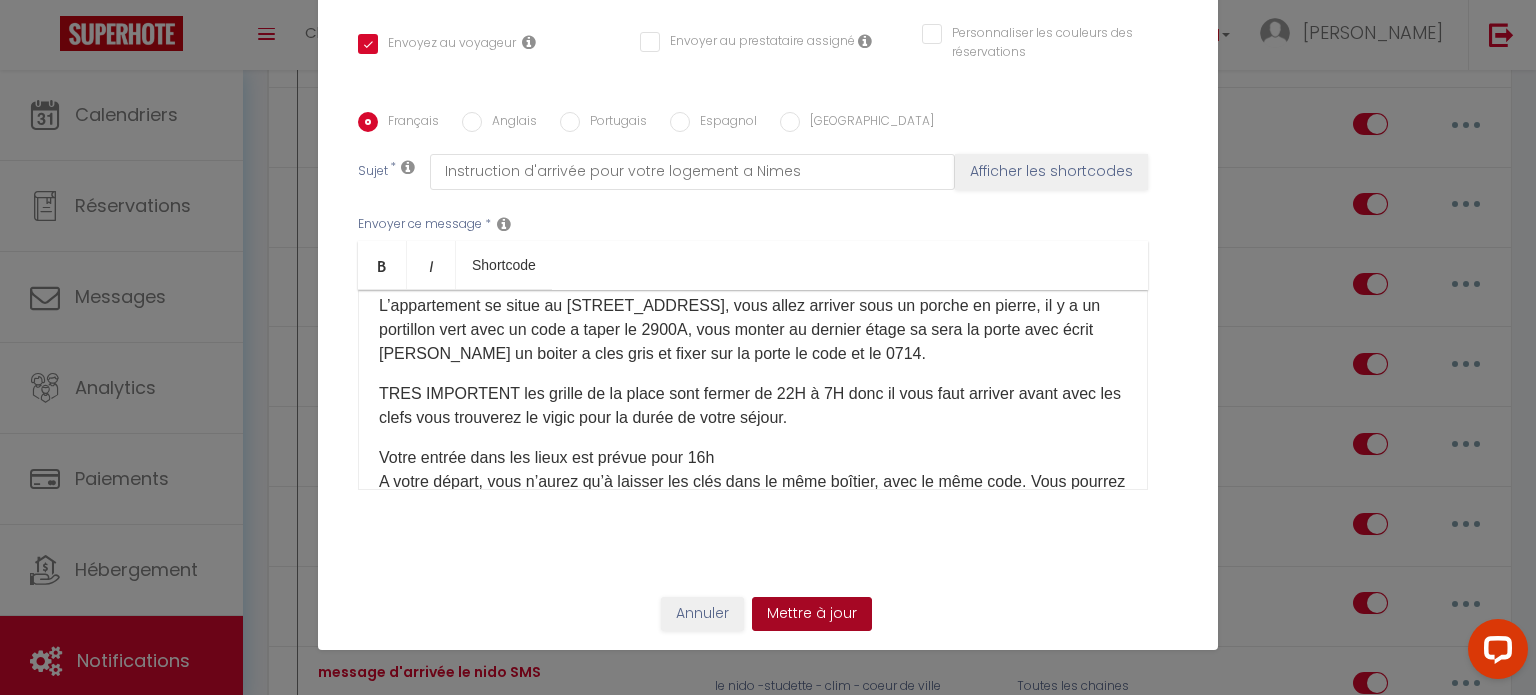 click on "Mettre à jour" at bounding box center [812, 614] 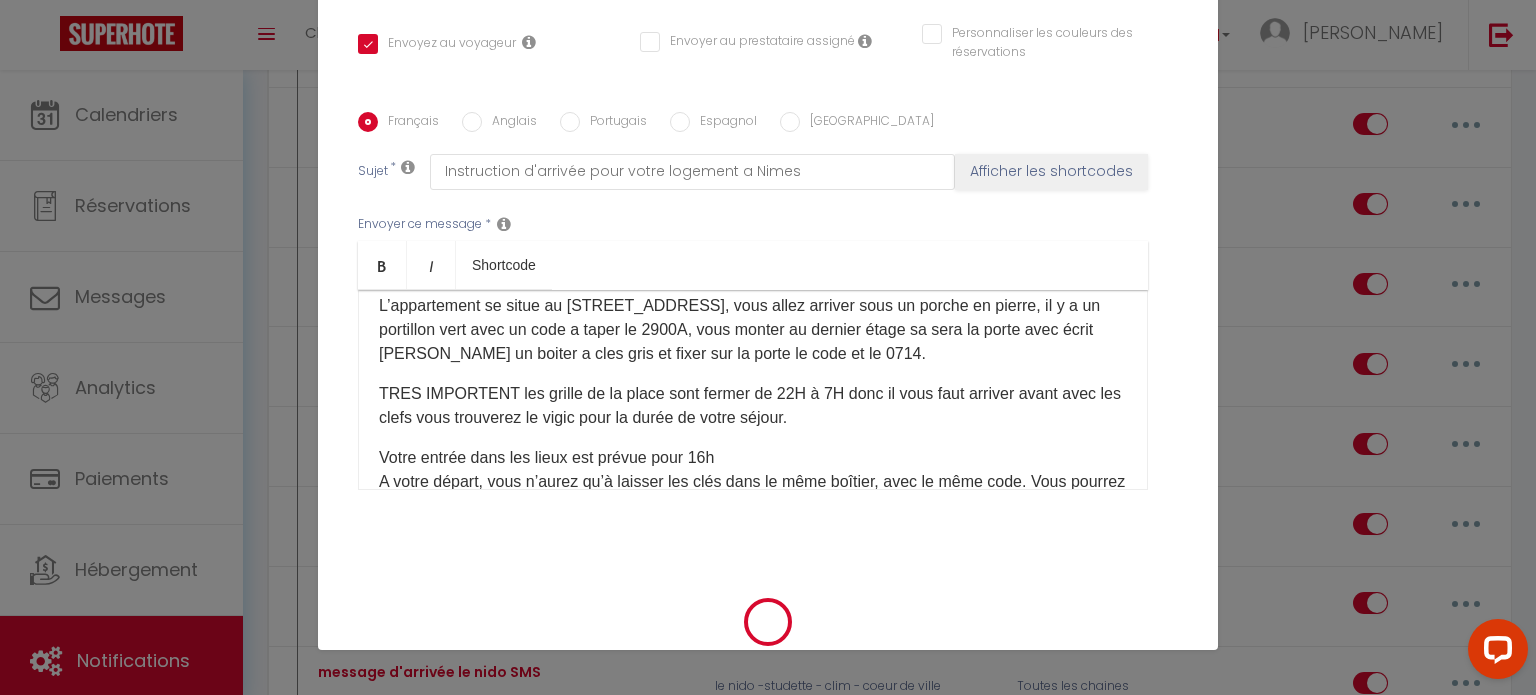 checkbox on "true" 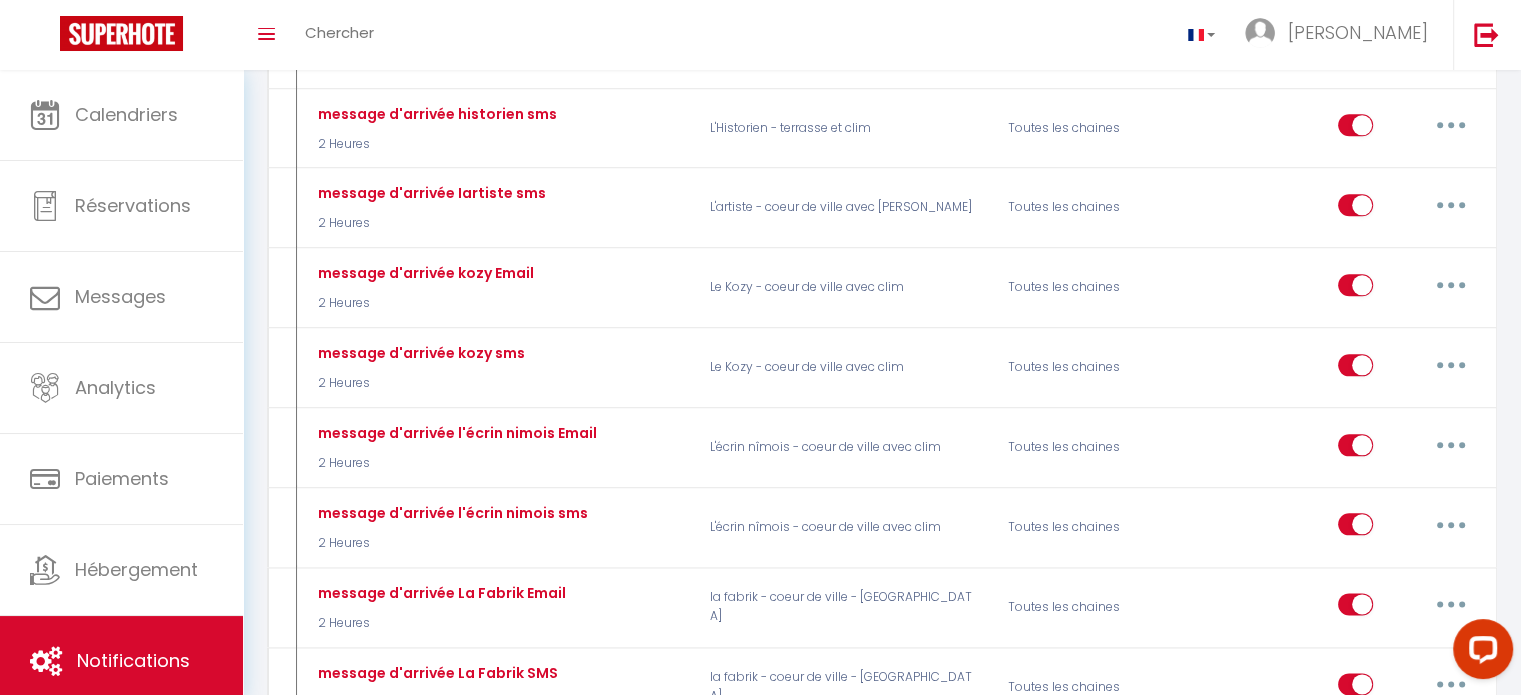 scroll, scrollTop: 2100, scrollLeft: 0, axis: vertical 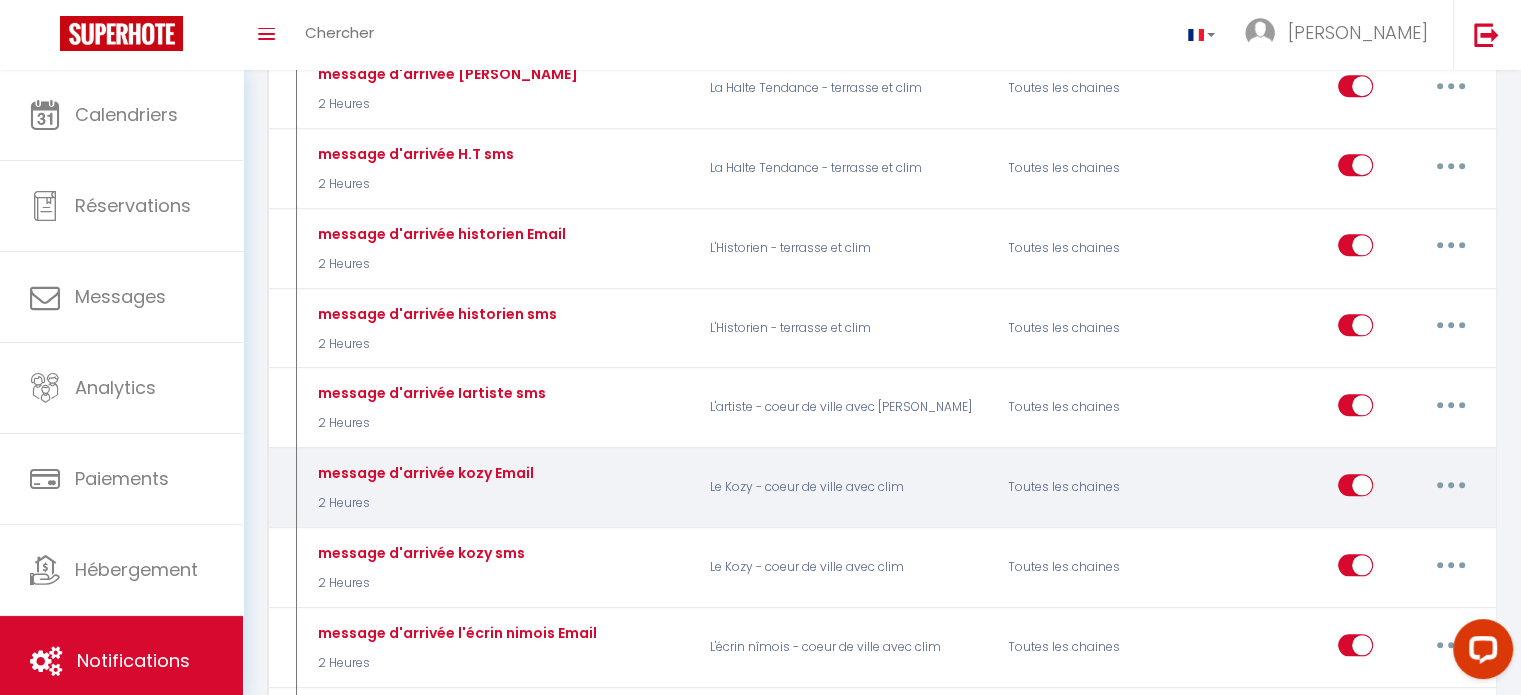 click at bounding box center (1451, 485) 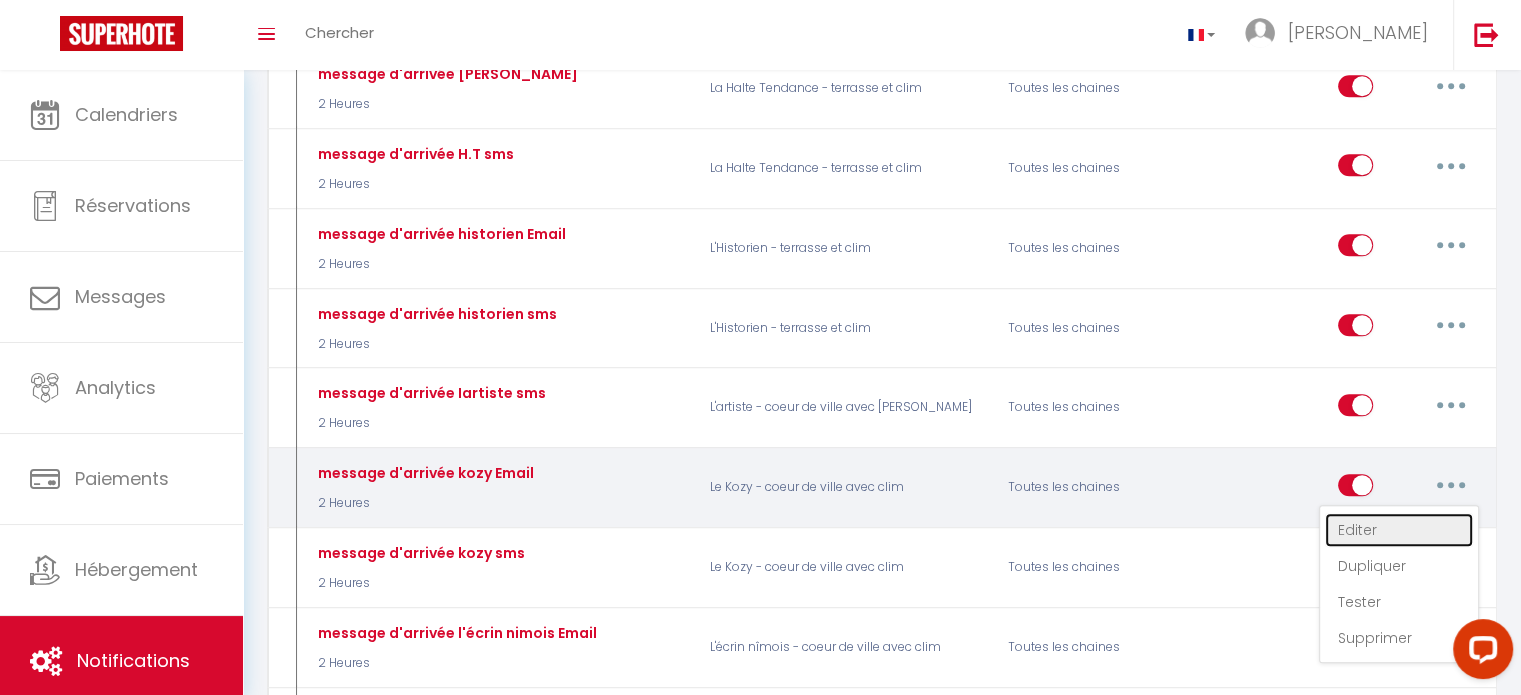 click on "Editer" at bounding box center (1399, 530) 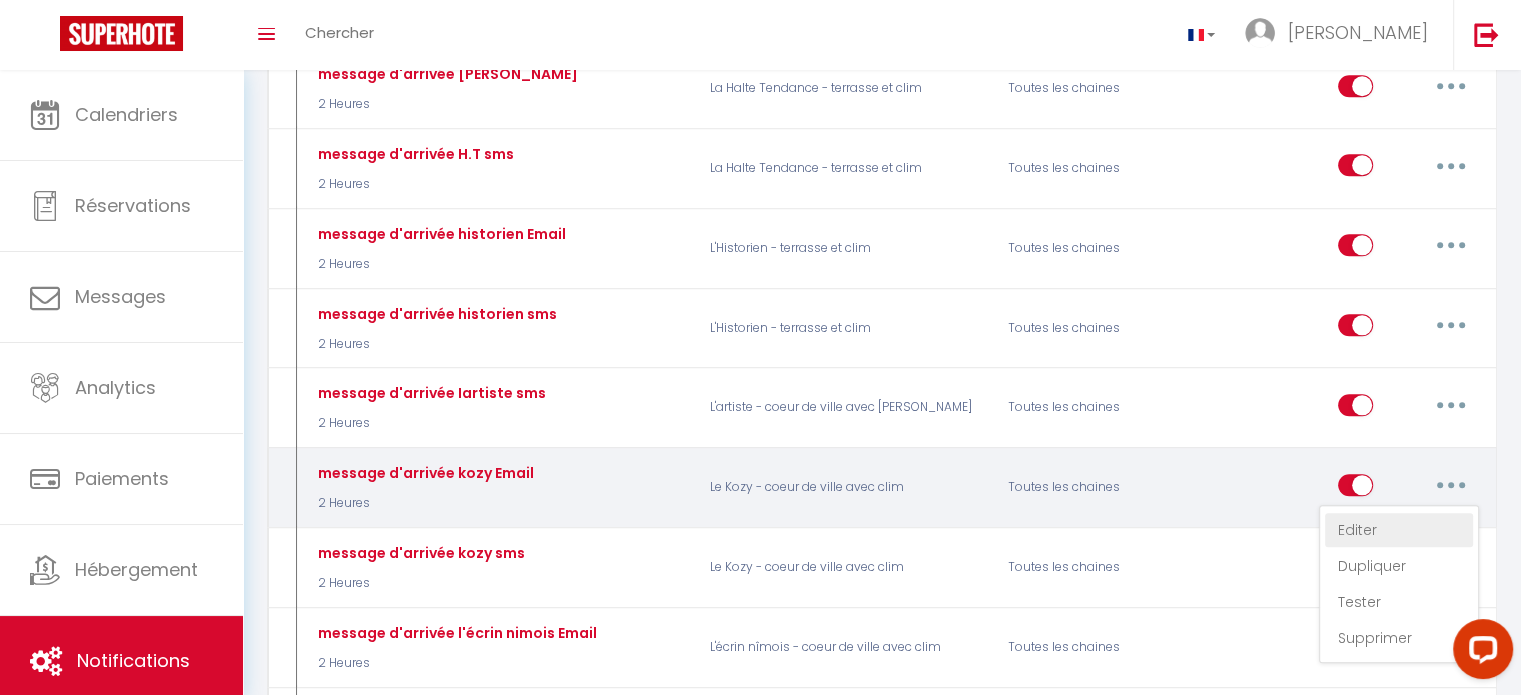 type on "message d'arrivée kozy Email" 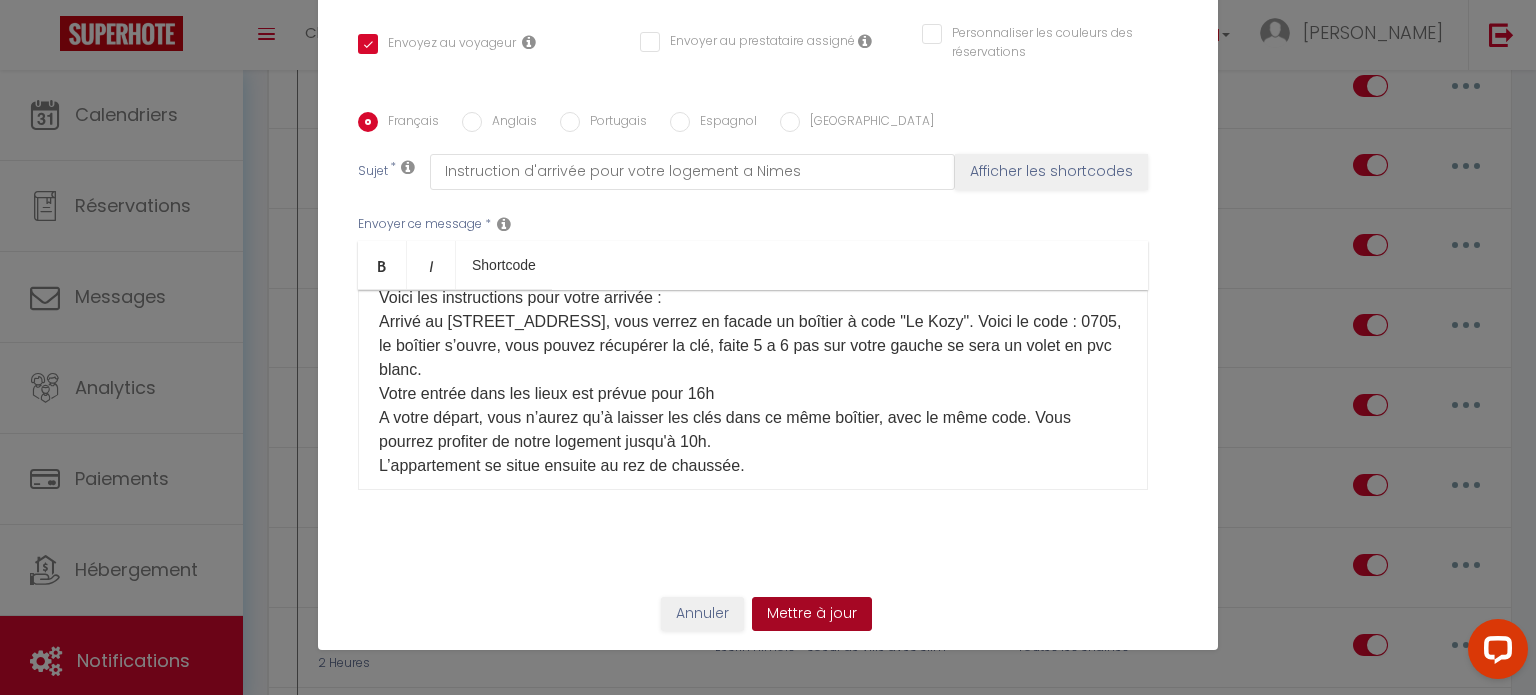 click on "Mettre à jour" at bounding box center (812, 614) 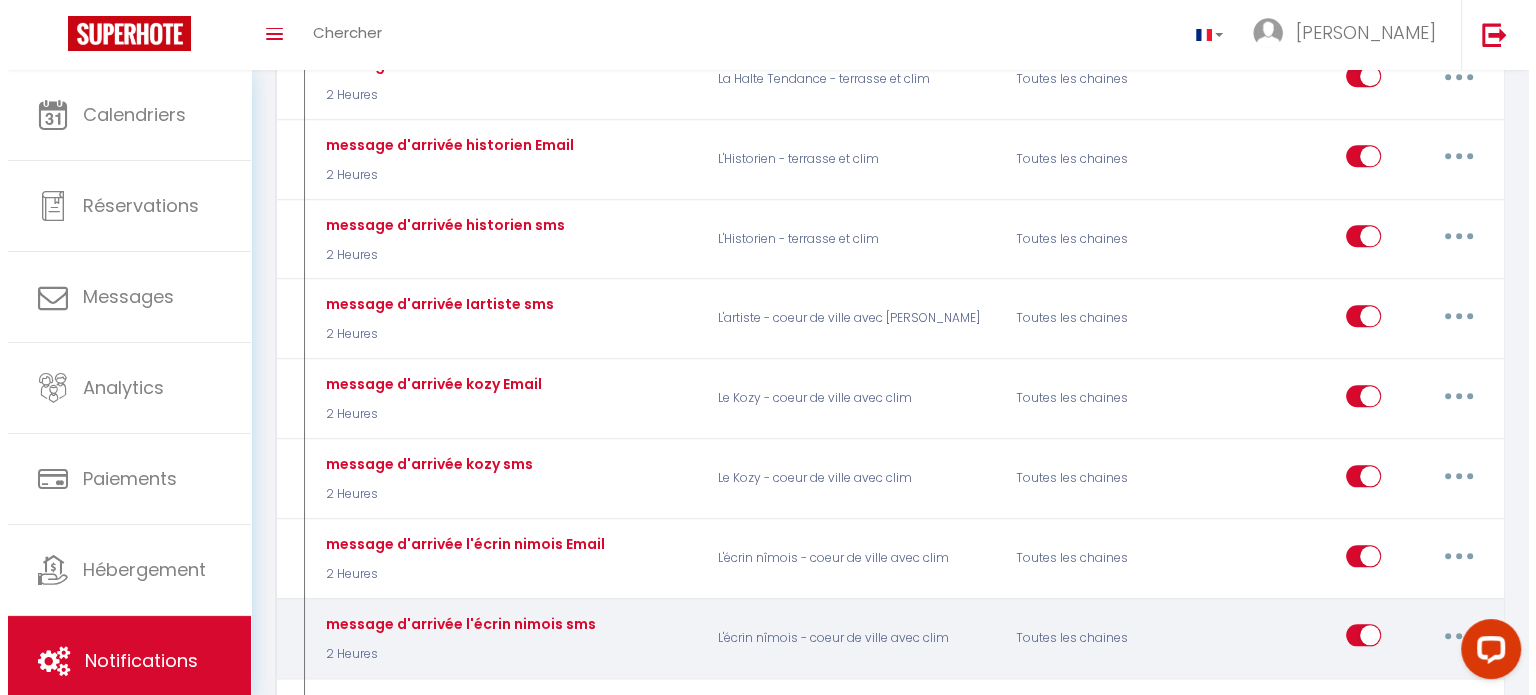 scroll, scrollTop: 2200, scrollLeft: 0, axis: vertical 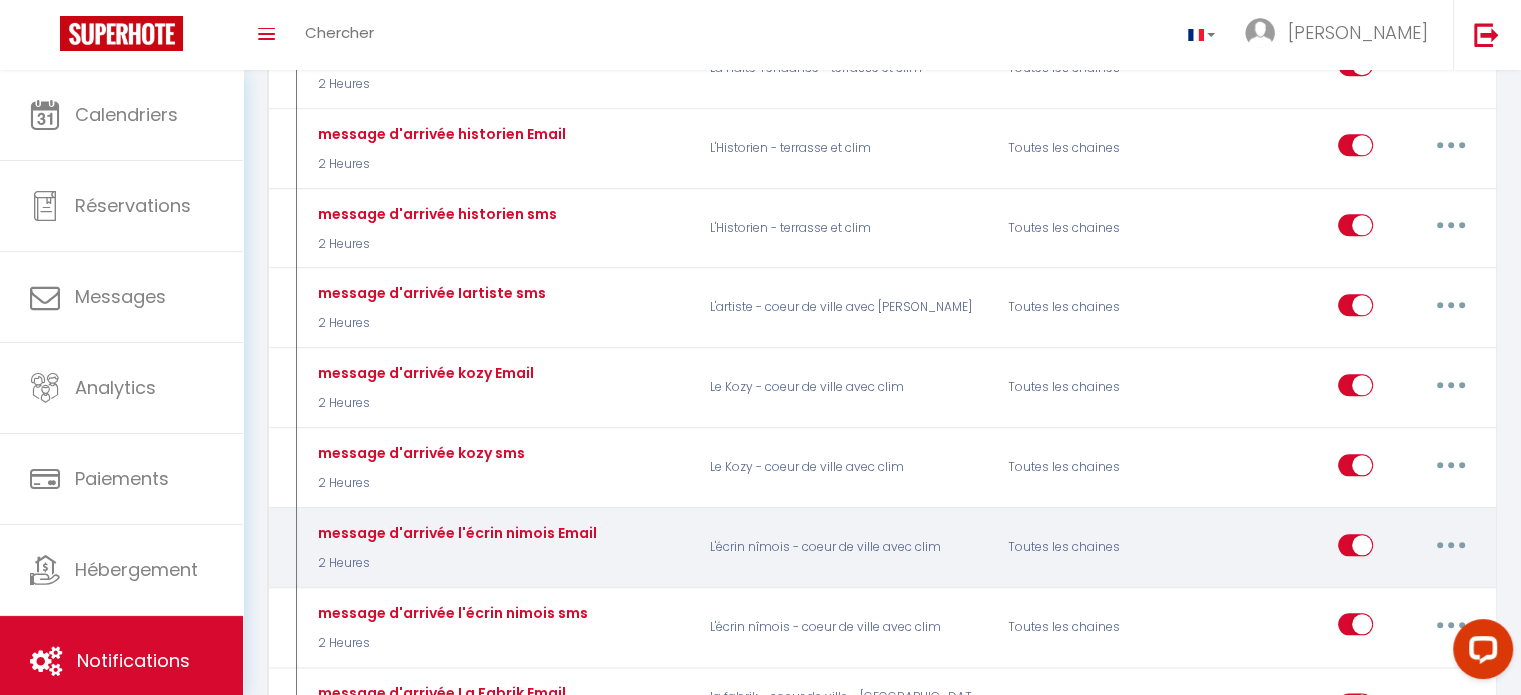 click at bounding box center (1451, 545) 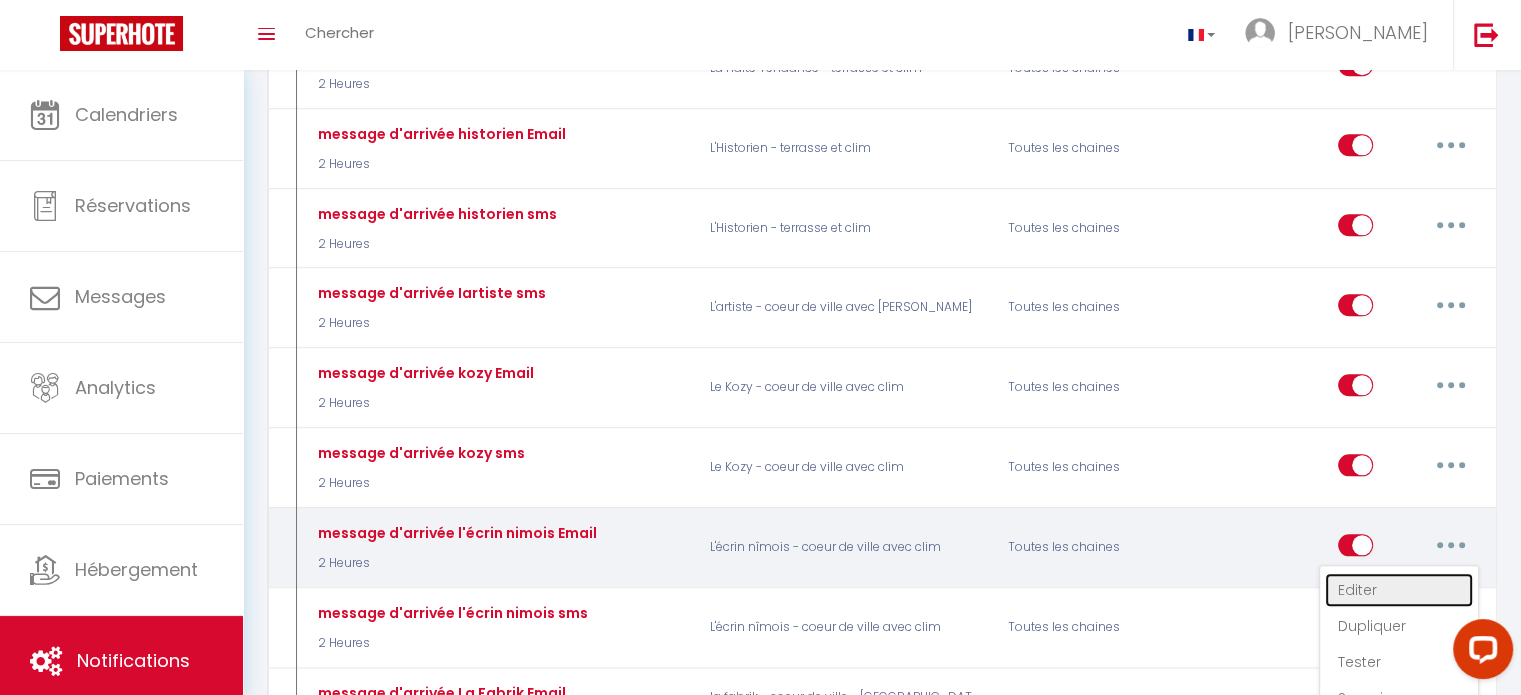 click on "Editer" at bounding box center (1399, 590) 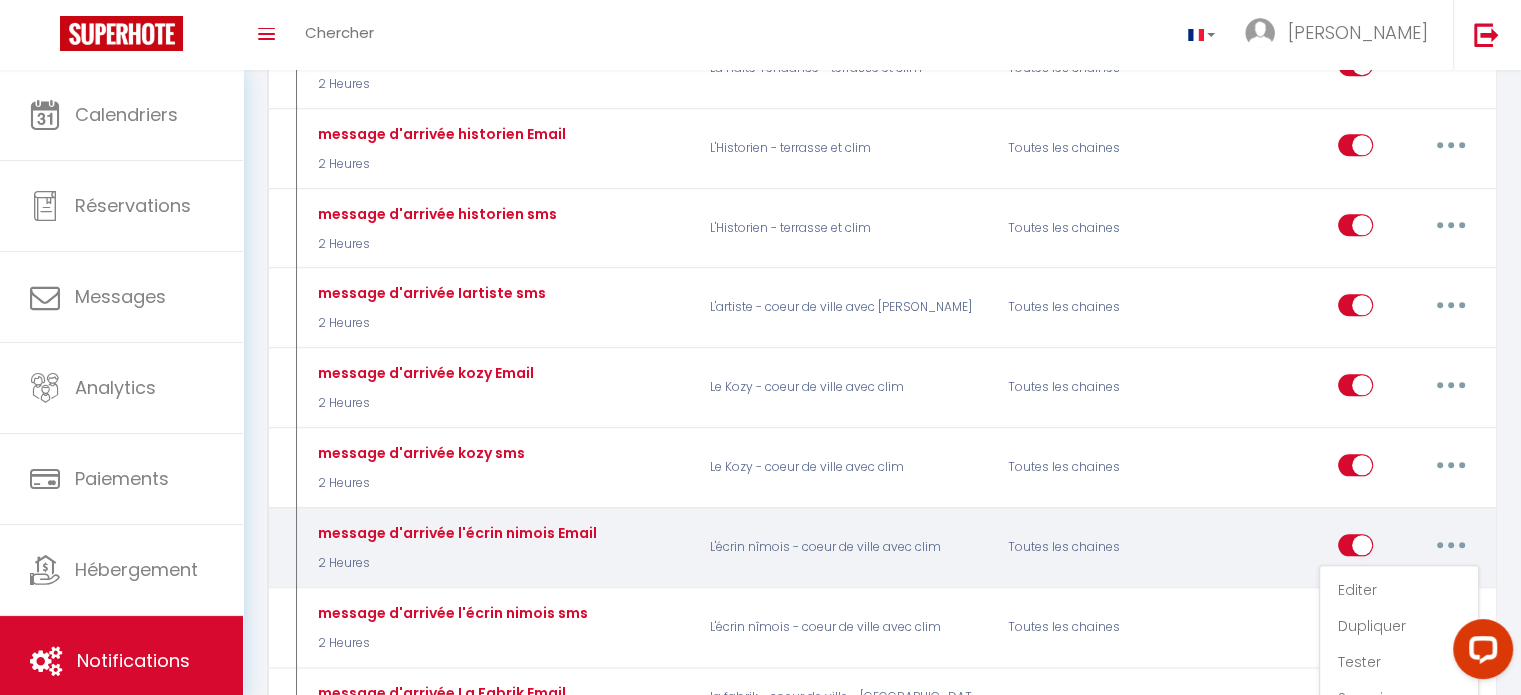 type on "message d'arrivée l'écrin nimois Email" 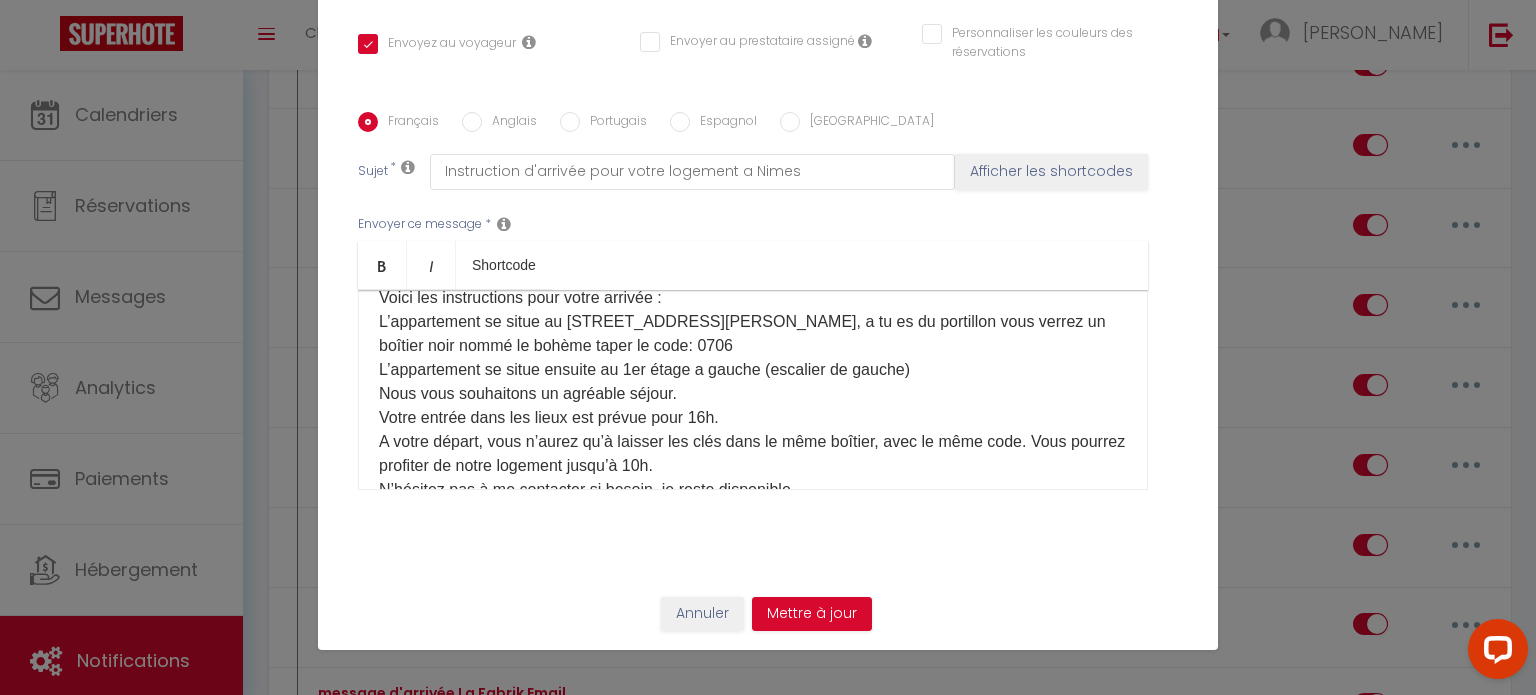 click on "Voici les instructions pour votre arrivée : L’appartement se situe au [STREET_ADDRESS][PERSON_NAME], a tu es du portillon vous verrez un boîtier noir nommé le bohème taper le code: 0706 L’appartement se situe ensuite au 1er étage a gauche (escalier de gauche) Nous vous souhaitons un agréable séjour. Votre entrée dans les lieux est prévue pour 16h. A votre départ, vous n’aurez qu’à laisser les clés dans le même boîtier, avec le même code. Vous pourrez profiter de notre logement jusqu’à 10h.  N’hésitez pas à me contacter si besoin, je reste disponible." at bounding box center (753, 394) 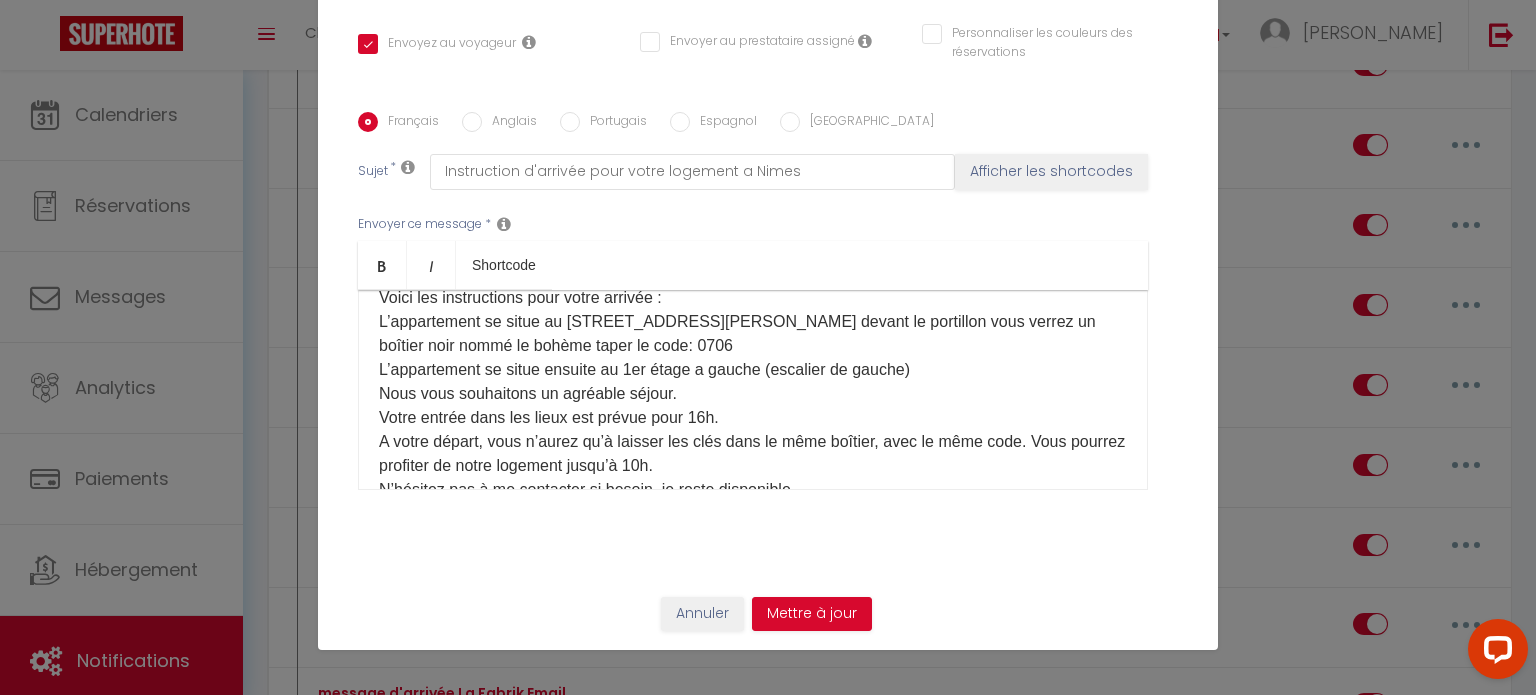 click on "Voici les instructions pour votre arrivée : L’appartement se situe au [STREET_ADDRESS][PERSON_NAME] devant le portillon vous verrez un boîtier noir nommé le bohème taper le code: 0706 L’appartement se situe ensuite au 1er étage a gauche (escalier de gauche) Nous vous souhaitons un agréable séjour. Votre entrée dans les lieux est prévue pour 16h. A votre départ, vous n’aurez qu’à laisser les clés dans le même boîtier, avec le même code. Vous pourrez profiter de notre logement jusqu’à 10h.  N’hésitez pas à me contacter si besoin, je reste disponible." at bounding box center [753, 394] 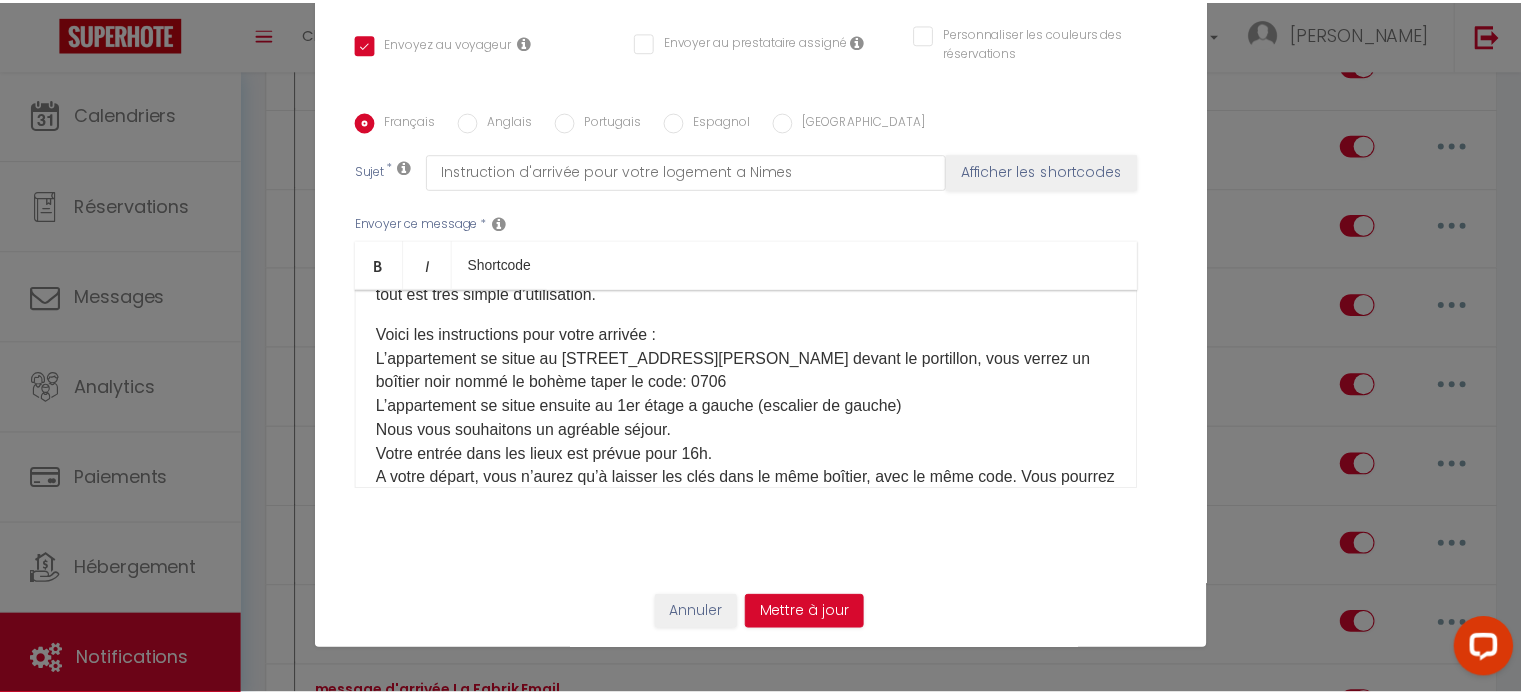 scroll, scrollTop: 133, scrollLeft: 0, axis: vertical 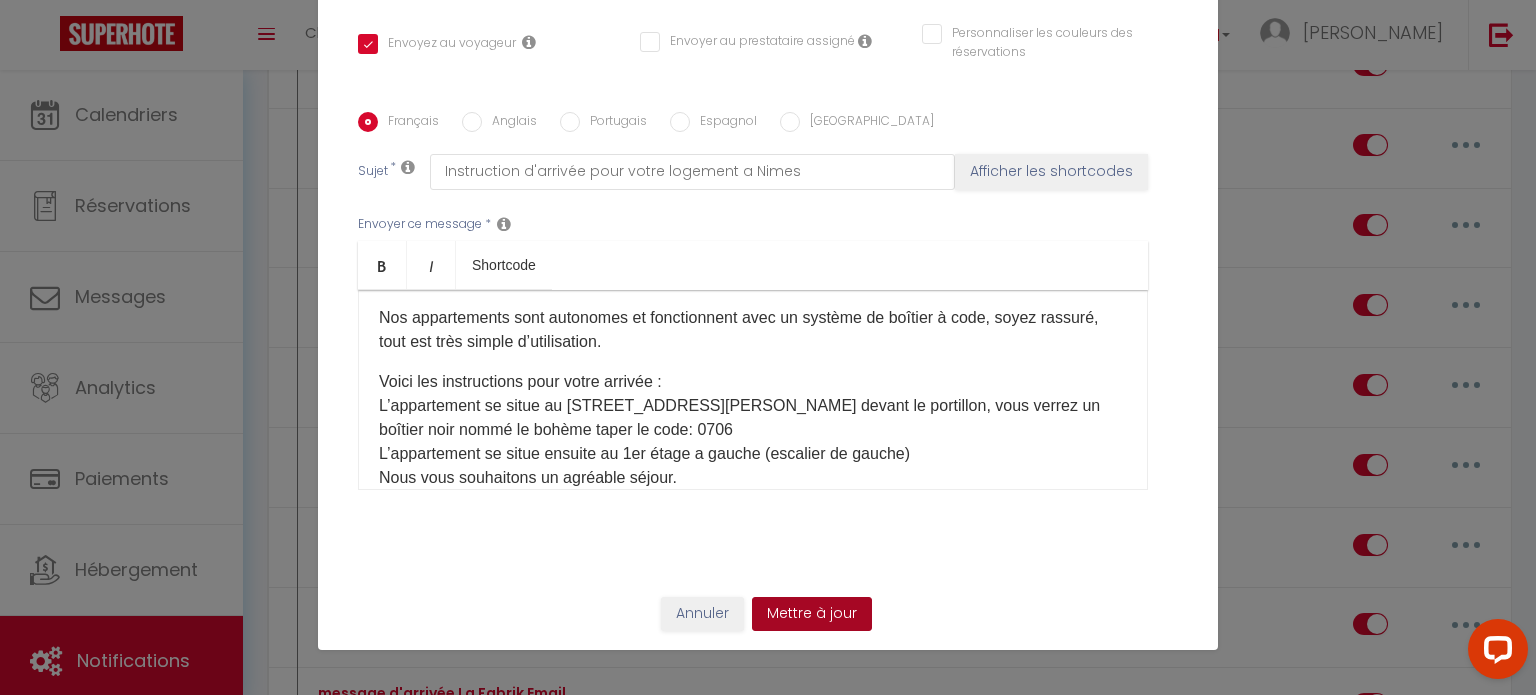 click on "Mettre à jour" at bounding box center (812, 614) 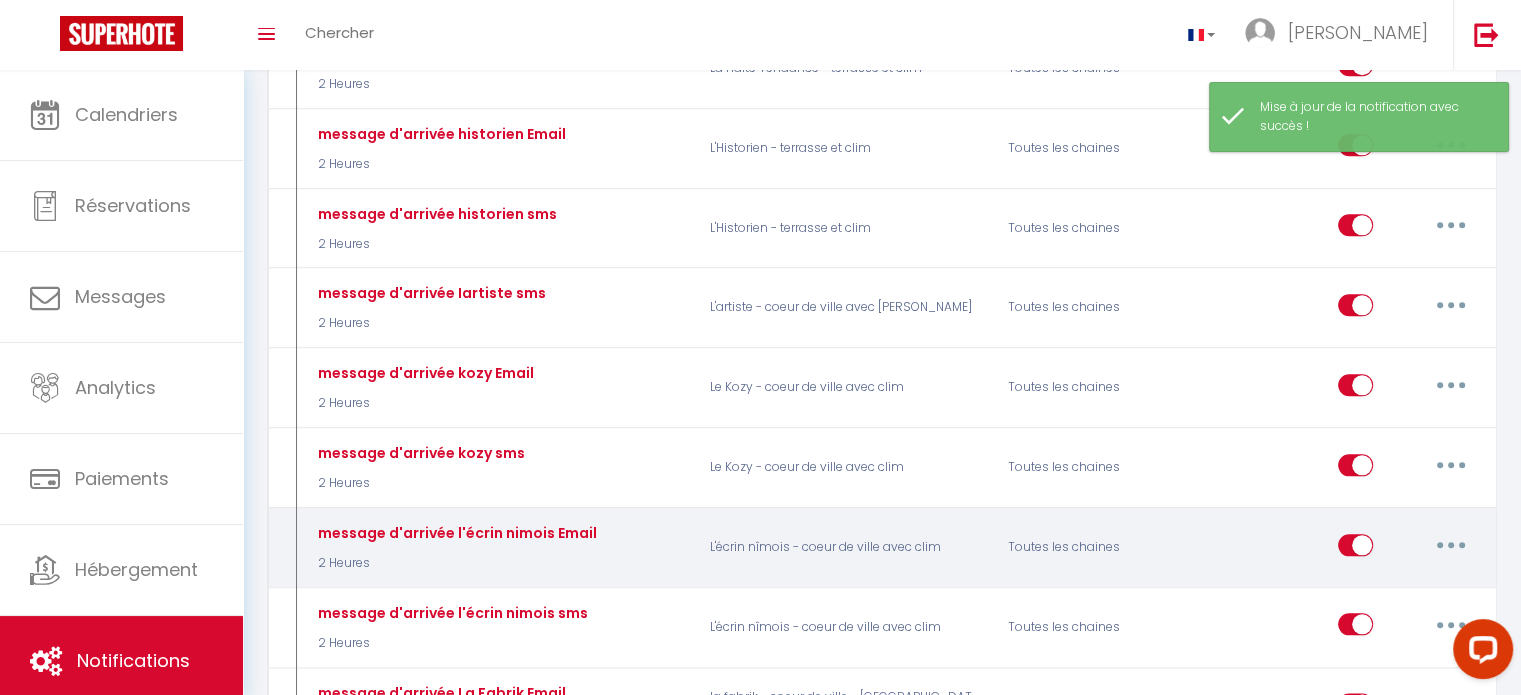 click at bounding box center (1451, 545) 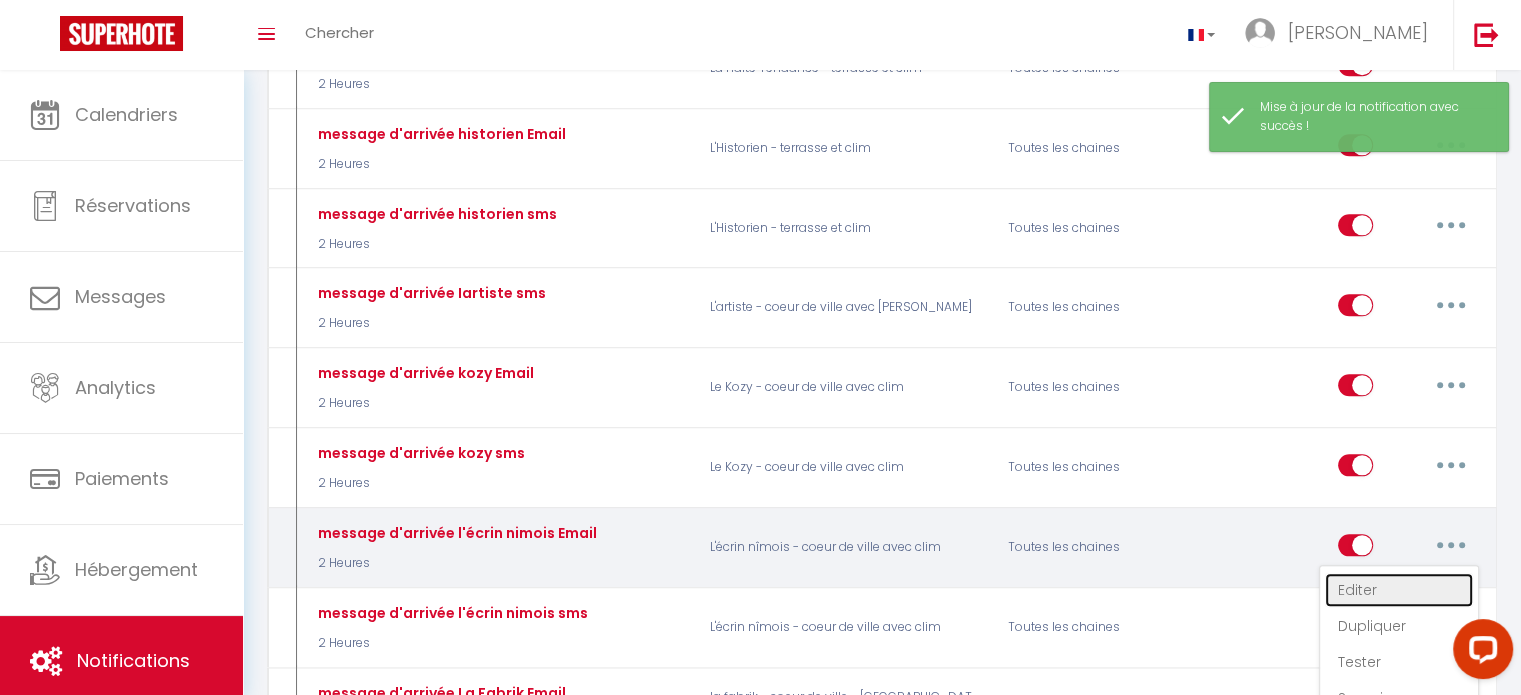 click on "Editer" at bounding box center (1399, 590) 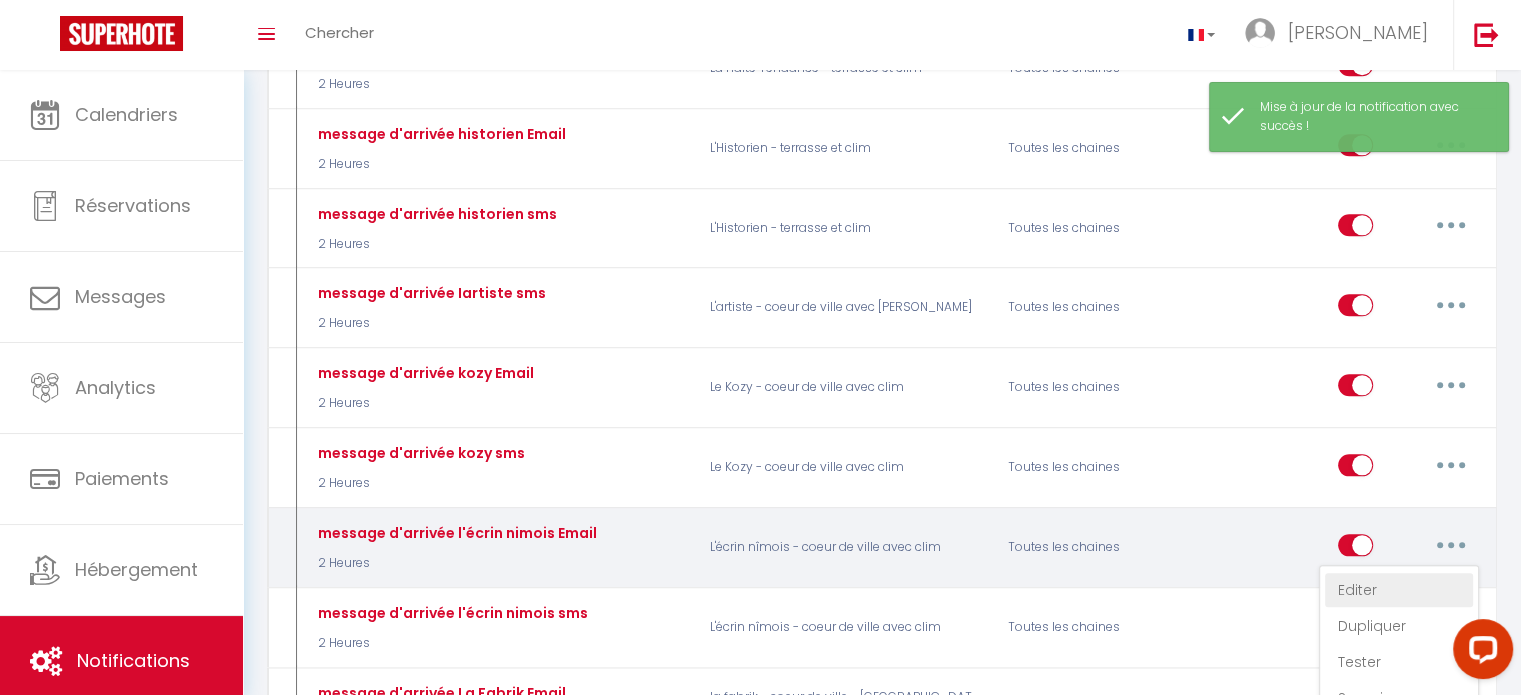 type on "message d'arrivée l'écrin nimois Email" 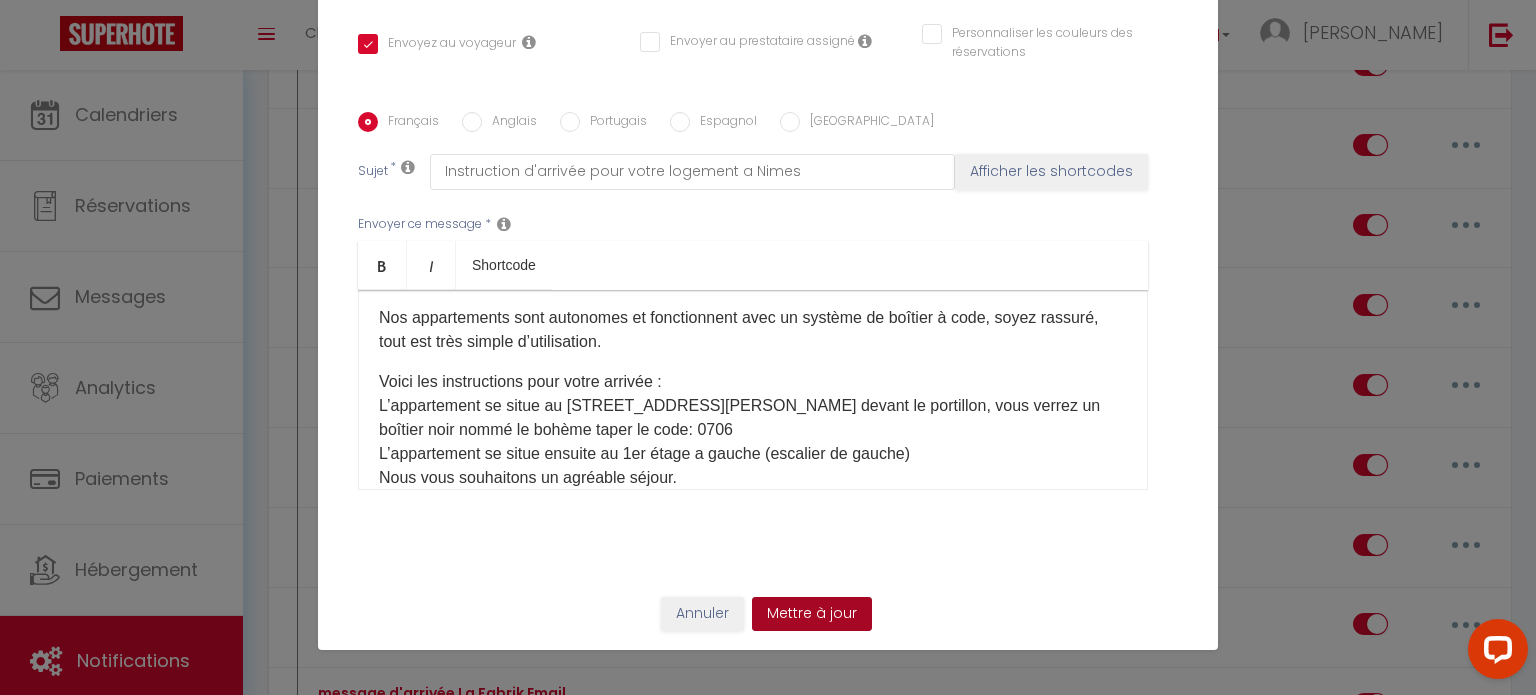 click on "Mettre à jour" at bounding box center [812, 614] 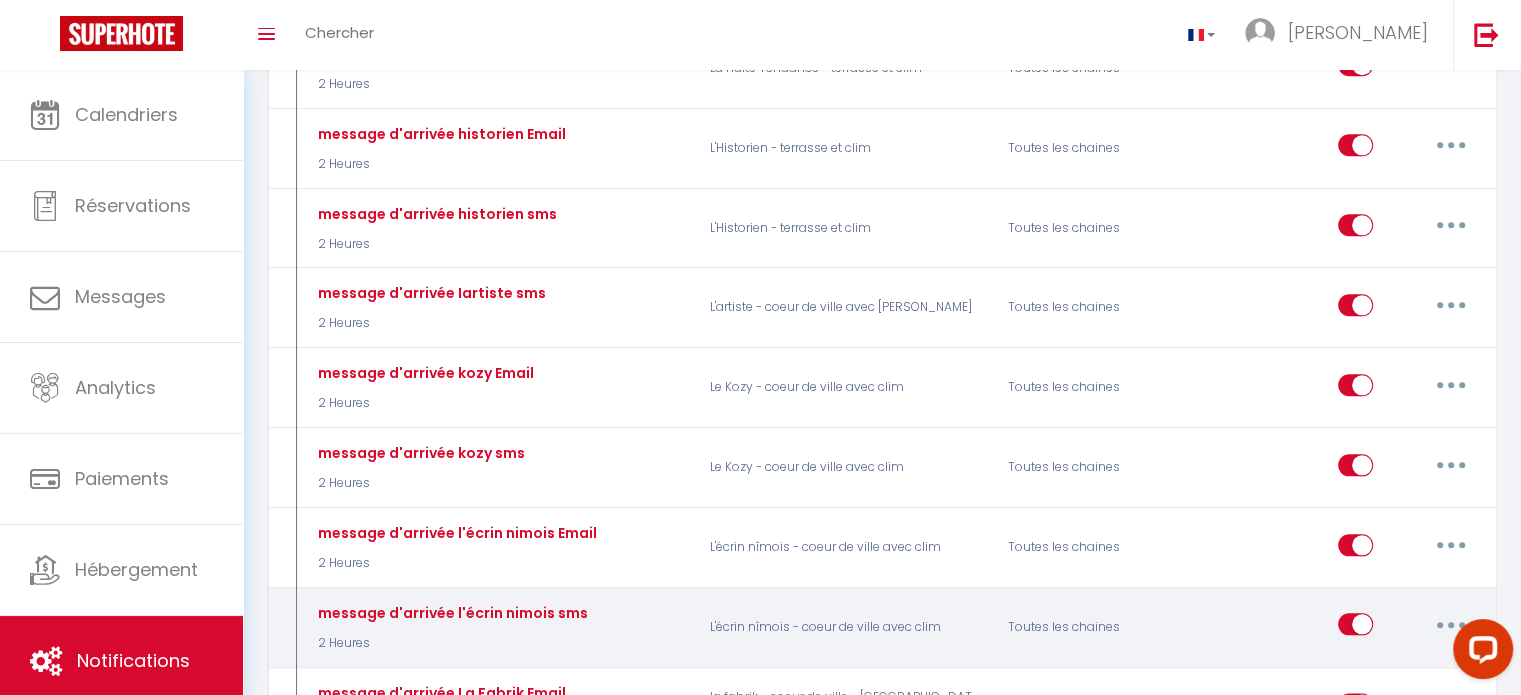 click on "Avant Checkin (à partir de 12h00)
2 - Demande Confirmation Checkin    1 Jour     Tous les apparts   Toutes les chaines     Editer   Dupliquer   Tester   Supprimer         message d'arrivée Arena Email    2 Heures     Aréna - vue sur les arénes
Toutes les chaines     Editer   Dupliquer   Tester   Supprimer         message d'arrivée Arena sms    2 Heures     Aréna - vue sur les arénes
Toutes les chaines     Editer   Dupliquer   Tester   Supprimer         message d'arrivée B.E Email    2 Heures     La Balade Estivale - terrasse et clim
Toutes les chaines     Editer   Dupliquer   Tester   Supprimer         message d'arrivée B.E sms    2 Heures     La Balade Estivale - terrasse et clim
Toutes les chaines     Editer   Dupliquer   Tester   Supprimer         message d'arrivée [PERSON_NAME] Email    2 Heures     Le [PERSON_NAME] - garage et clim
Toutes les chaines     Editer   Dupliquer   Tester   Supprimer         message d'arrivée [PERSON_NAME] sms" at bounding box center (882, 606) 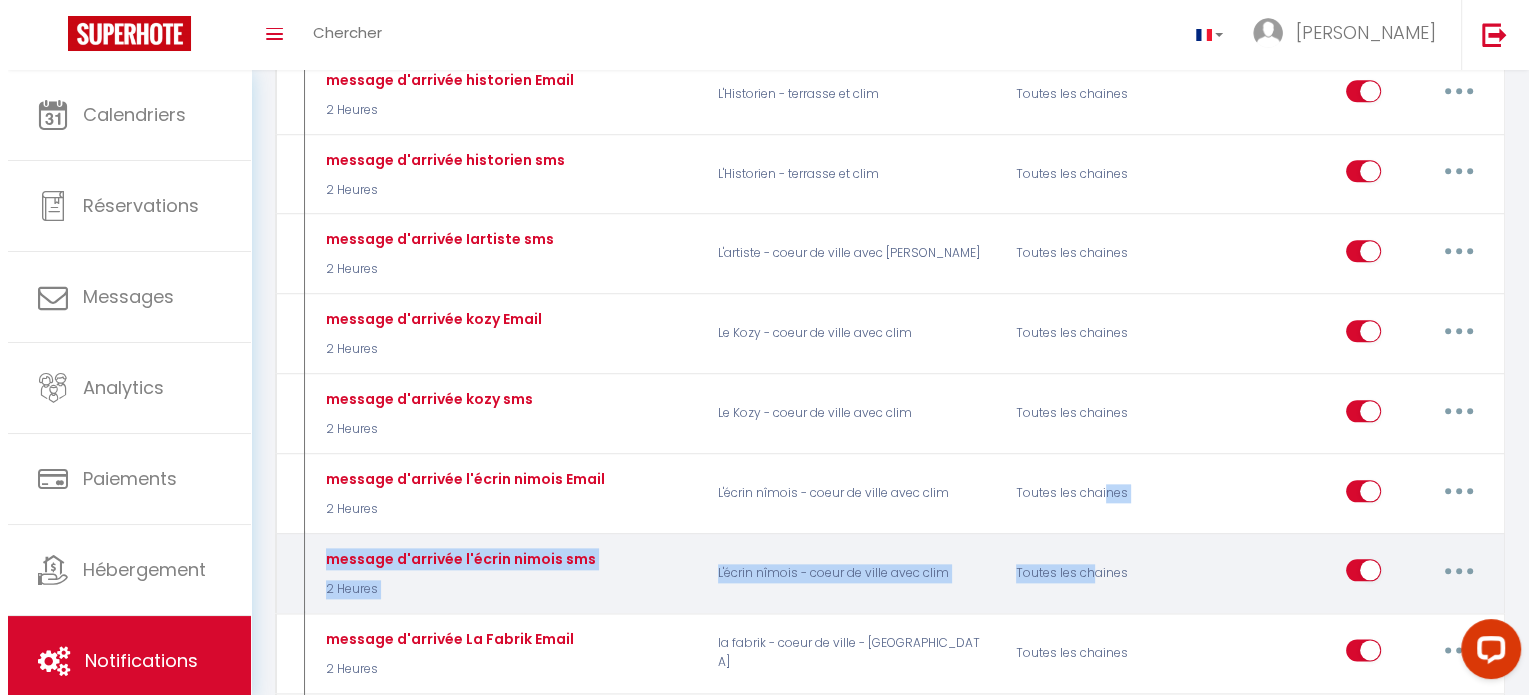 scroll, scrollTop: 2300, scrollLeft: 0, axis: vertical 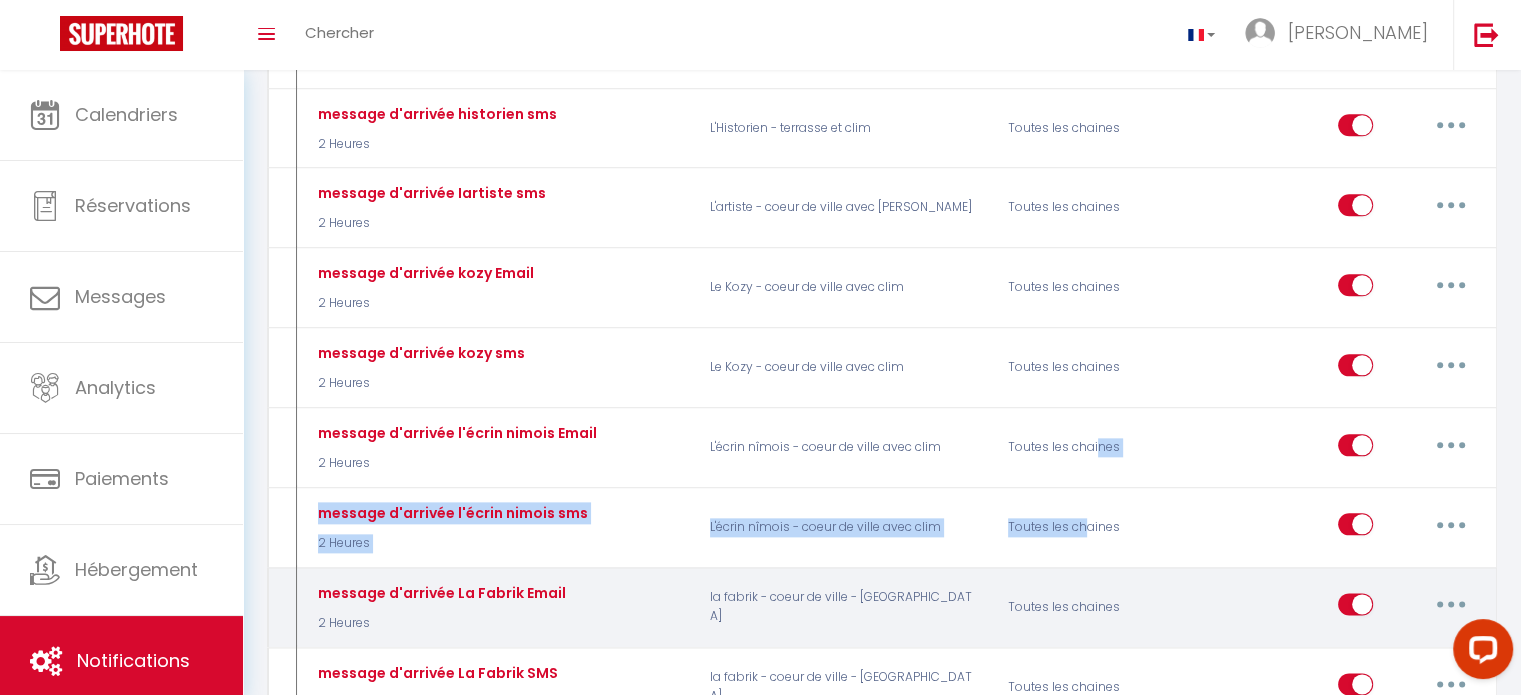 click at bounding box center [1451, 604] 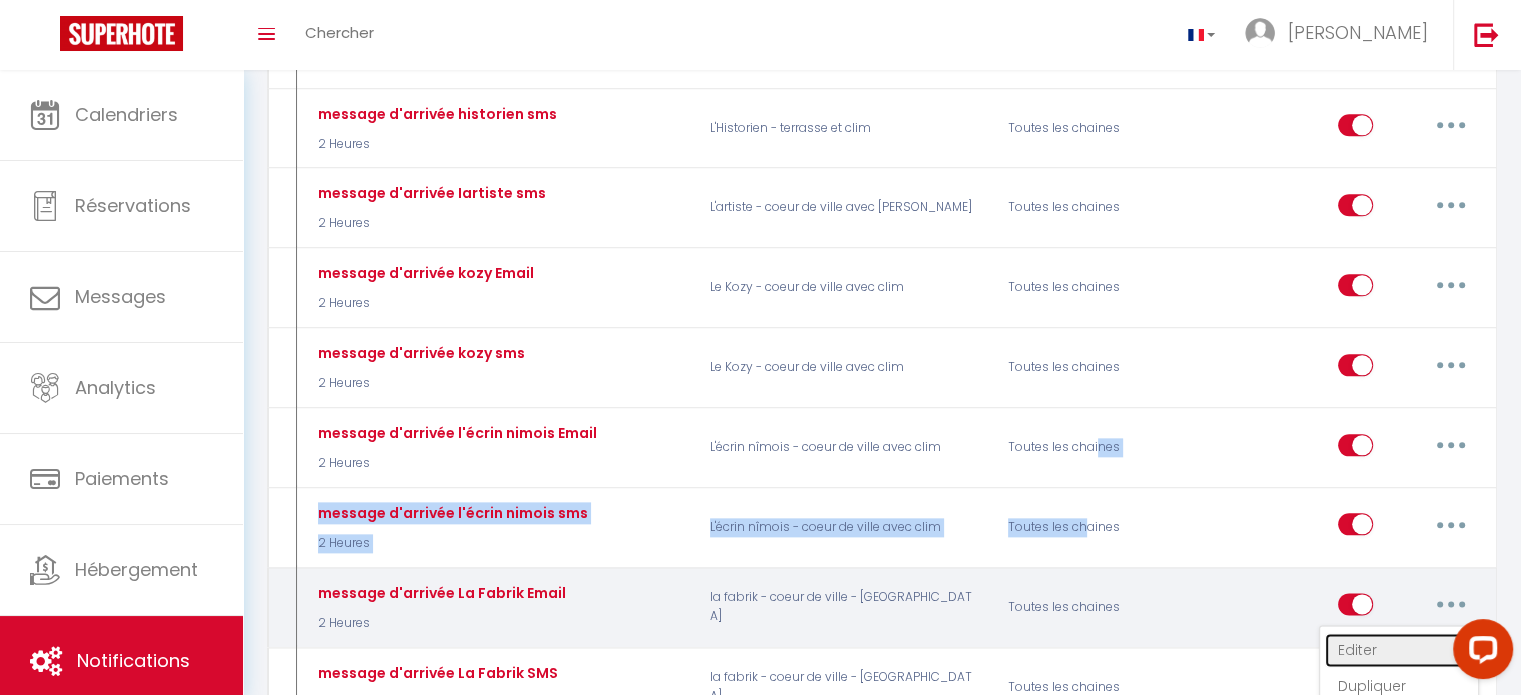 click on "Editer" at bounding box center (1399, 650) 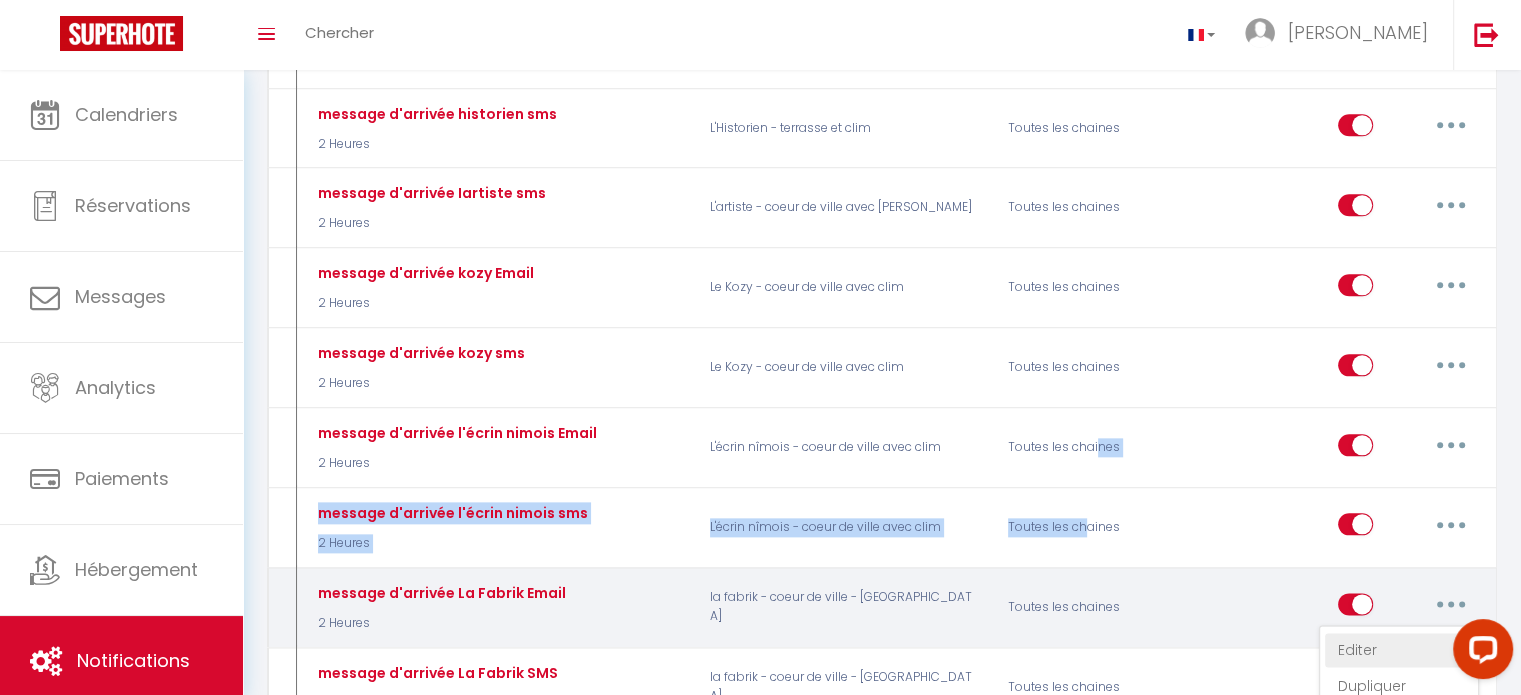 type on "message d'arrivée La Fabrik Email" 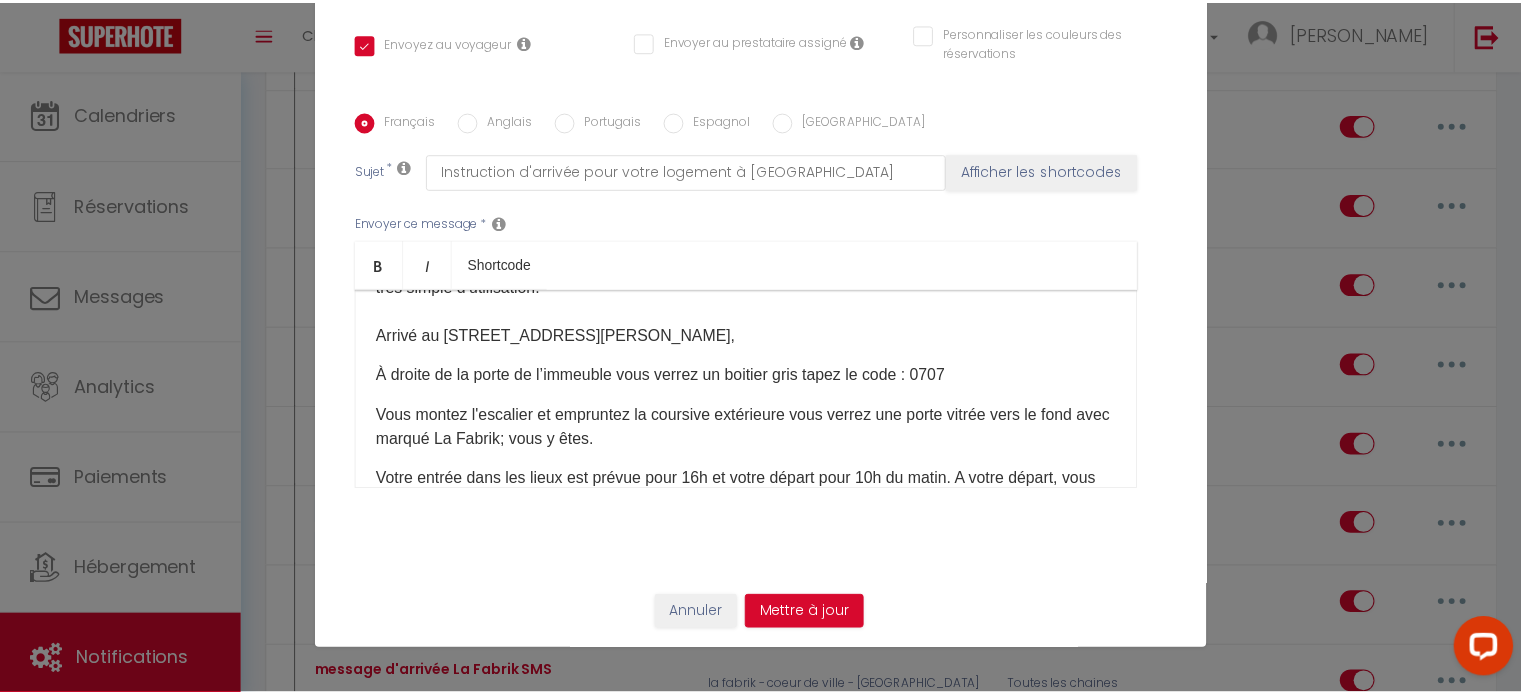scroll, scrollTop: 233, scrollLeft: 0, axis: vertical 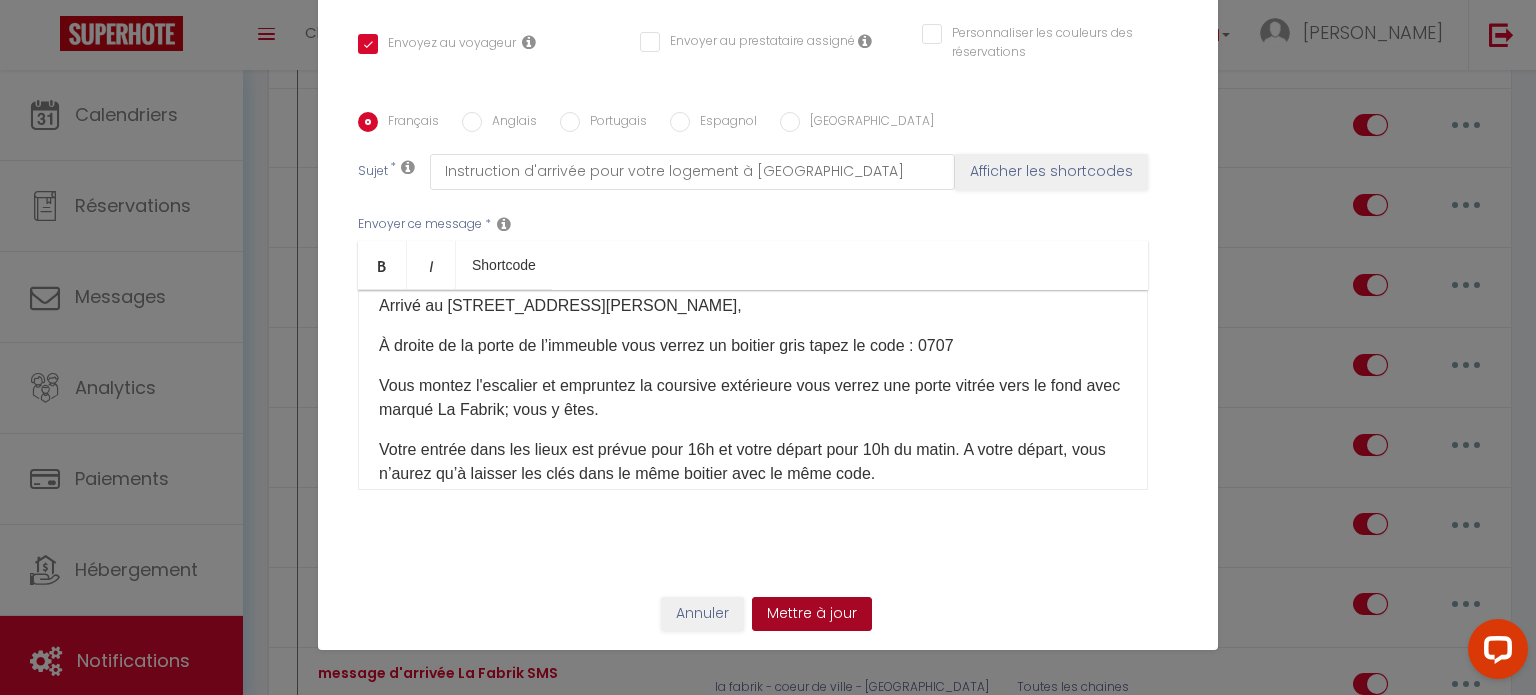 click on "Mettre à jour" at bounding box center [812, 614] 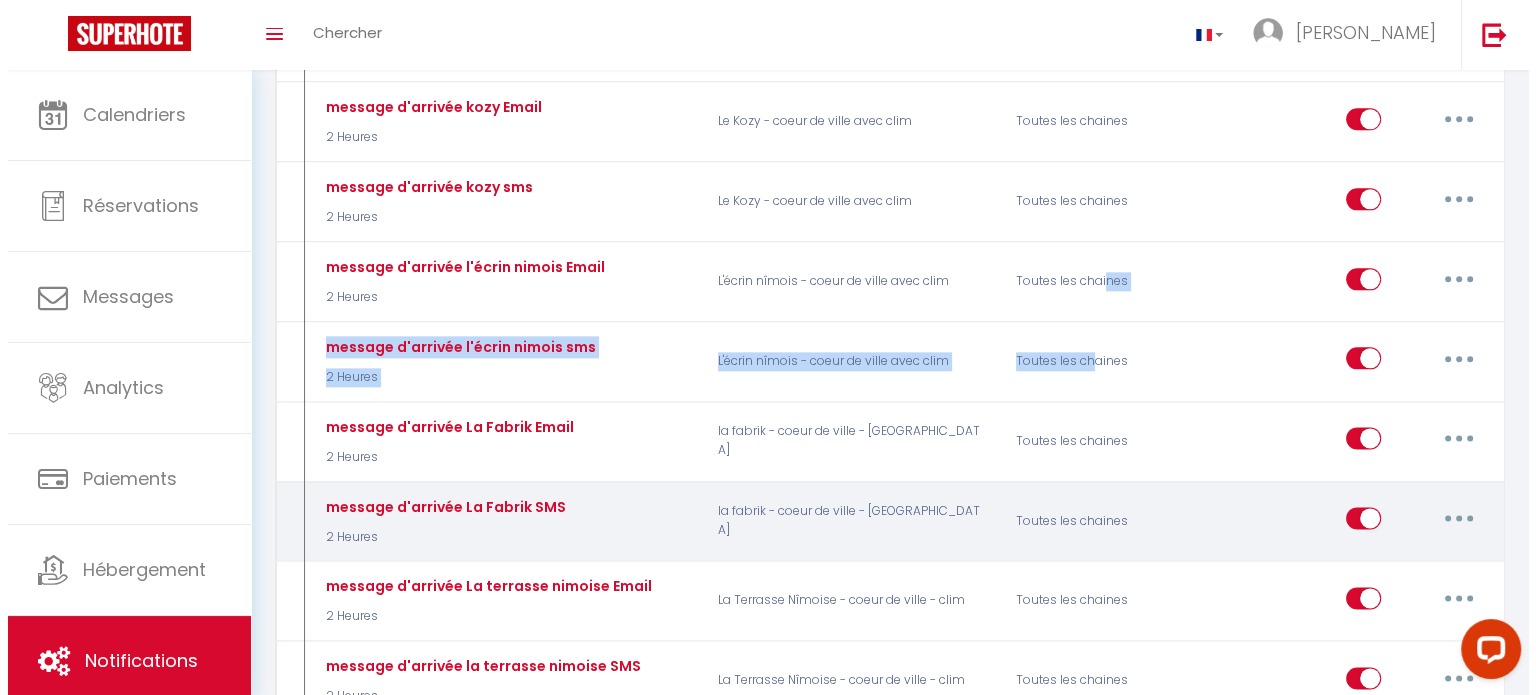 scroll, scrollTop: 2500, scrollLeft: 0, axis: vertical 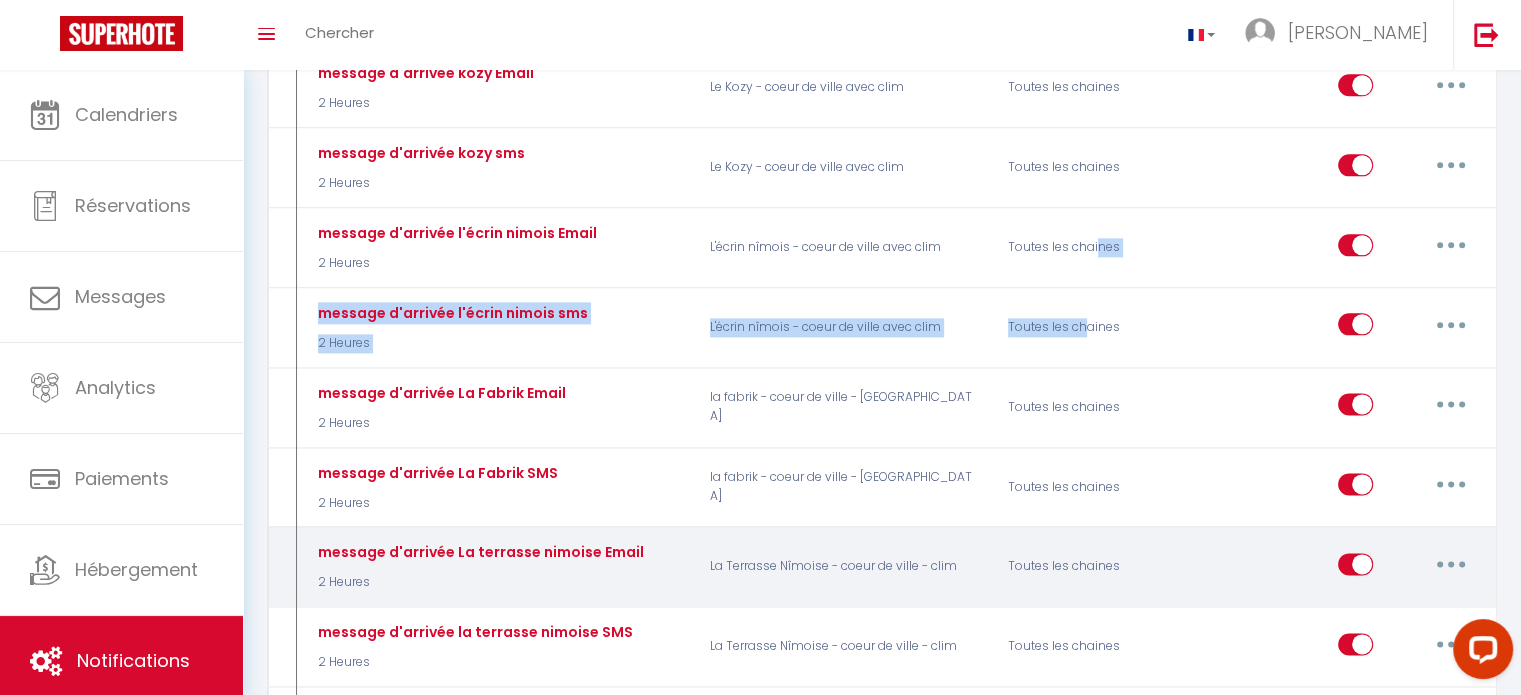 click at bounding box center (1451, 564) 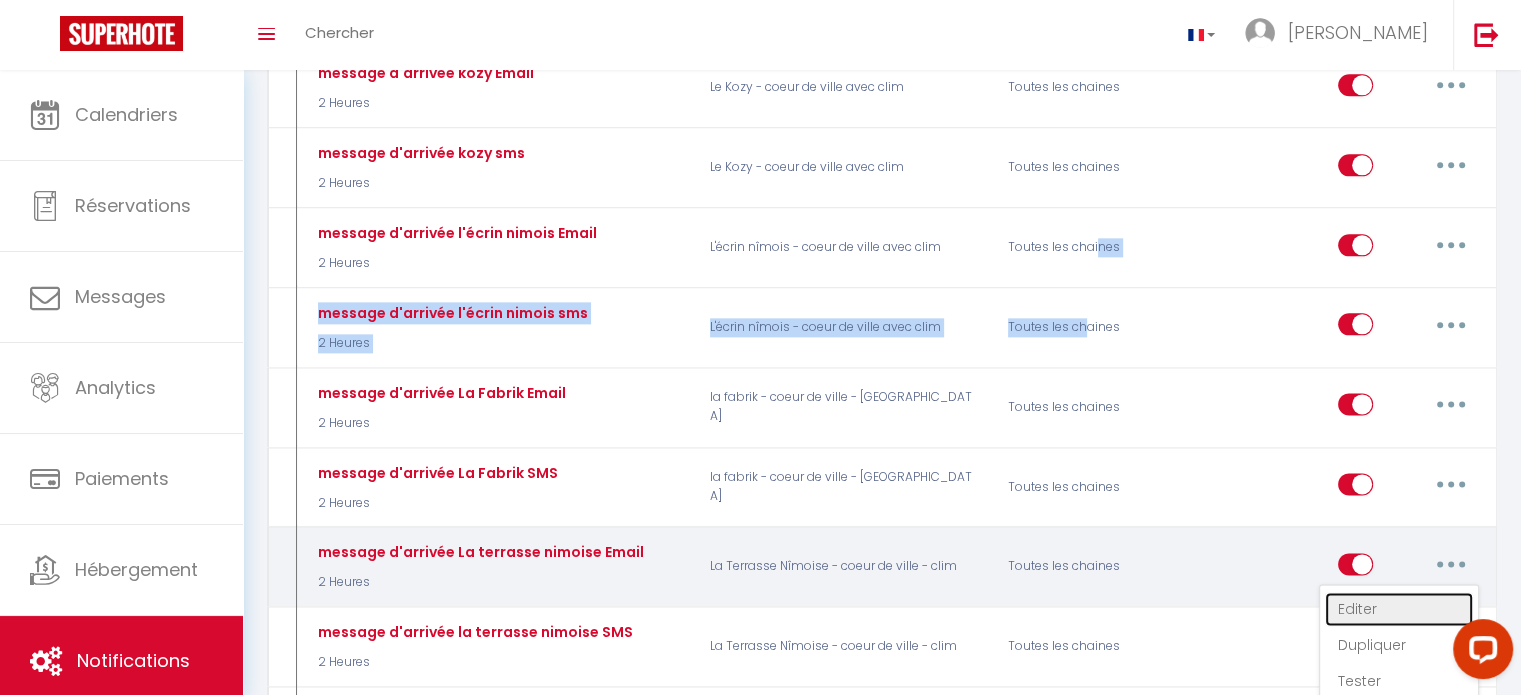 click on "Editer" at bounding box center [1399, 609] 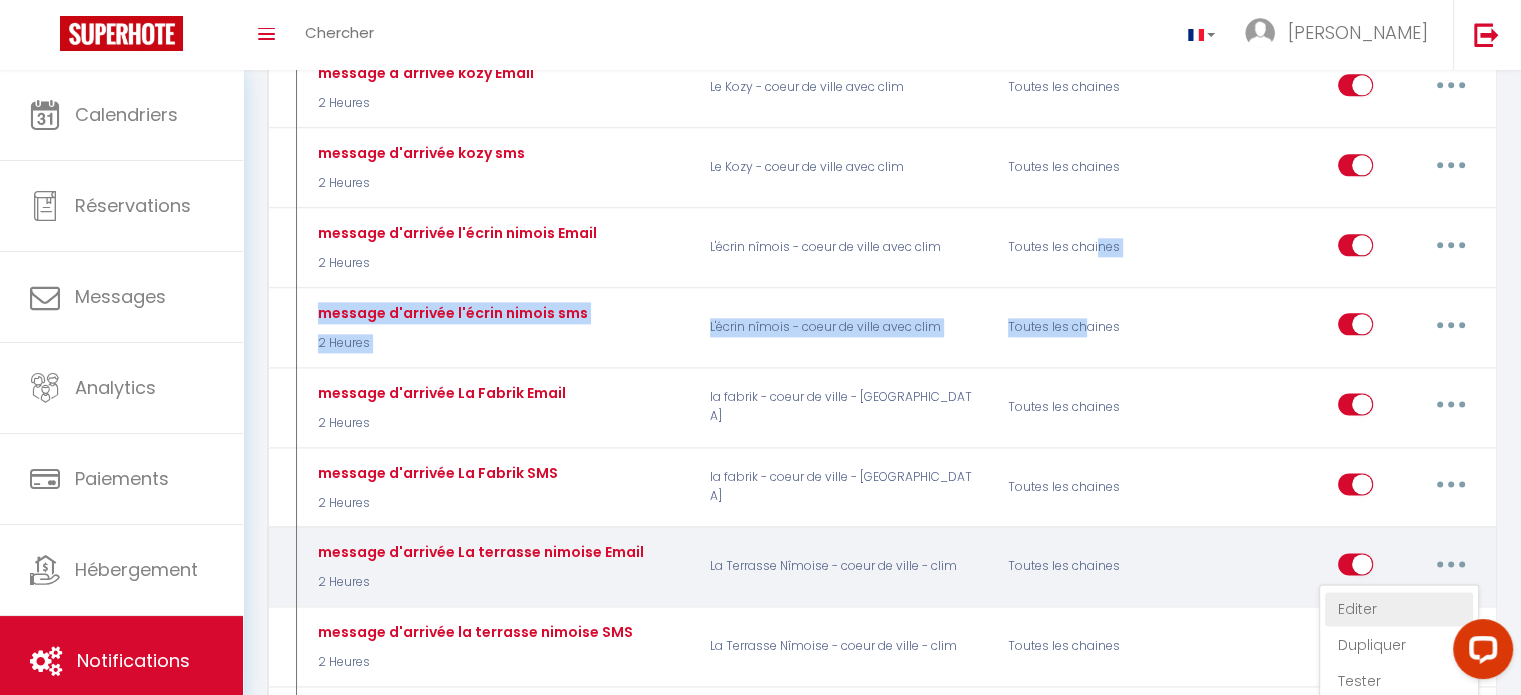 type on "message d'arrivée La terrasse nimoise Email" 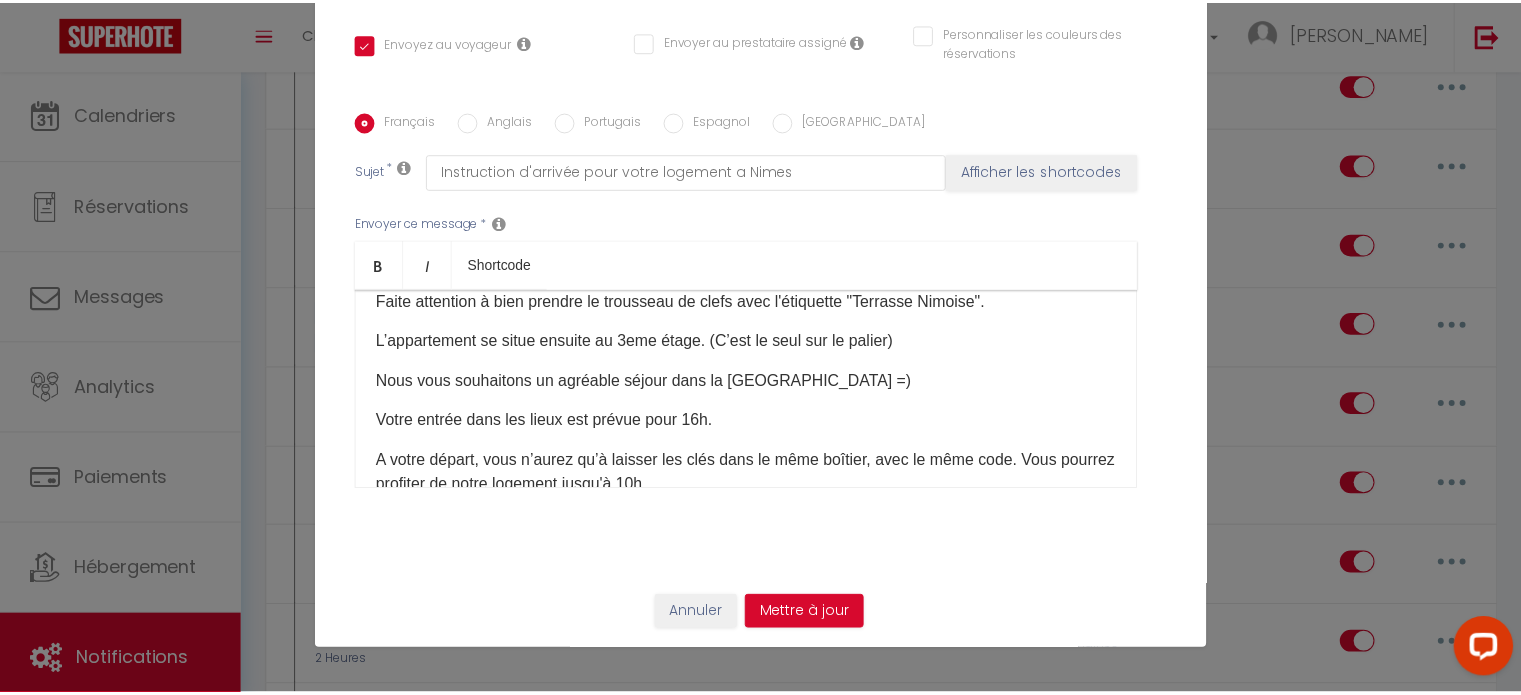 scroll, scrollTop: 433, scrollLeft: 0, axis: vertical 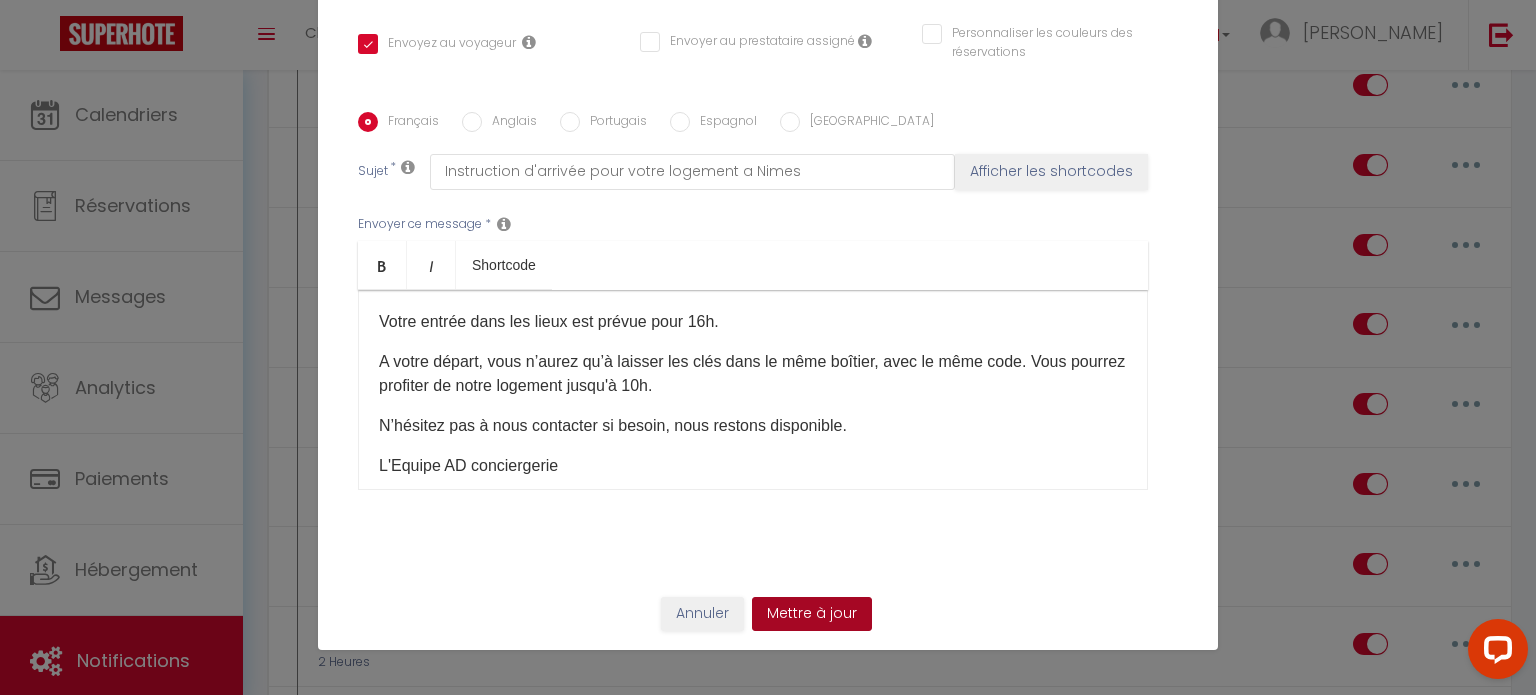 click on "Mettre à jour" at bounding box center [812, 614] 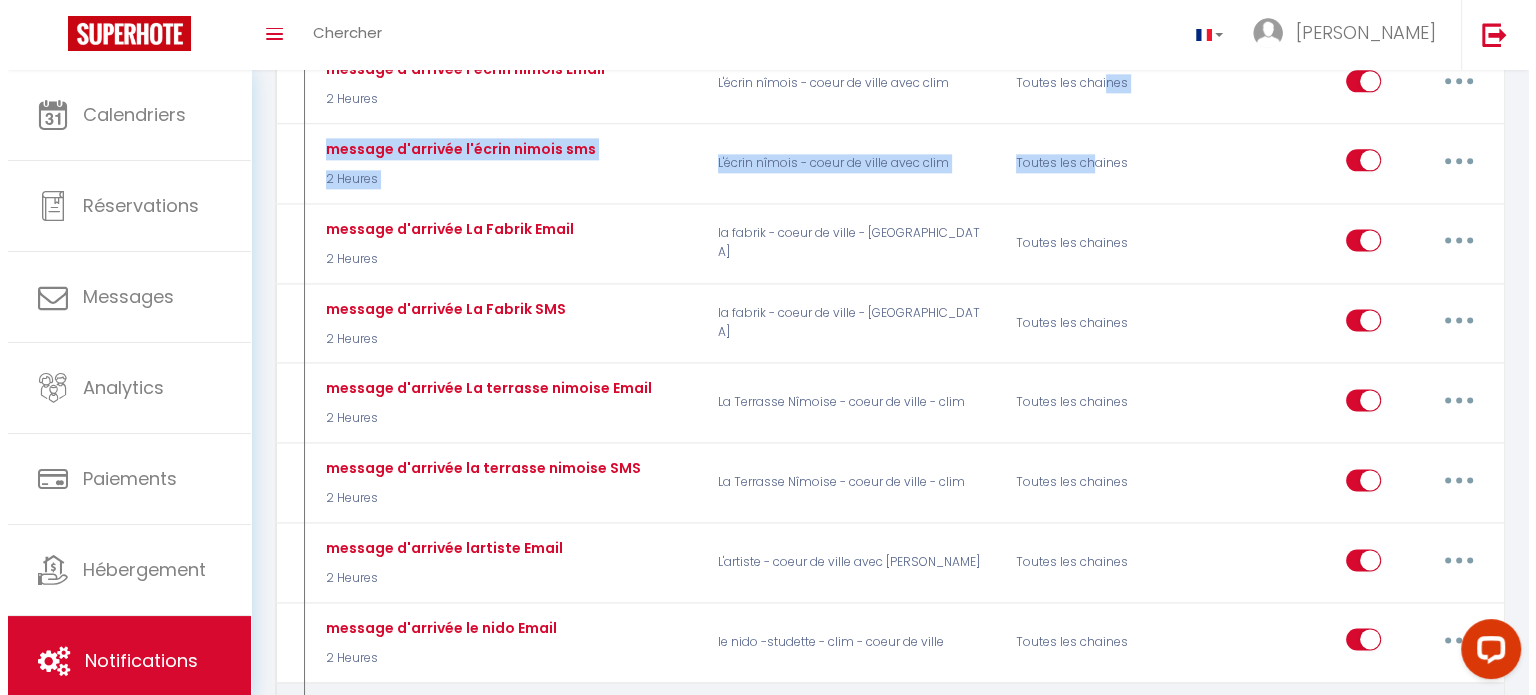 scroll, scrollTop: 2700, scrollLeft: 0, axis: vertical 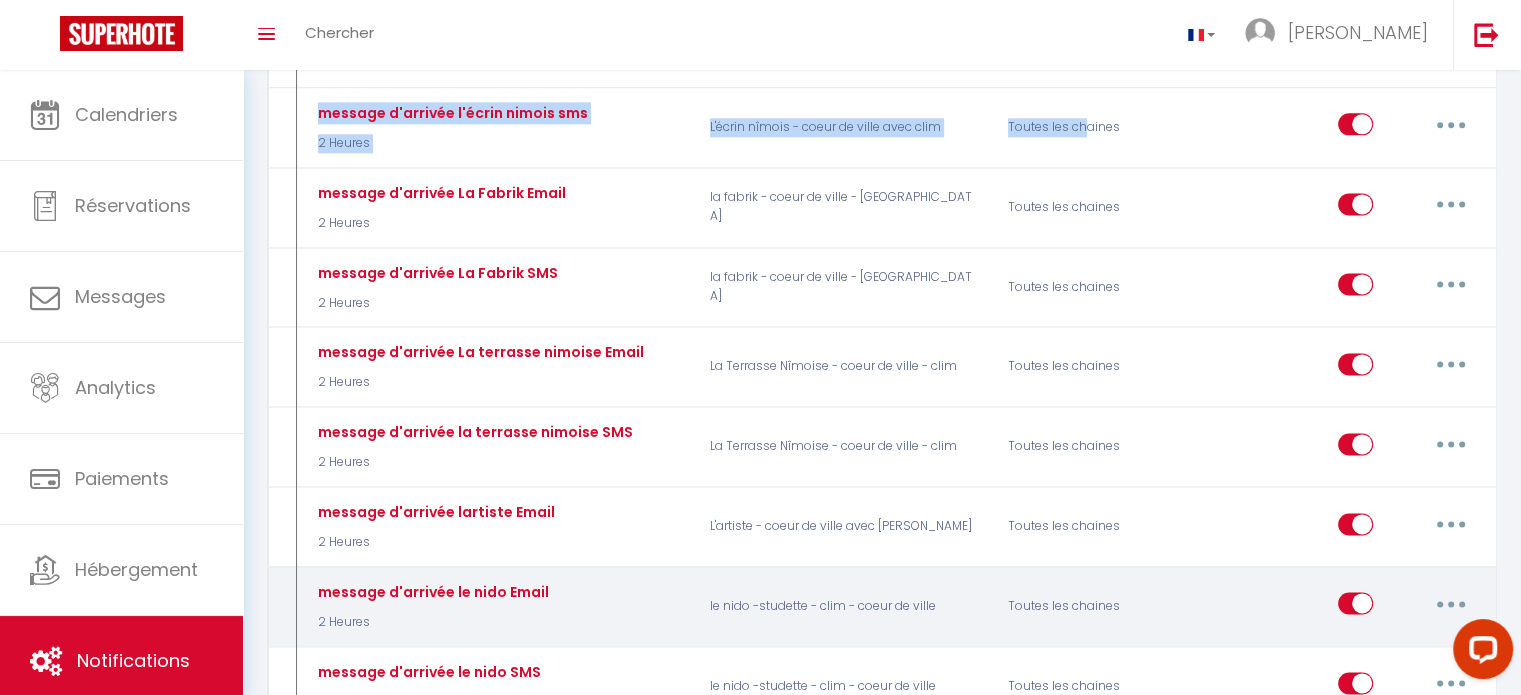 click at bounding box center (1451, 604) 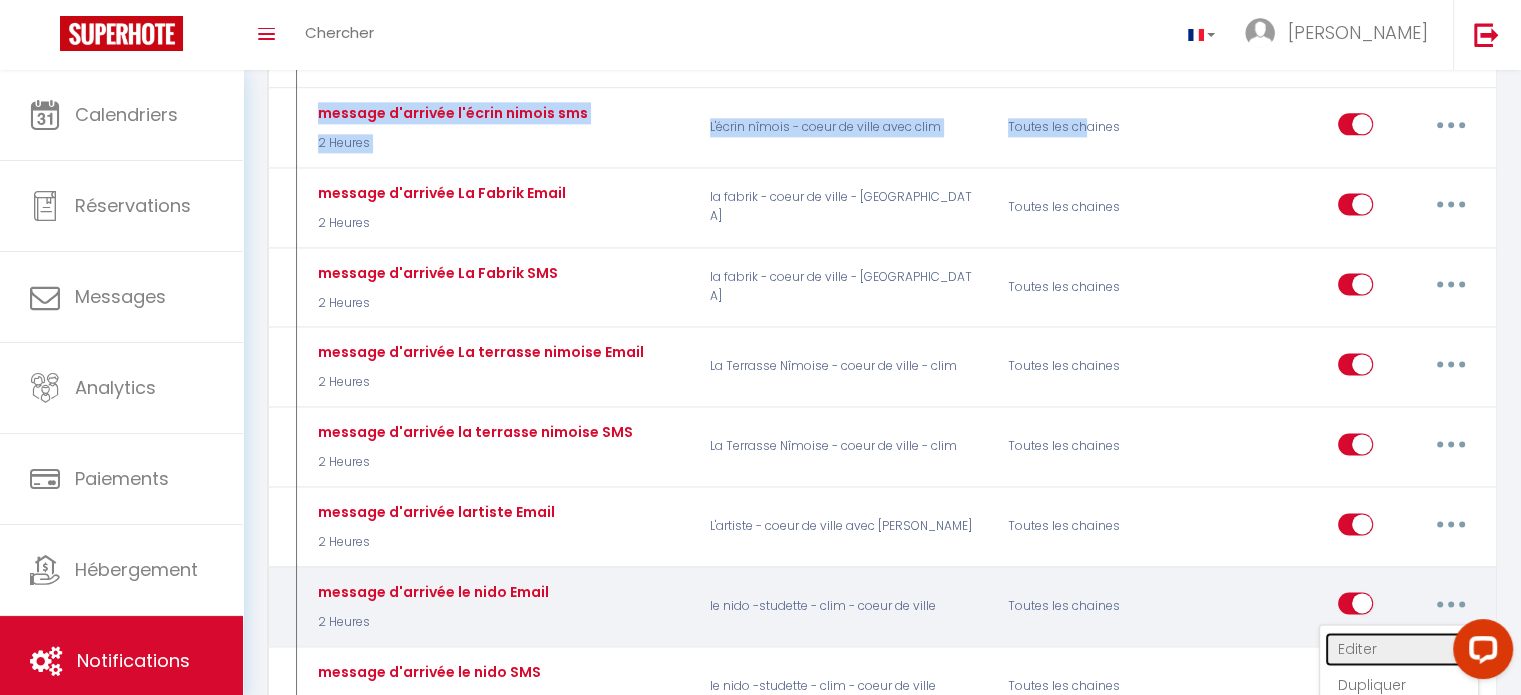 click on "Editer" at bounding box center (1399, 649) 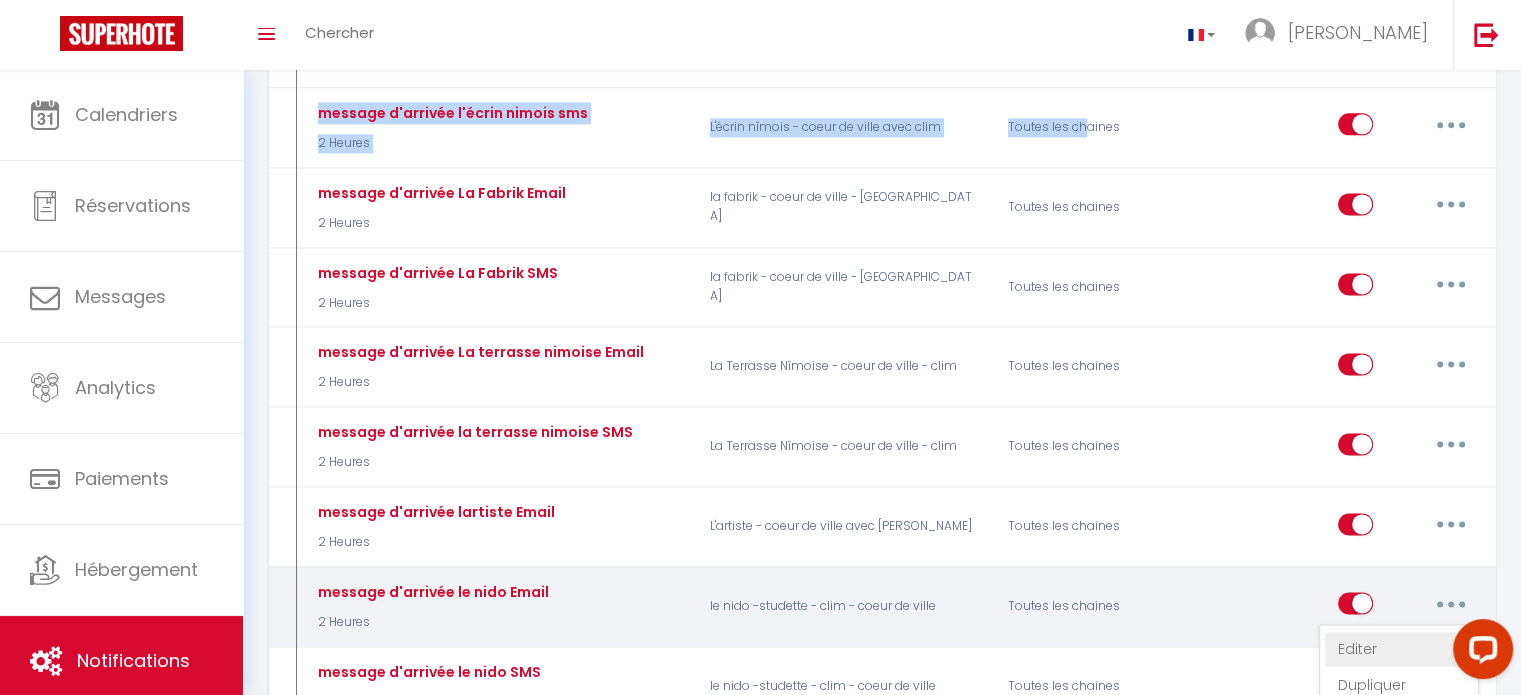 type on "message d'arrivée le nido   Email" 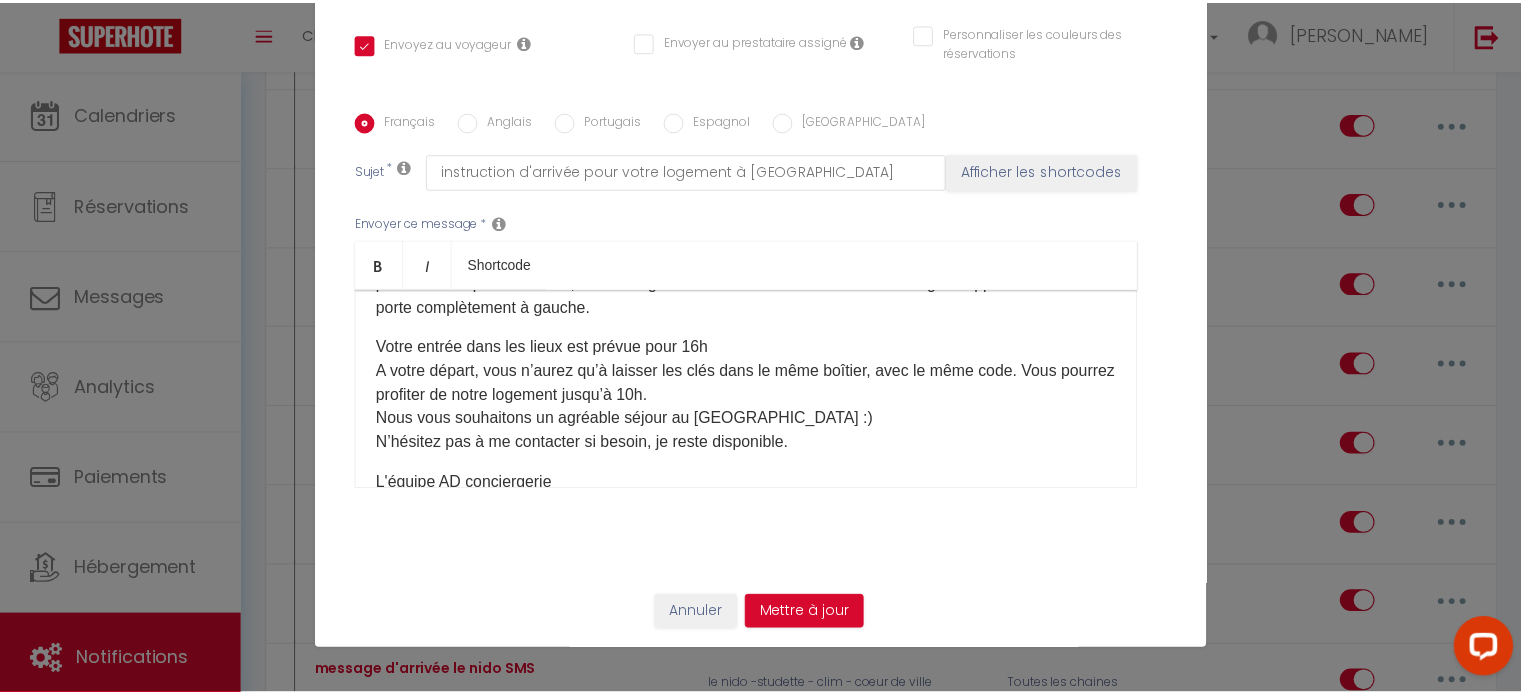 scroll, scrollTop: 305, scrollLeft: 0, axis: vertical 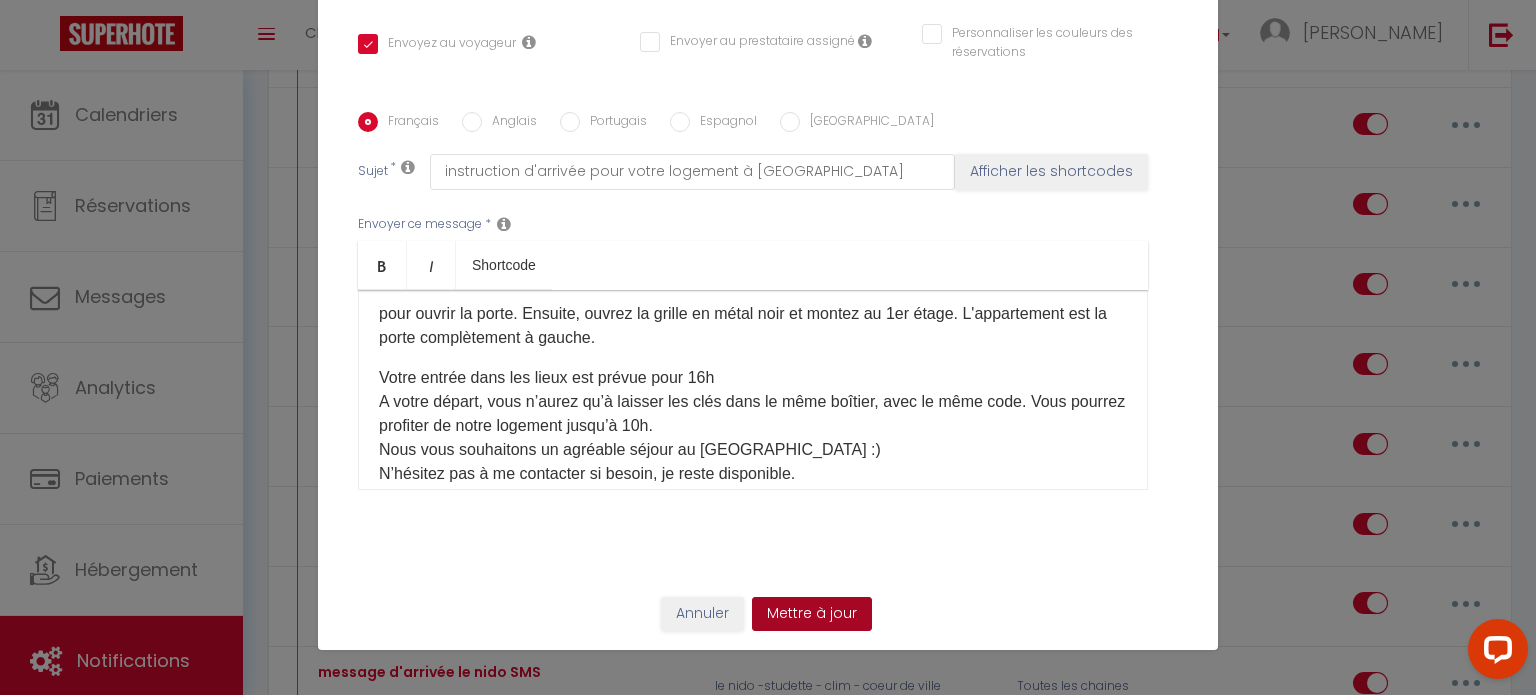 click on "Mettre à jour" at bounding box center (812, 614) 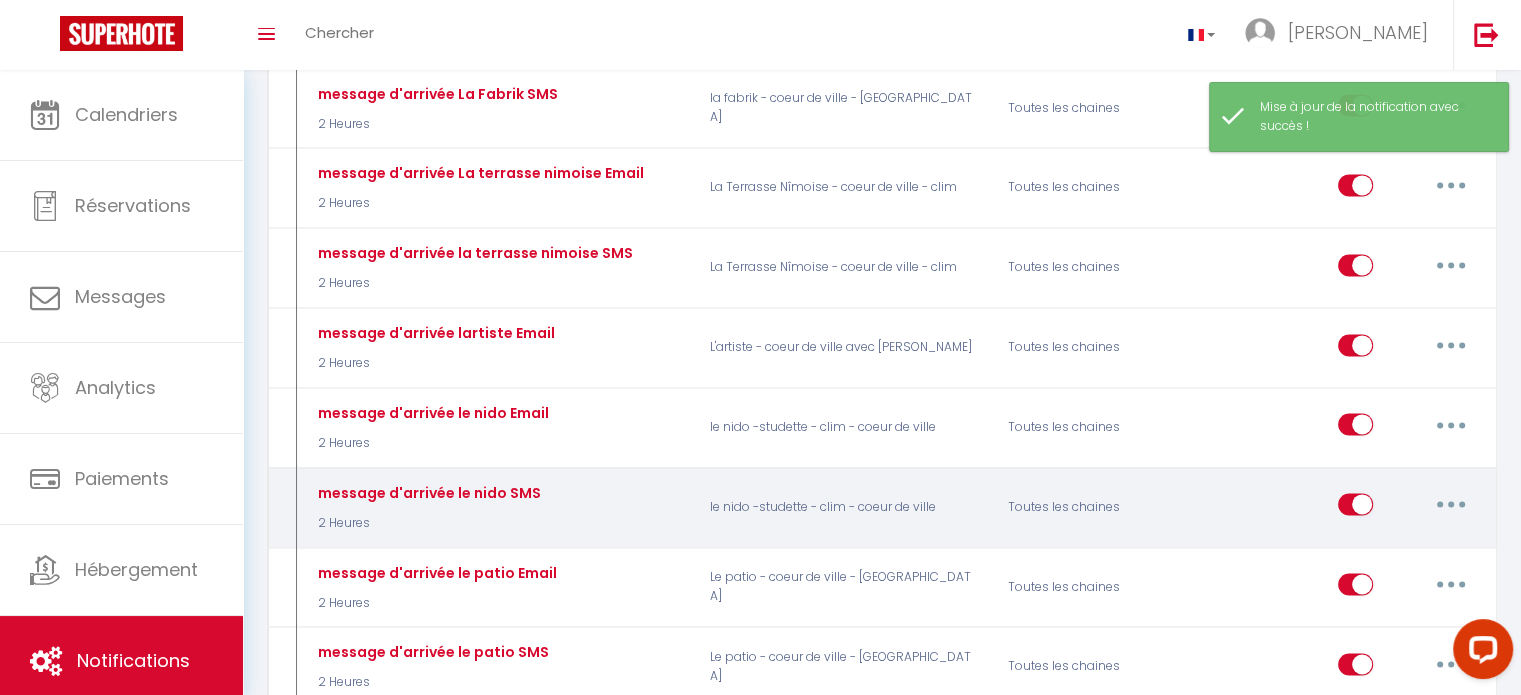 scroll, scrollTop: 2900, scrollLeft: 0, axis: vertical 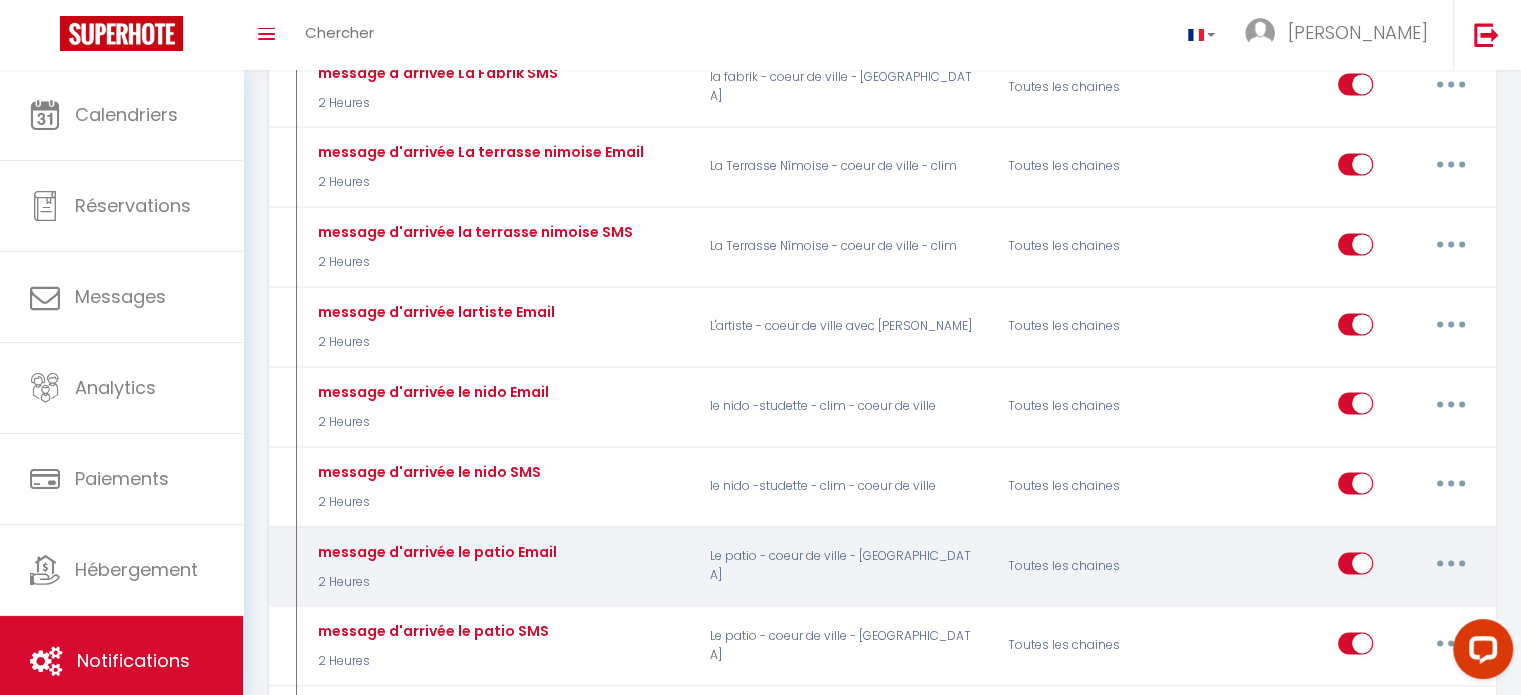 click at bounding box center (1451, 563) 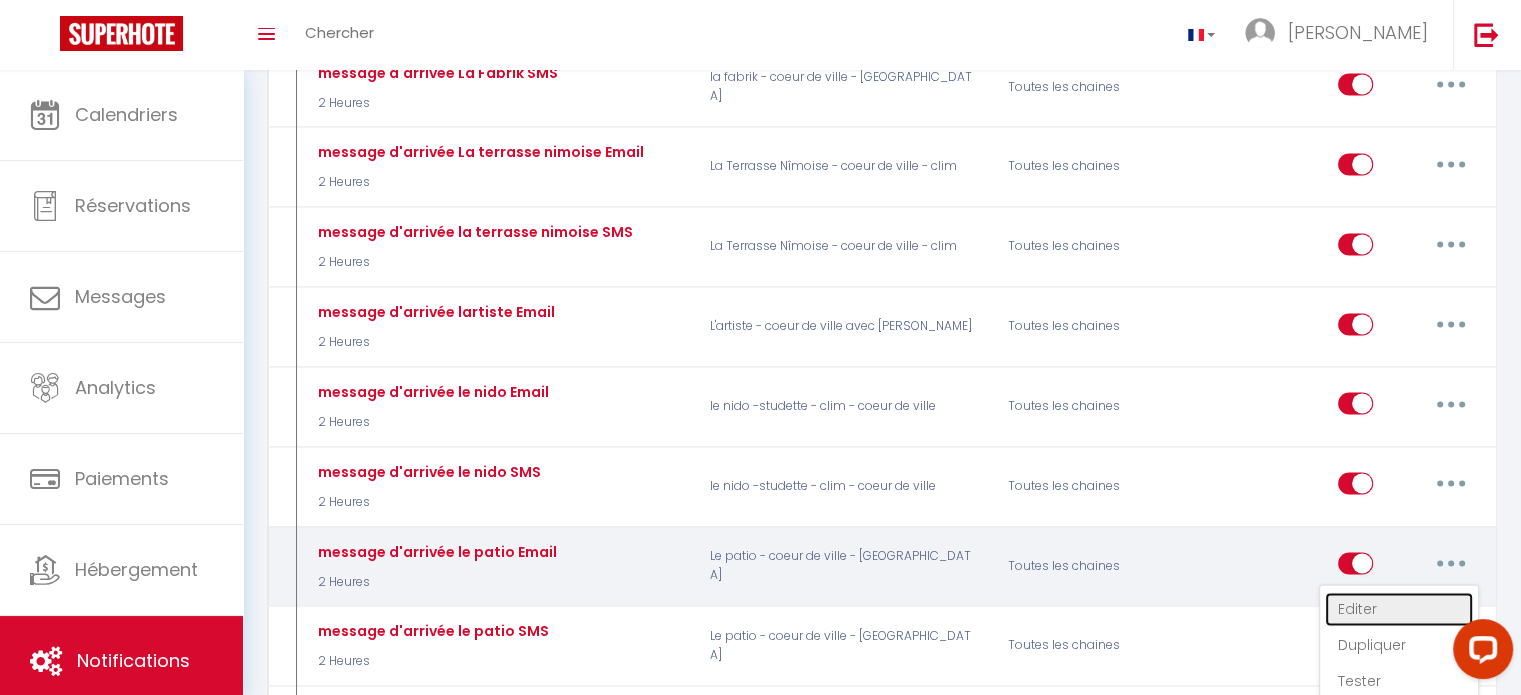 click on "Editer" at bounding box center (1399, 609) 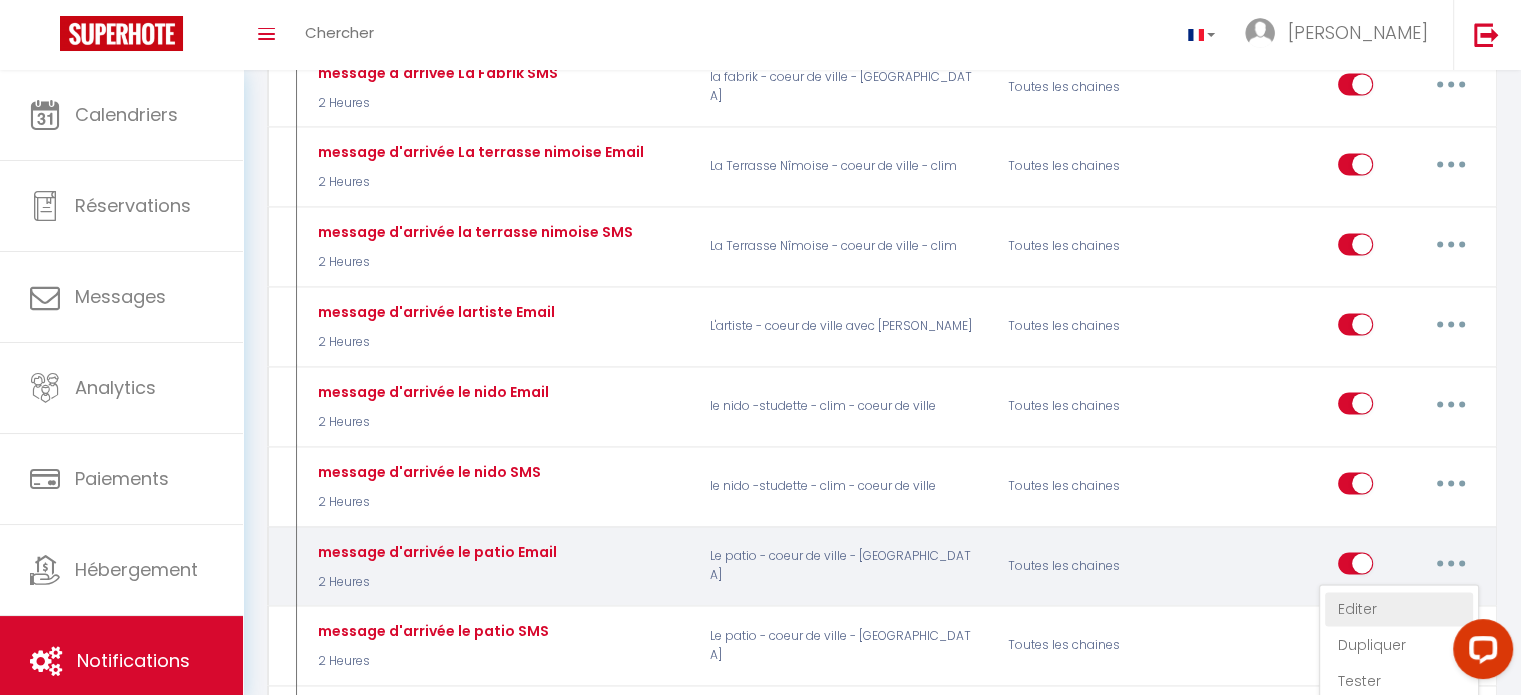 type on "message d'arrivée le patio Email" 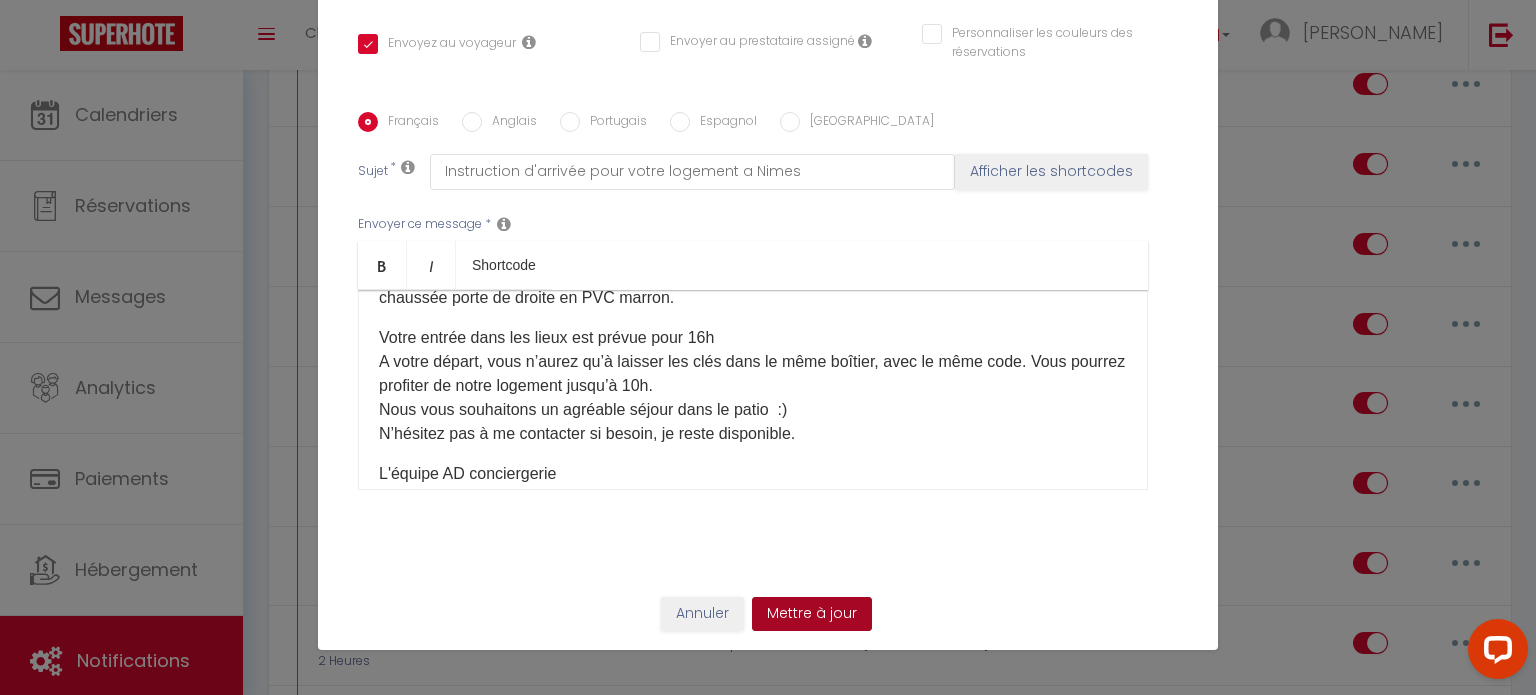 click on "Mettre à jour" at bounding box center (812, 614) 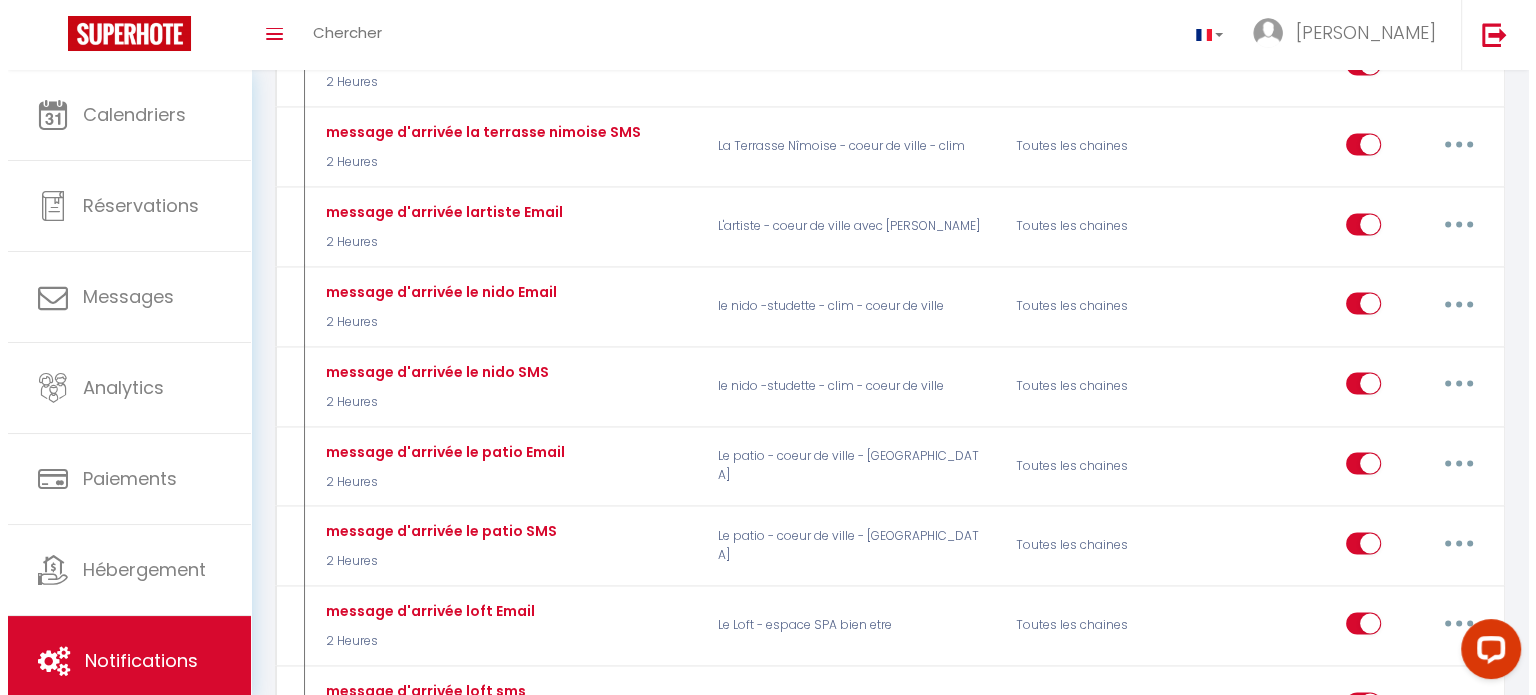 scroll, scrollTop: 3100, scrollLeft: 0, axis: vertical 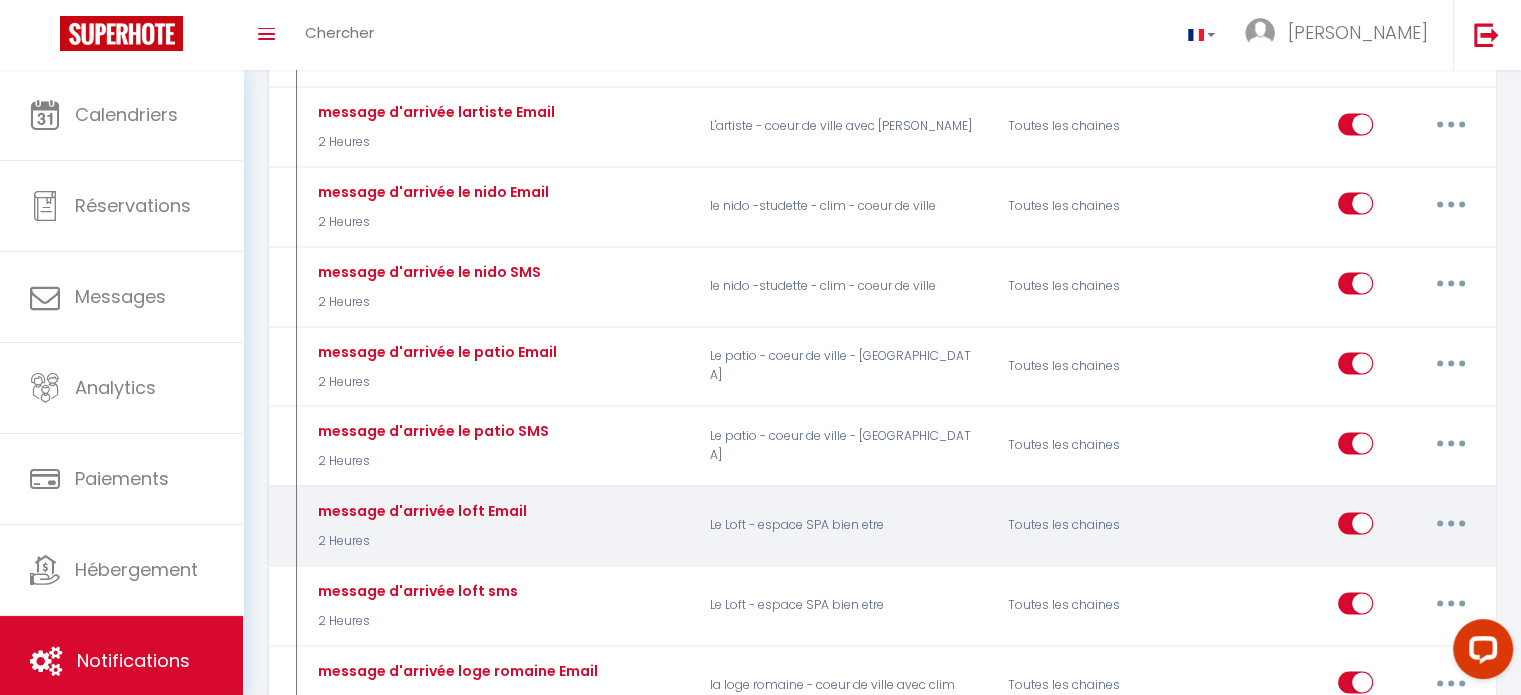 click at bounding box center (1451, 523) 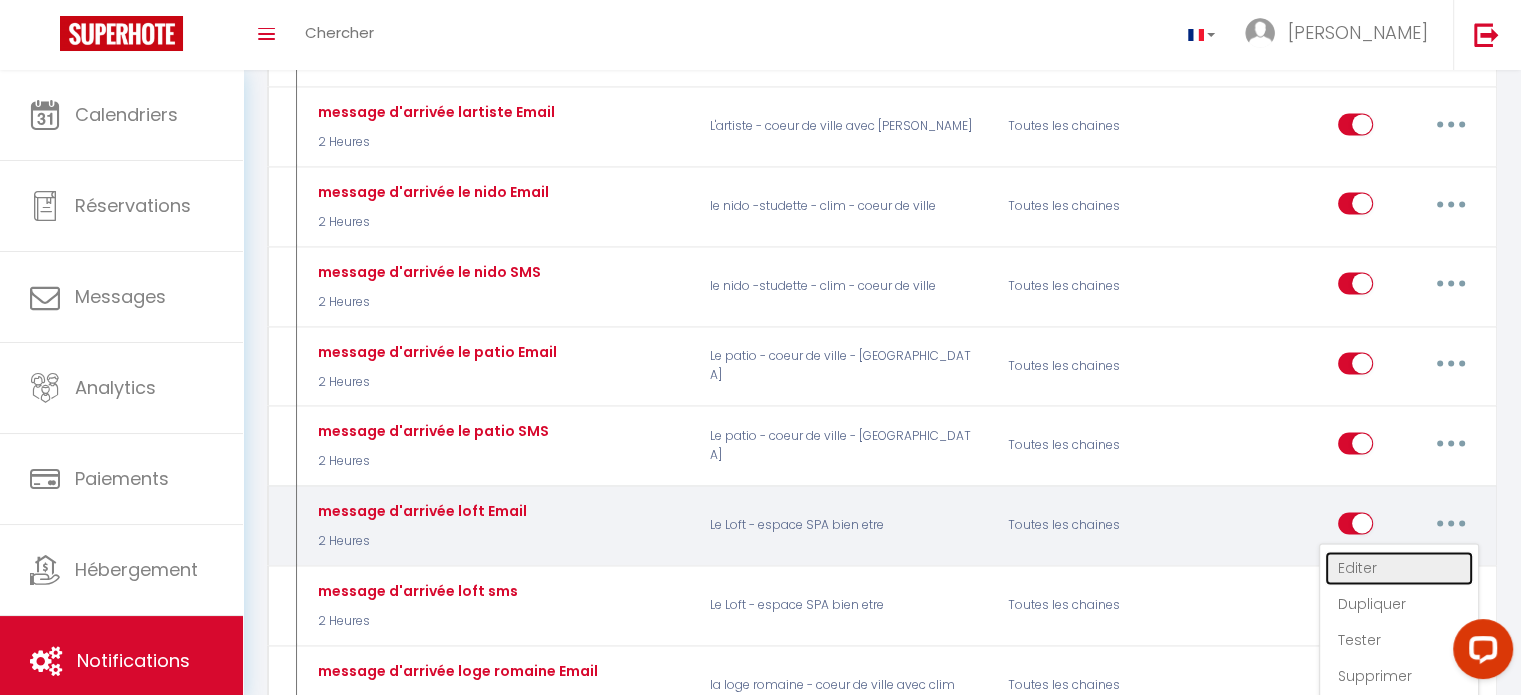 click on "Editer" at bounding box center (1399, 568) 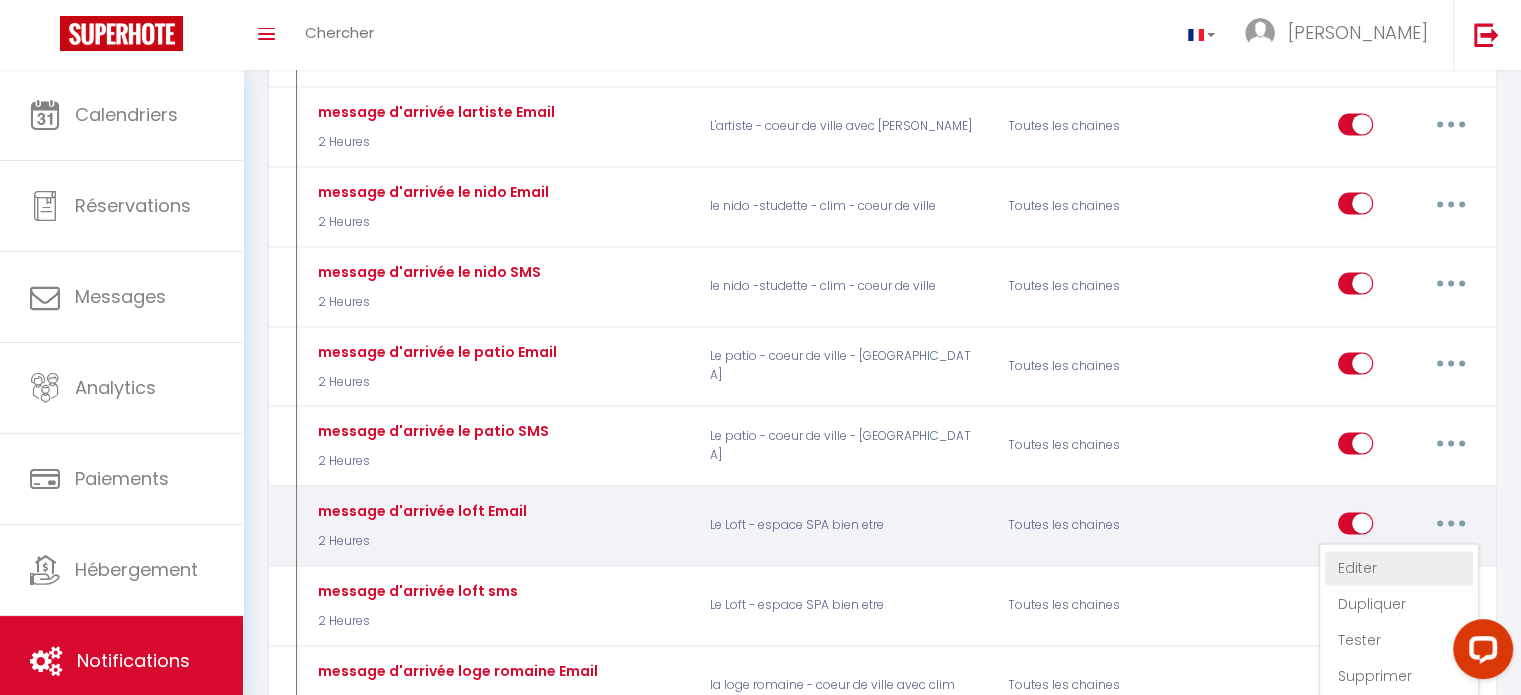 type on "message d'arrivée loft Email" 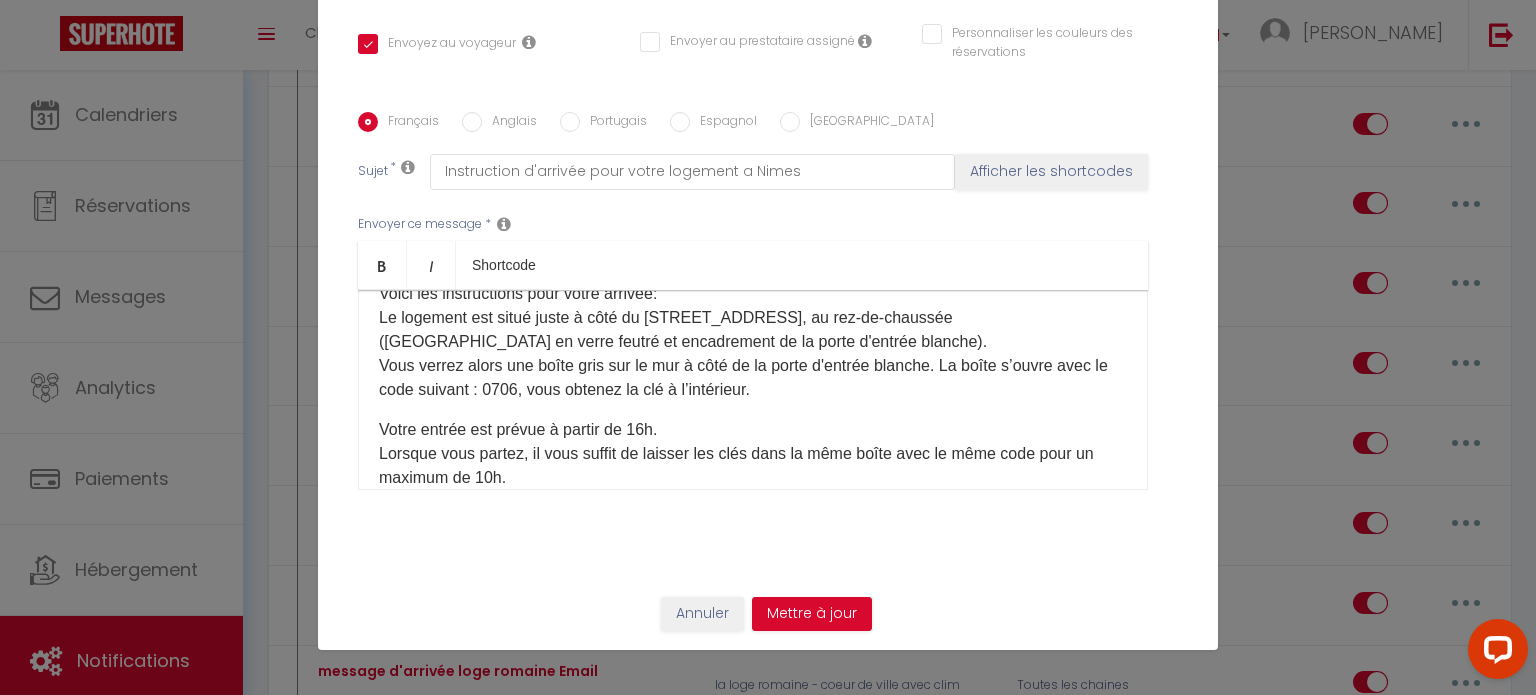 scroll, scrollTop: 105, scrollLeft: 0, axis: vertical 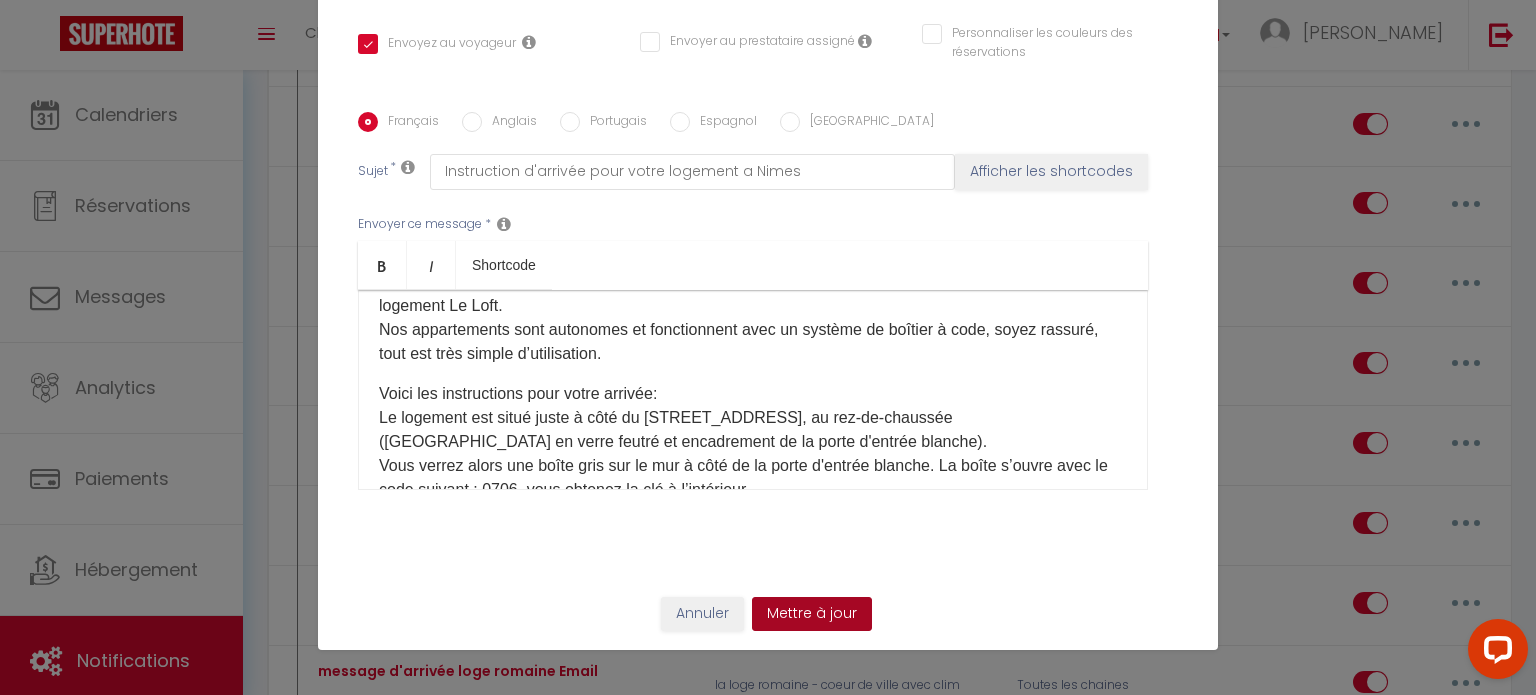 click on "Mettre à jour" at bounding box center (812, 614) 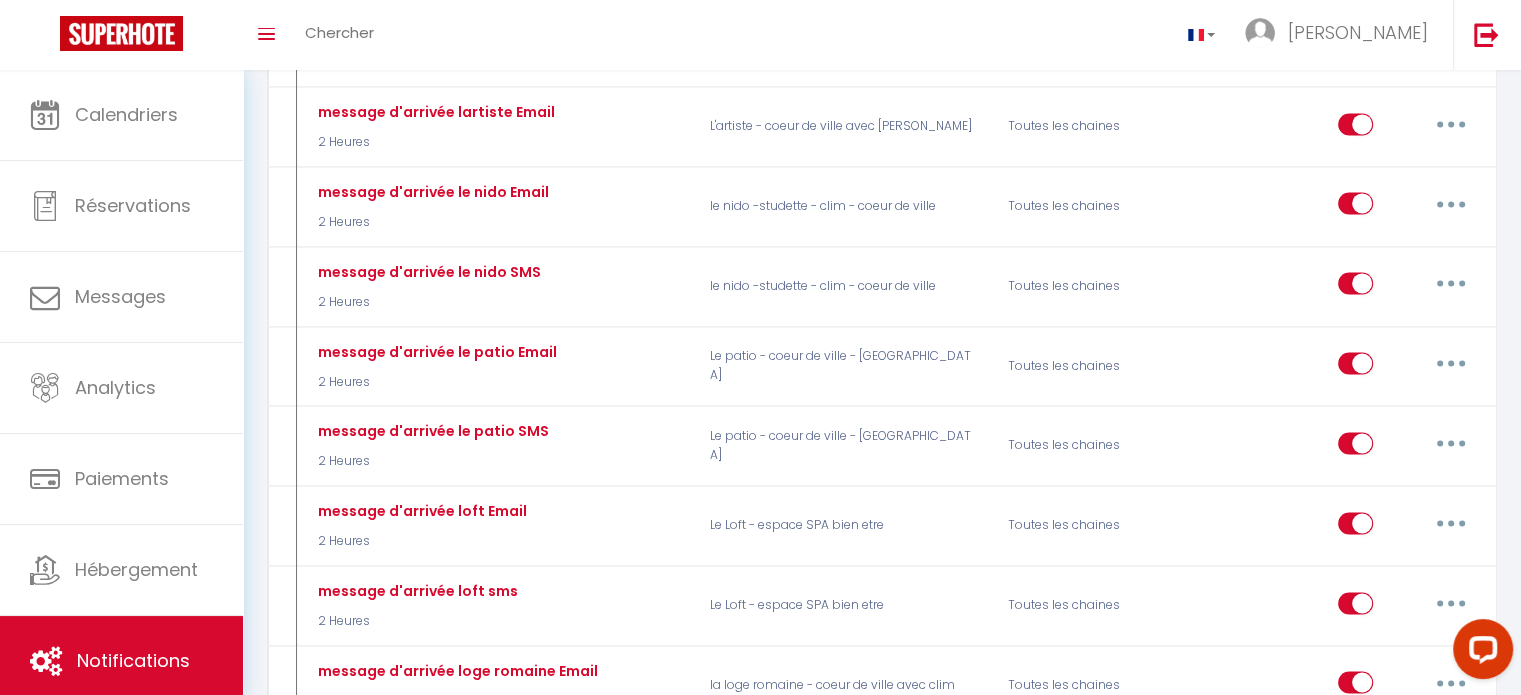 click at bounding box center (1479, 653) 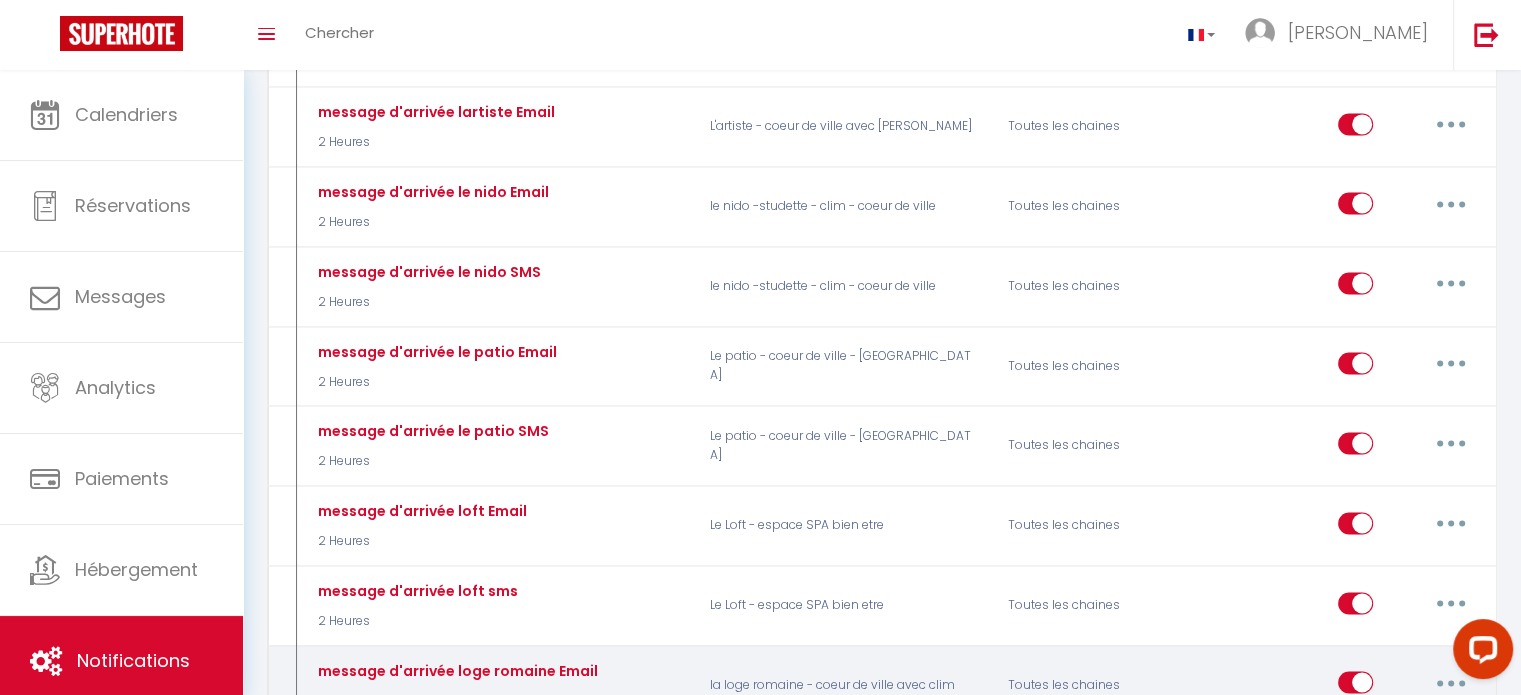click at bounding box center [1451, 682] 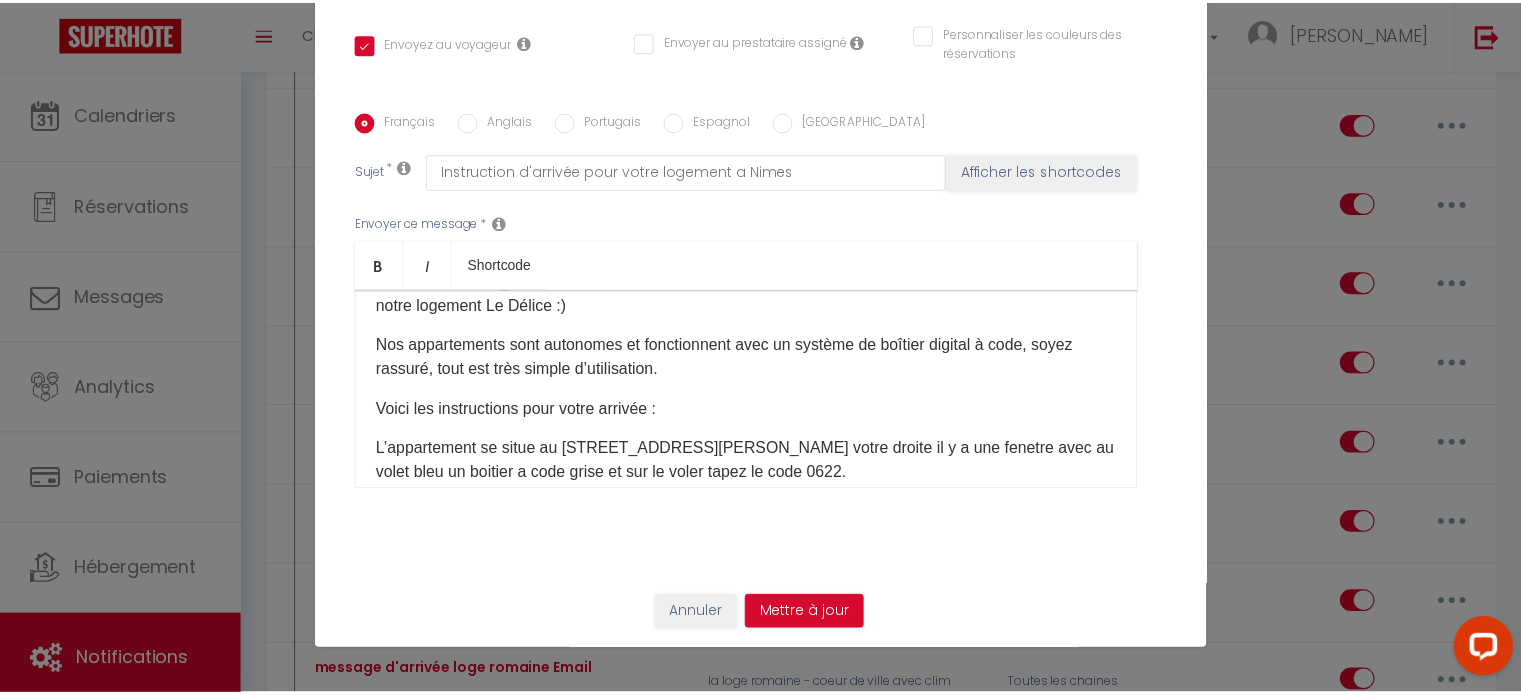 scroll, scrollTop: 205, scrollLeft: 0, axis: vertical 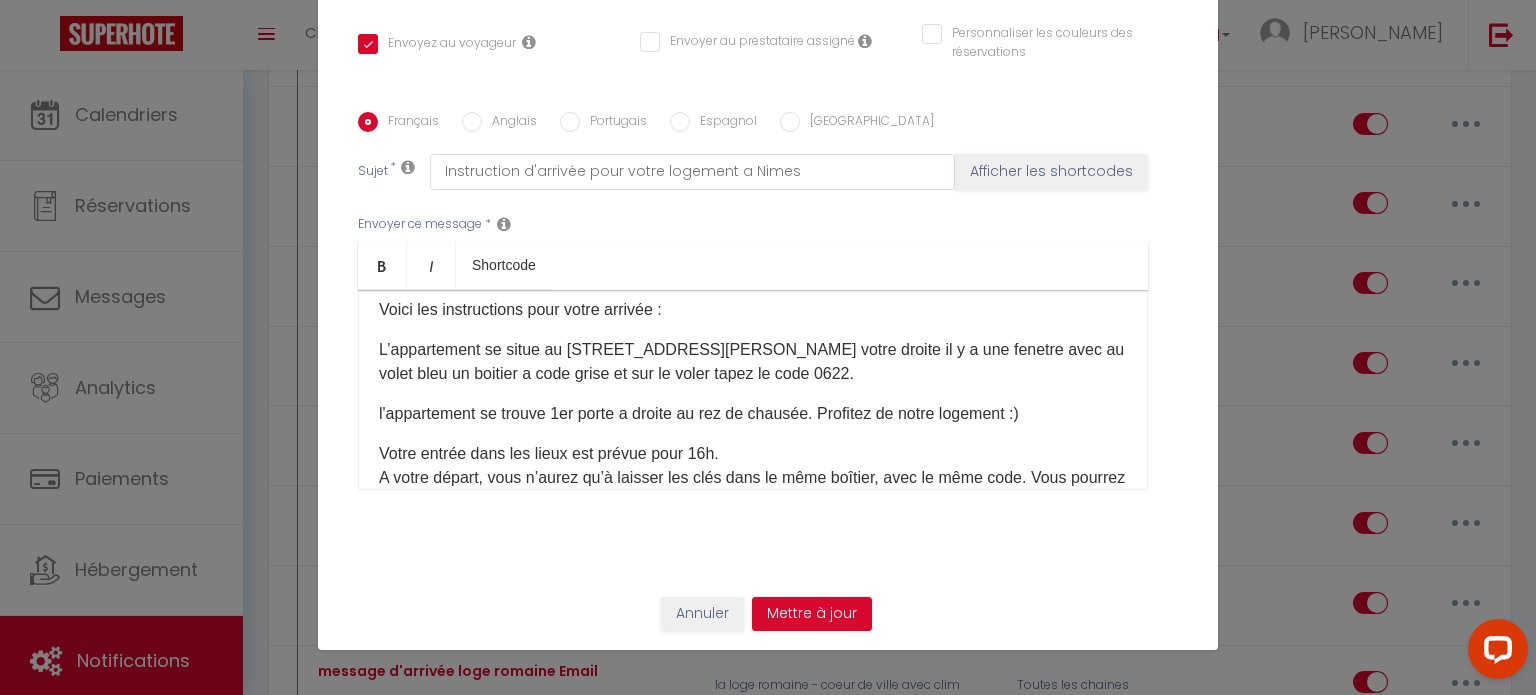 click on "L’appartement se situe au [STREET_ADDRESS][PERSON_NAME] votre droite il y a une fenetre avec au volet bleu un boitier a code grise et sur le voler tapez le code 0622." at bounding box center (753, 362) 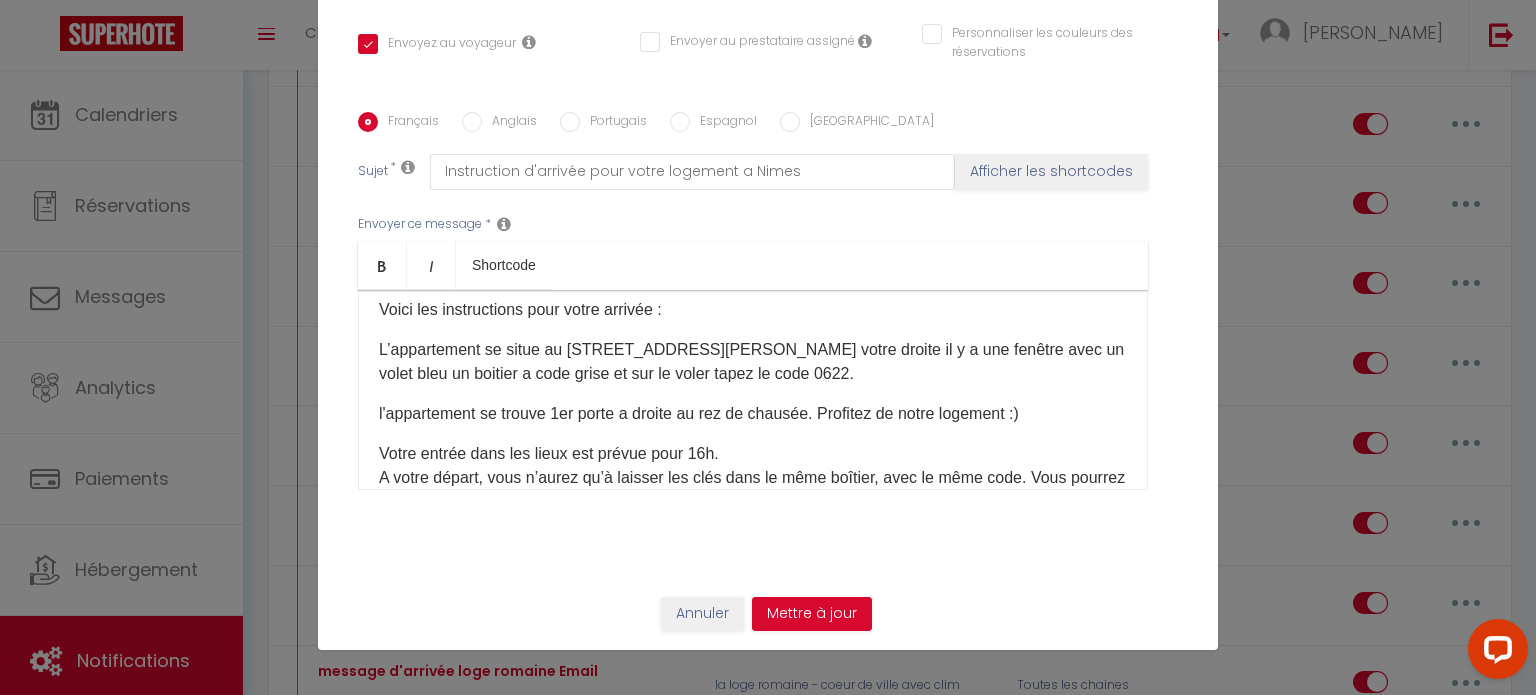 click on "L’appartement se situe au [STREET_ADDRESS][PERSON_NAME] votre droite il y a une fenêtre avec un volet bleu un boitier a code grise et sur le voler tapez le code 0622." at bounding box center (753, 362) 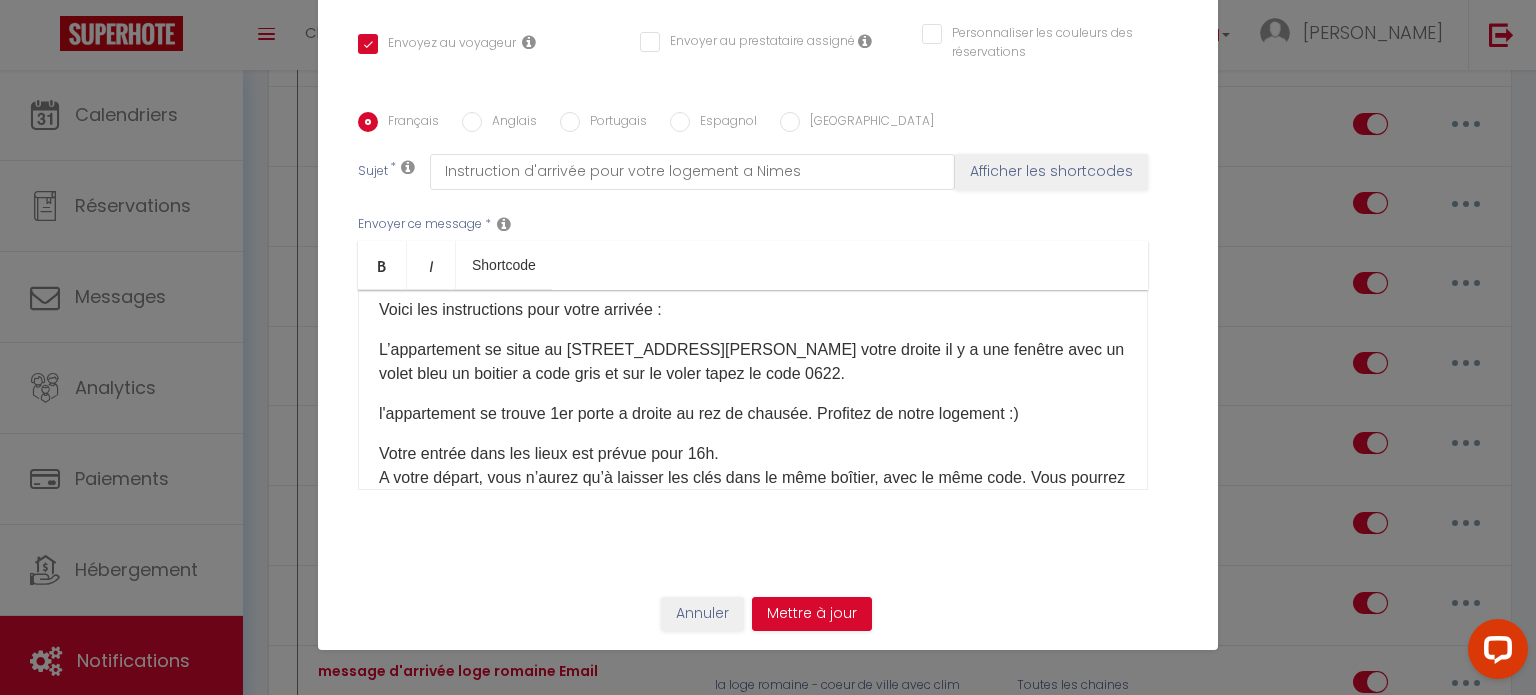 click on "L’appartement se situe au [STREET_ADDRESS][PERSON_NAME] votre droite il y a une fenêtre avec un volet bleu un boitier a code gris et sur le voler tapez le code 0622." at bounding box center [753, 362] 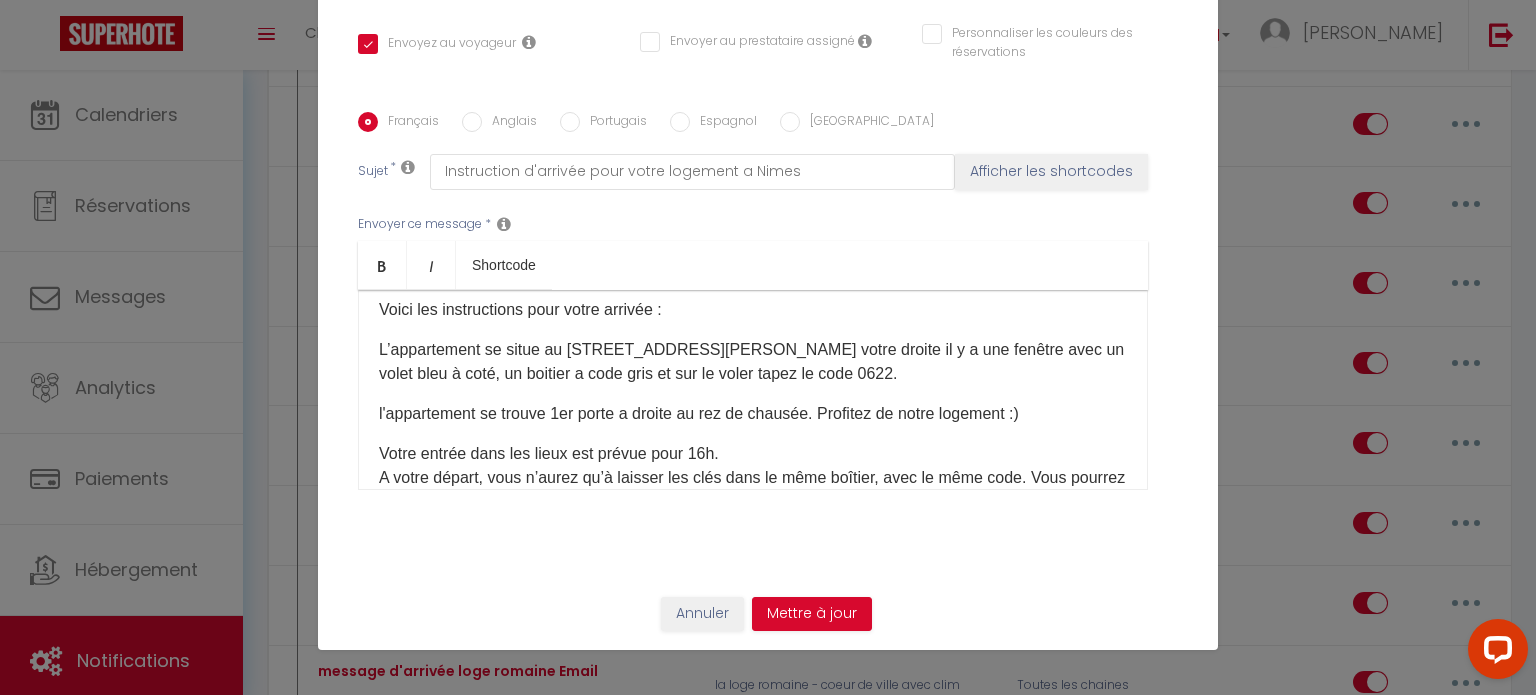 click on "L’appartement se situe au [STREET_ADDRESS][PERSON_NAME] votre droite il y a une fenêtre avec un volet bleu à coté, un boitier a code gris et sur le voler tapez le code 0622." at bounding box center (753, 362) 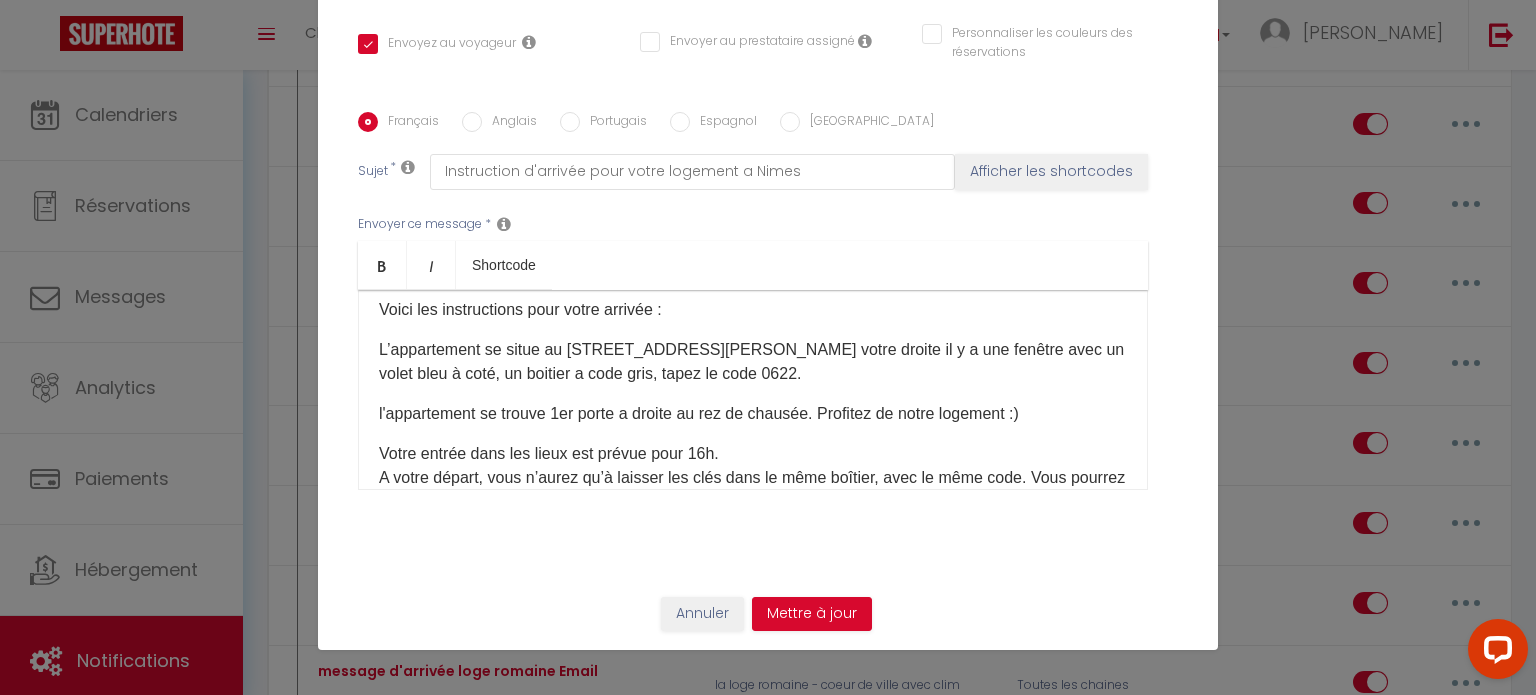 click on "l'appartement se trouve 1er porte a droite au rez de chausée. Profitez de notre logement :)" at bounding box center (753, 414) 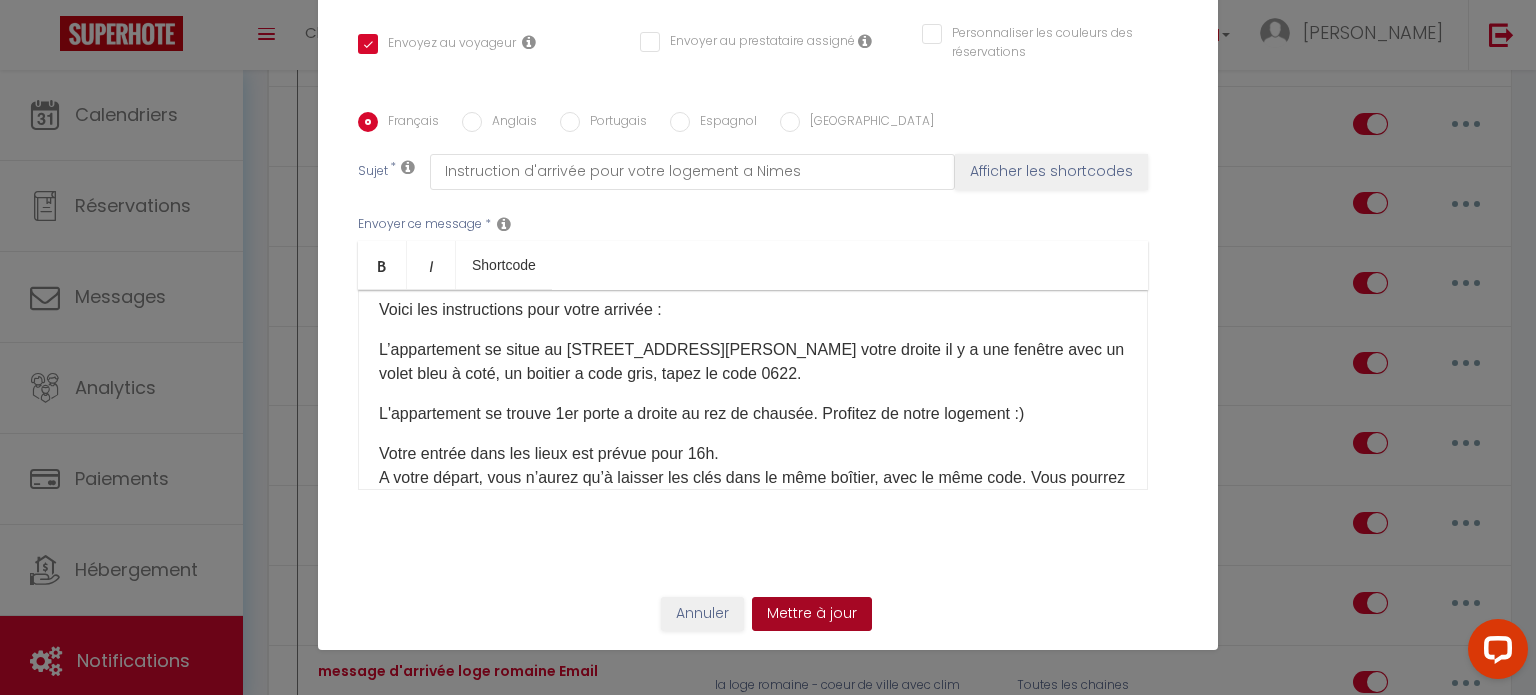click on "Mettre à jour" at bounding box center (812, 614) 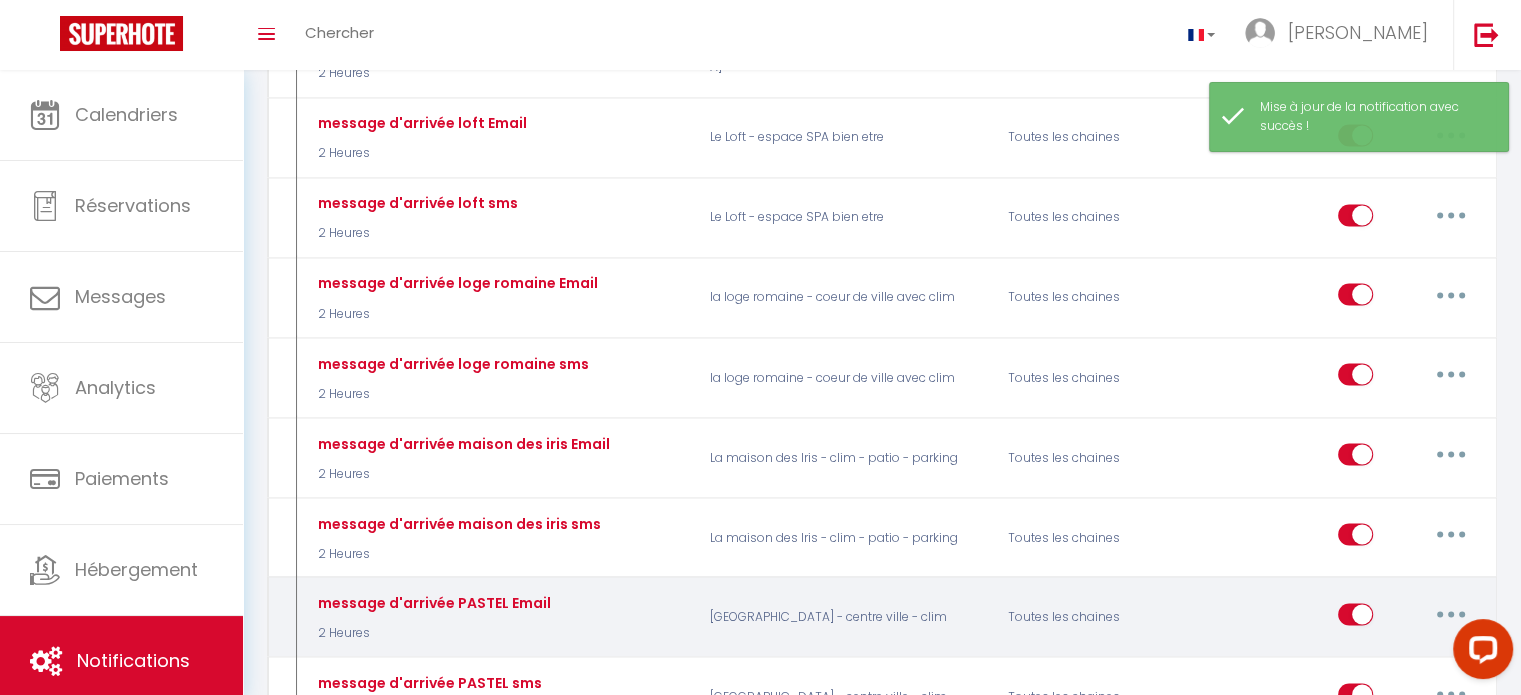 scroll, scrollTop: 3500, scrollLeft: 0, axis: vertical 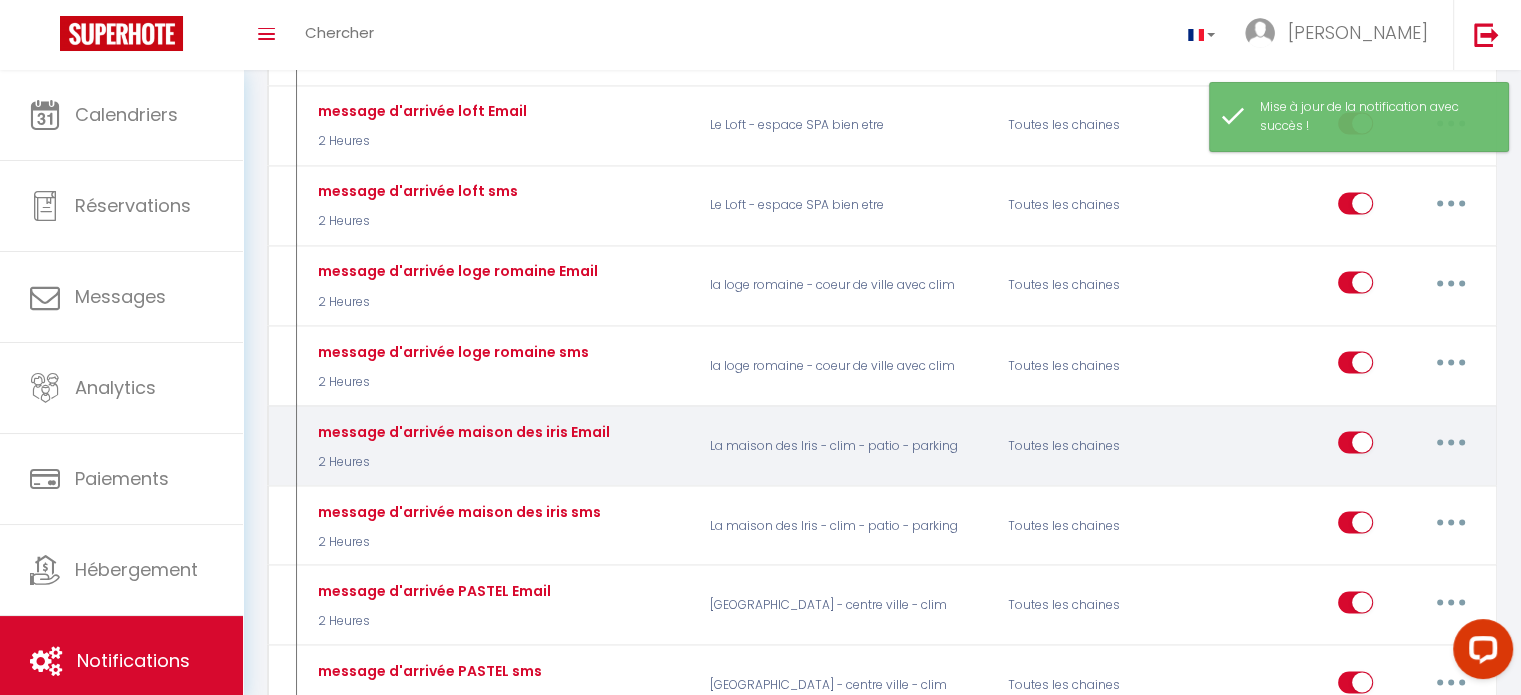 click at bounding box center (1451, 442) 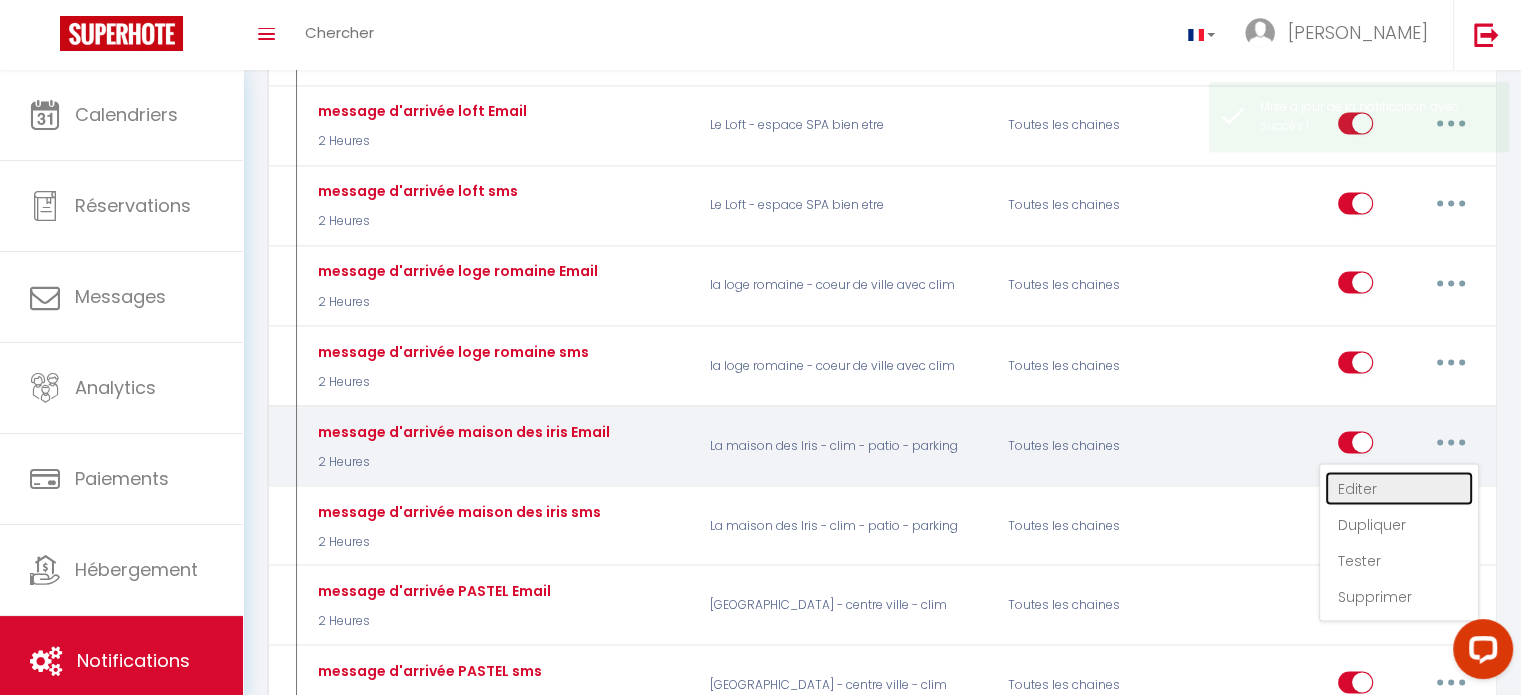 click on "Editer" at bounding box center [1399, 488] 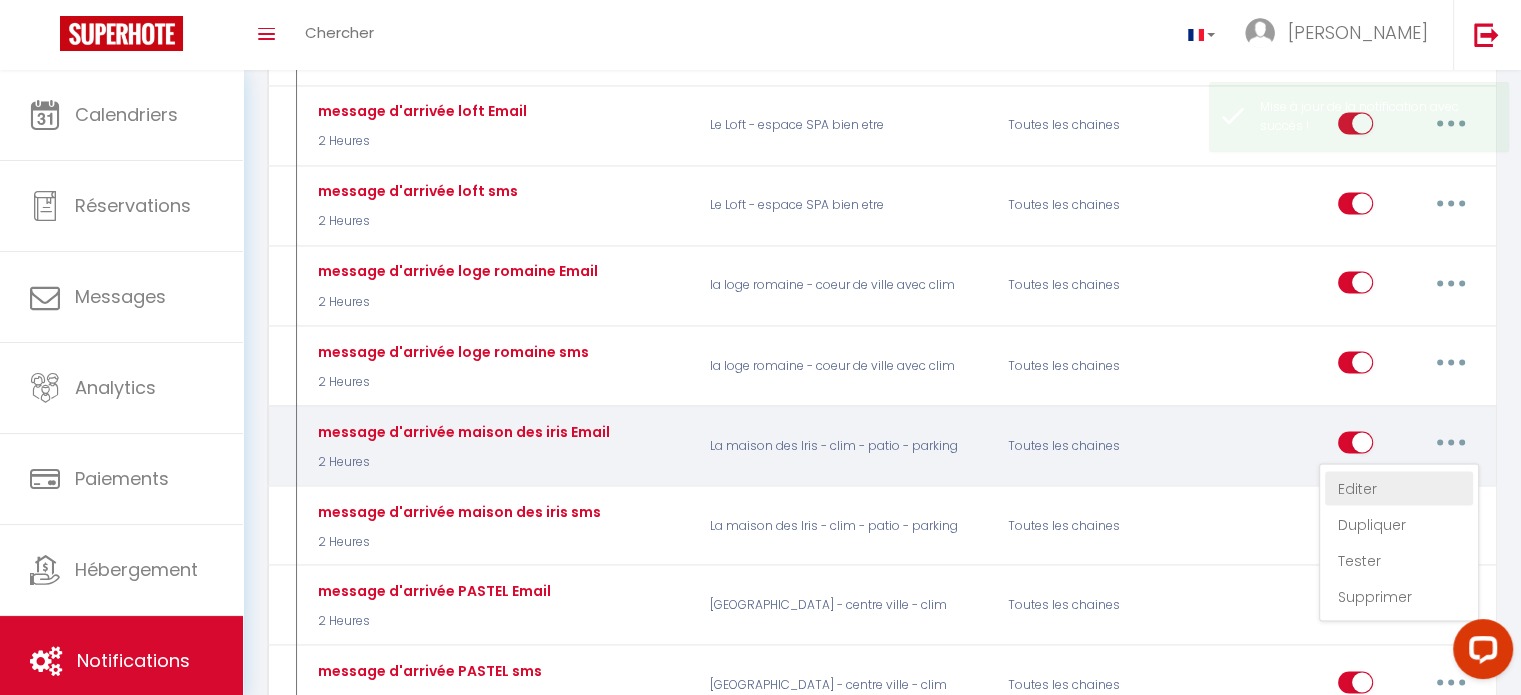 type on "message d'arrivée maison des iris Email" 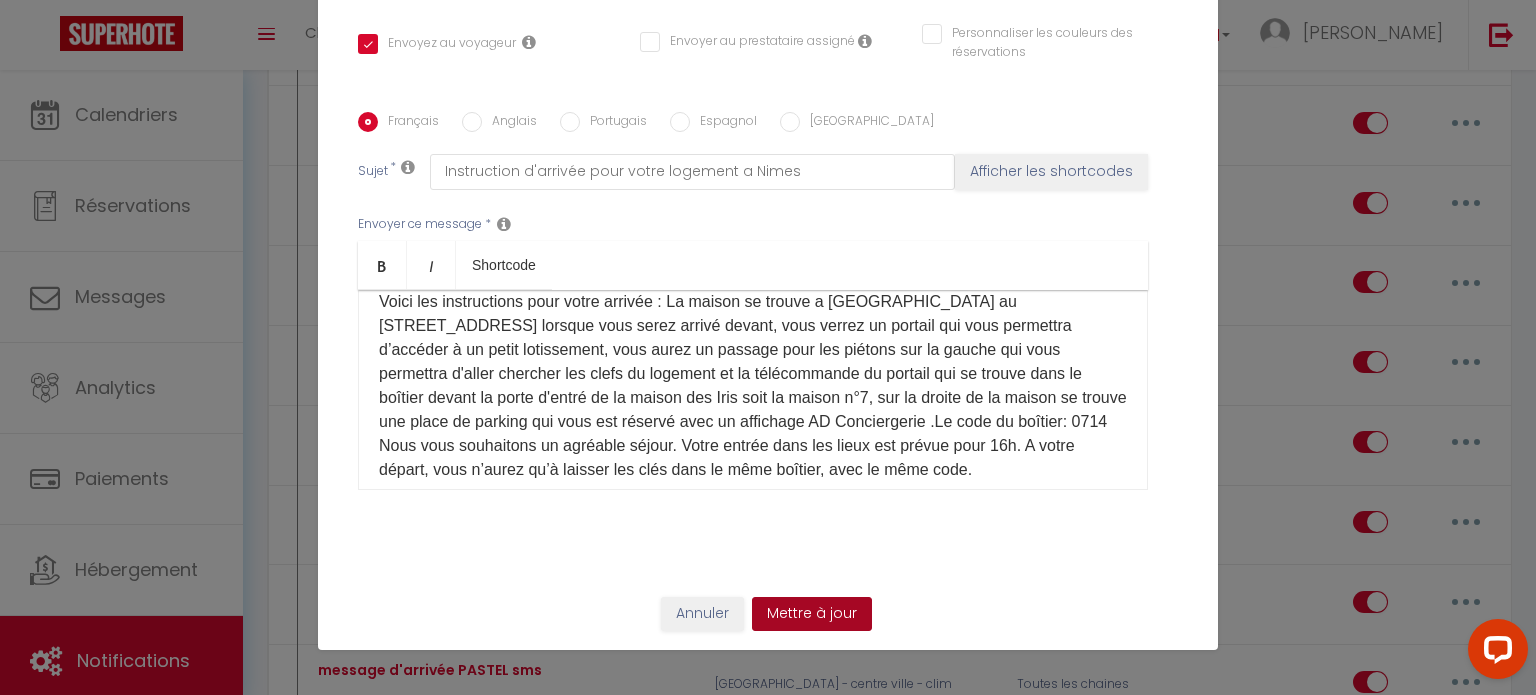 click on "Mettre à jour" at bounding box center [812, 614] 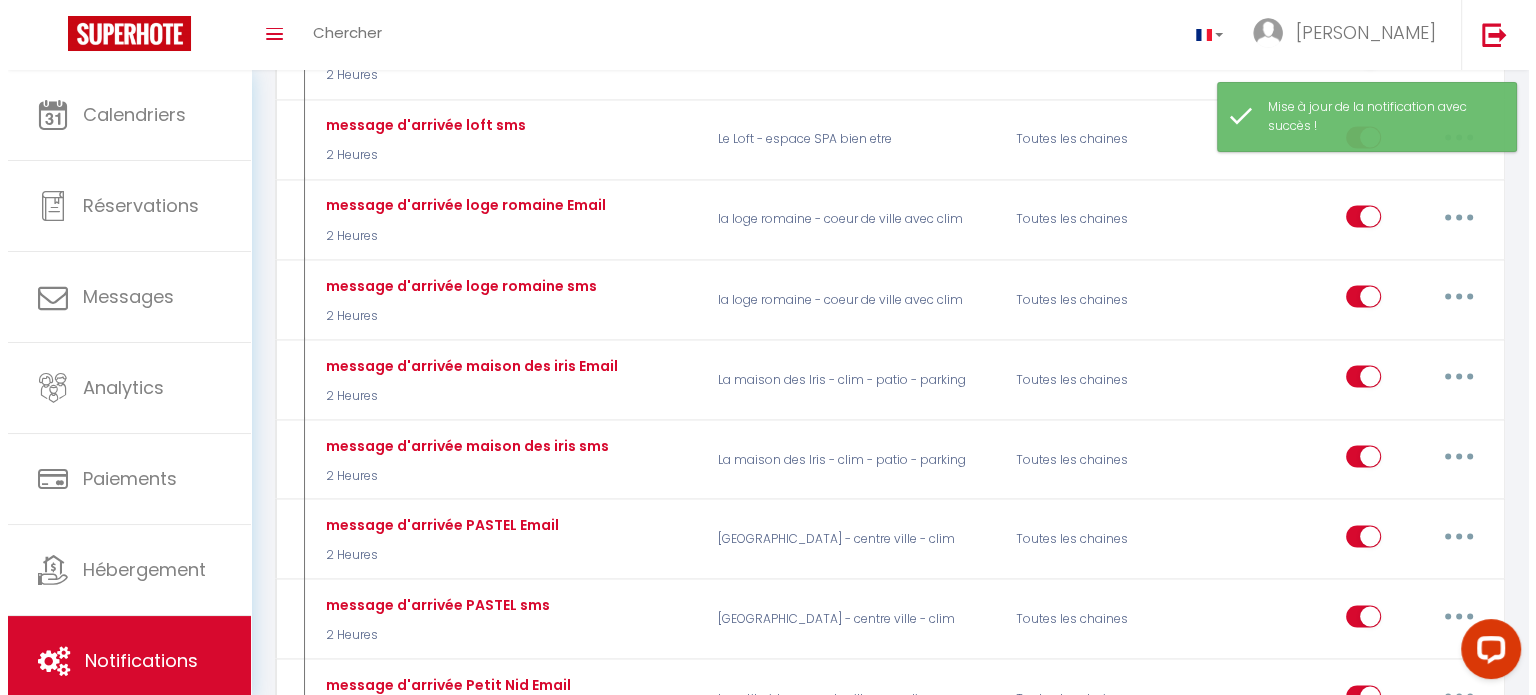 scroll, scrollTop: 3600, scrollLeft: 0, axis: vertical 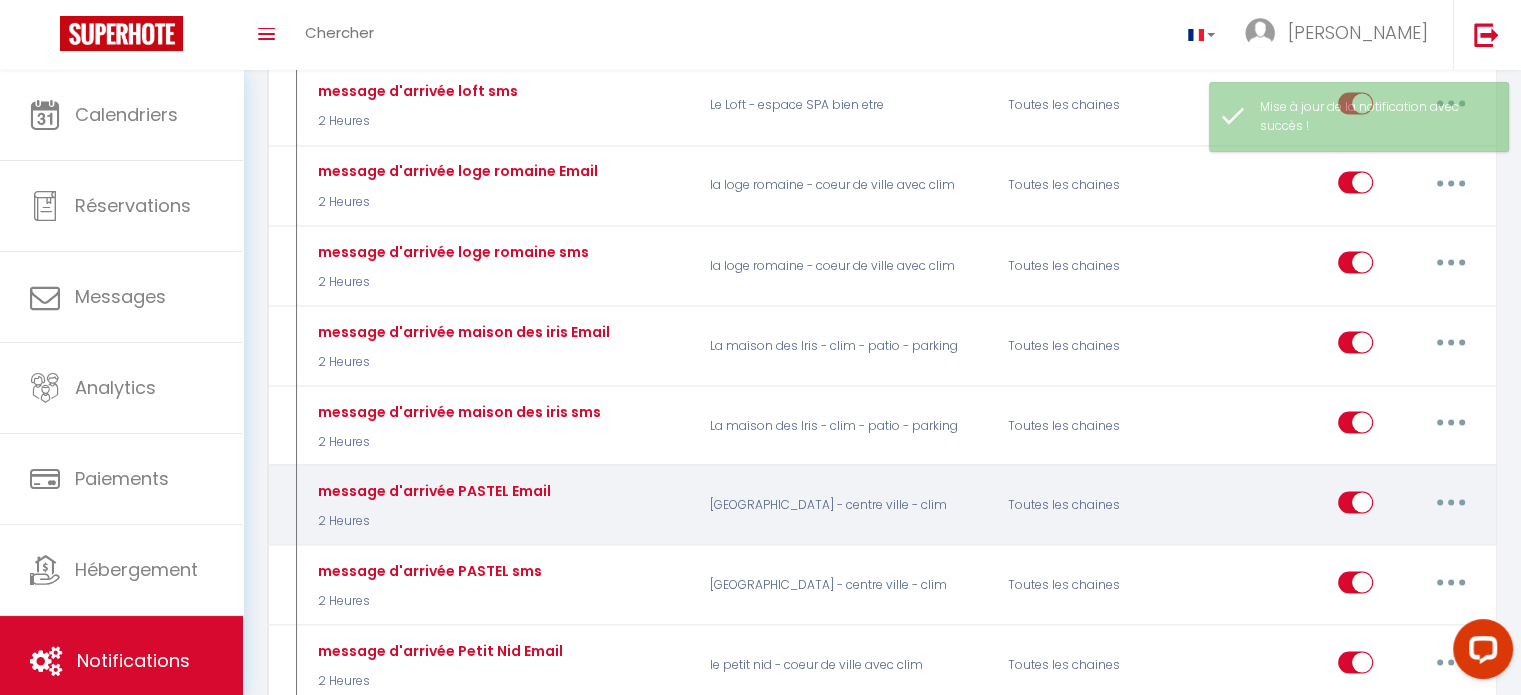 click at bounding box center [1451, 502] 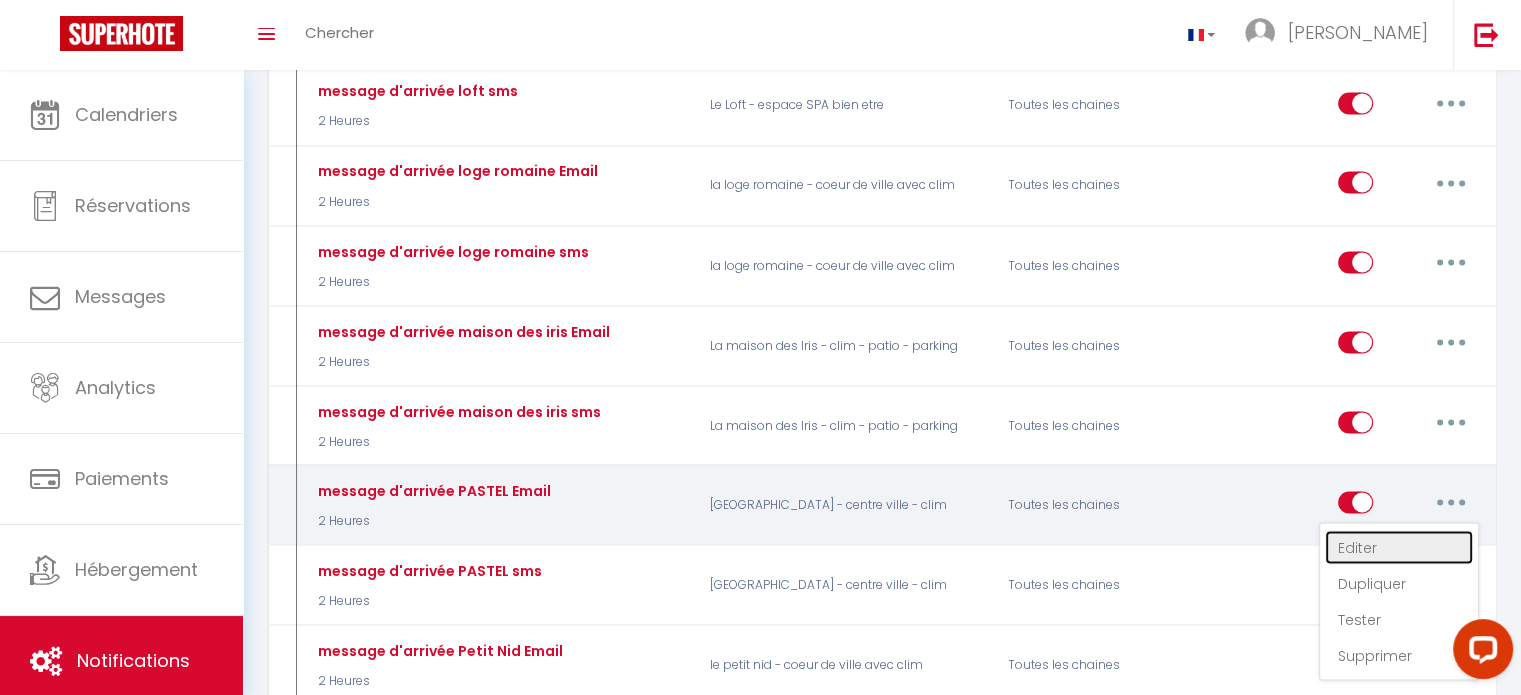 click on "Editer" at bounding box center (1399, 547) 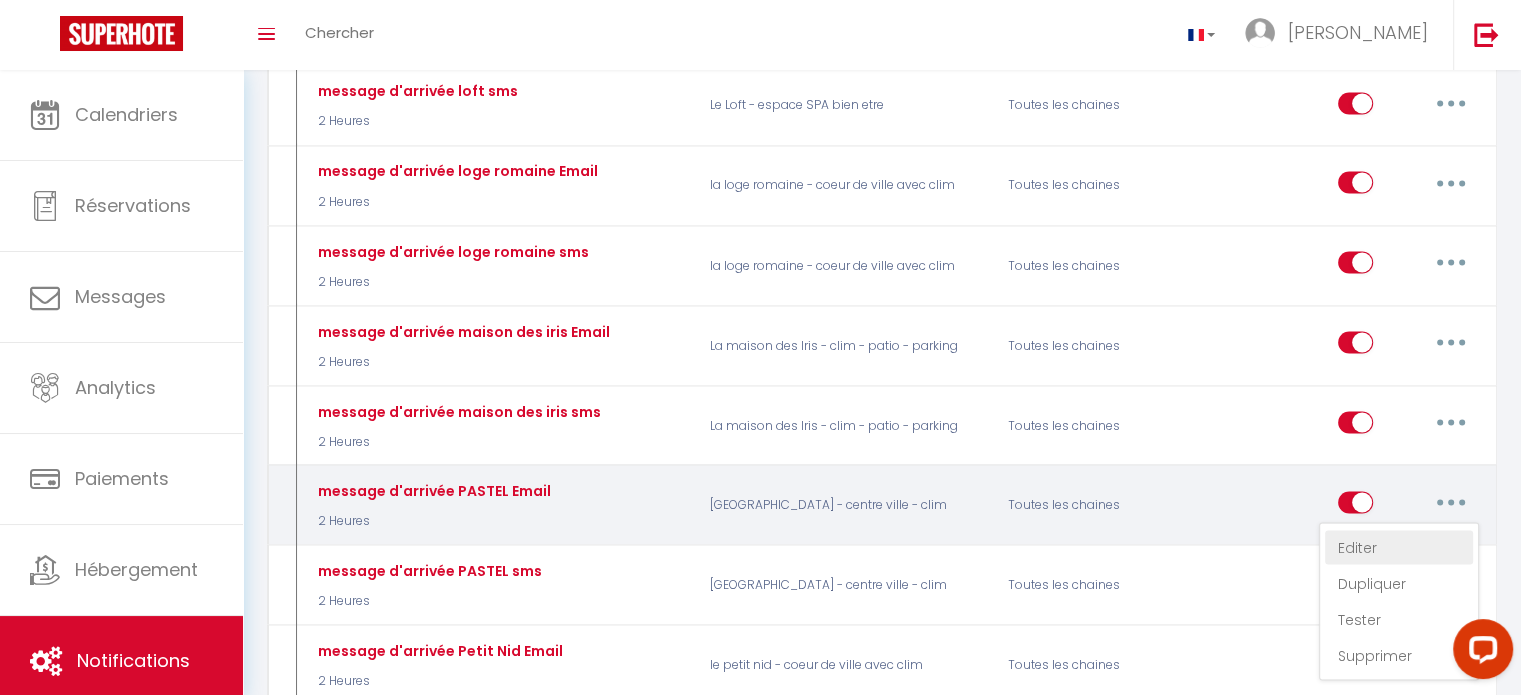 type on "message d'arrivée PASTEL Email" 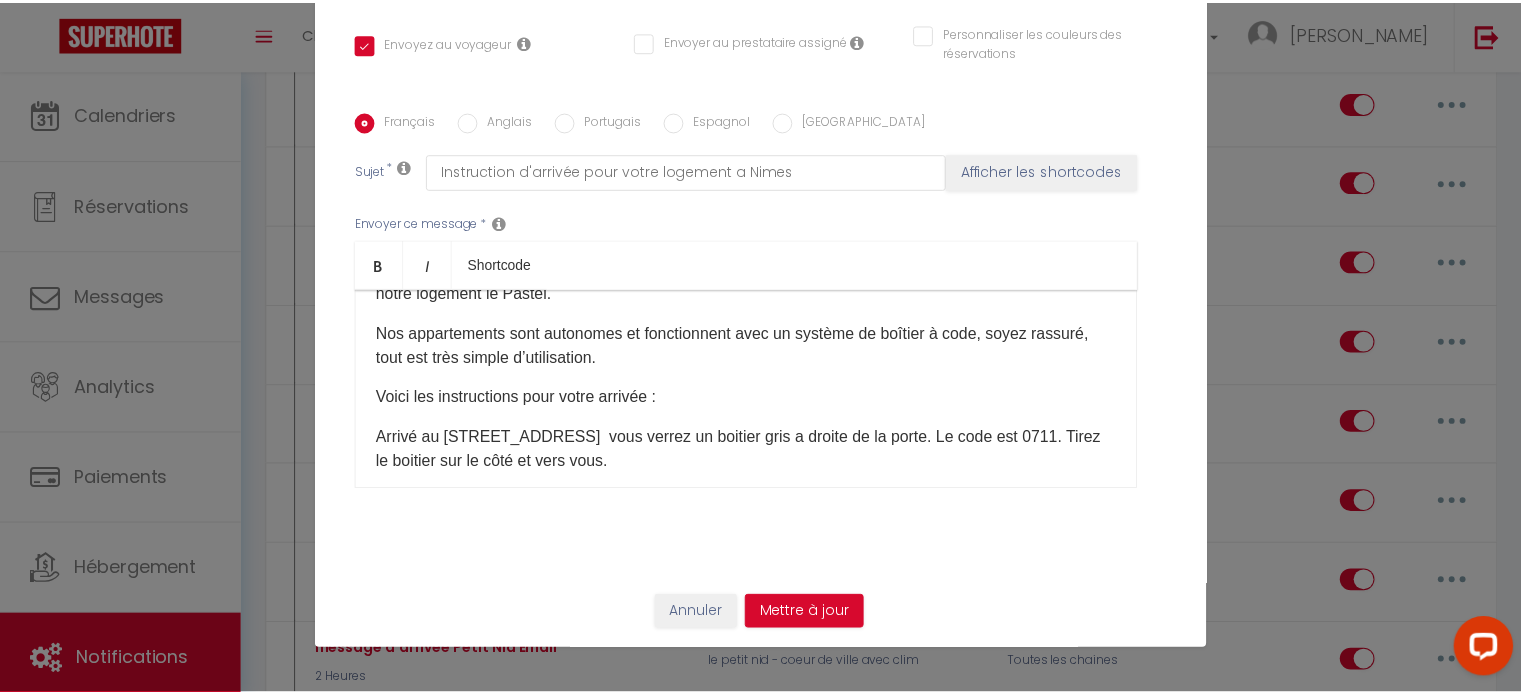 scroll, scrollTop: 205, scrollLeft: 0, axis: vertical 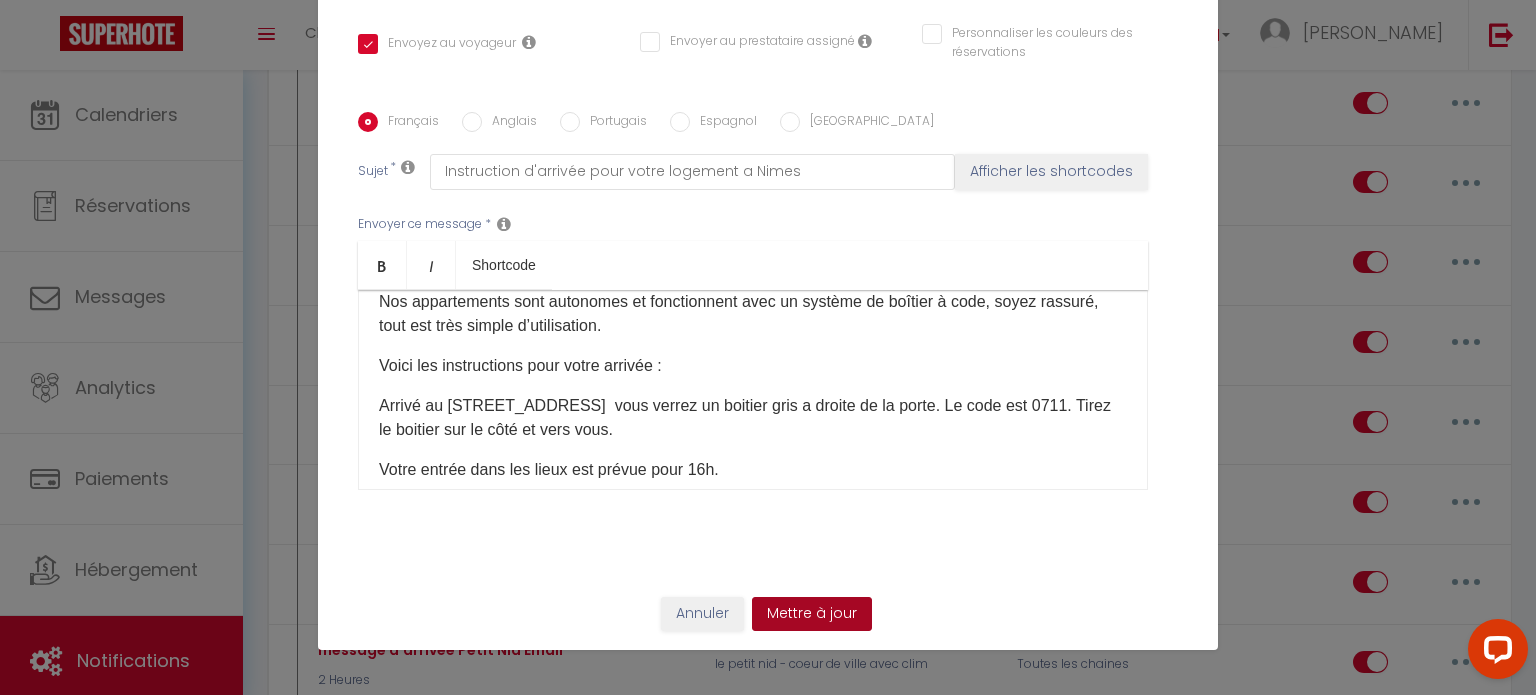 click on "Mettre à jour" at bounding box center [812, 614] 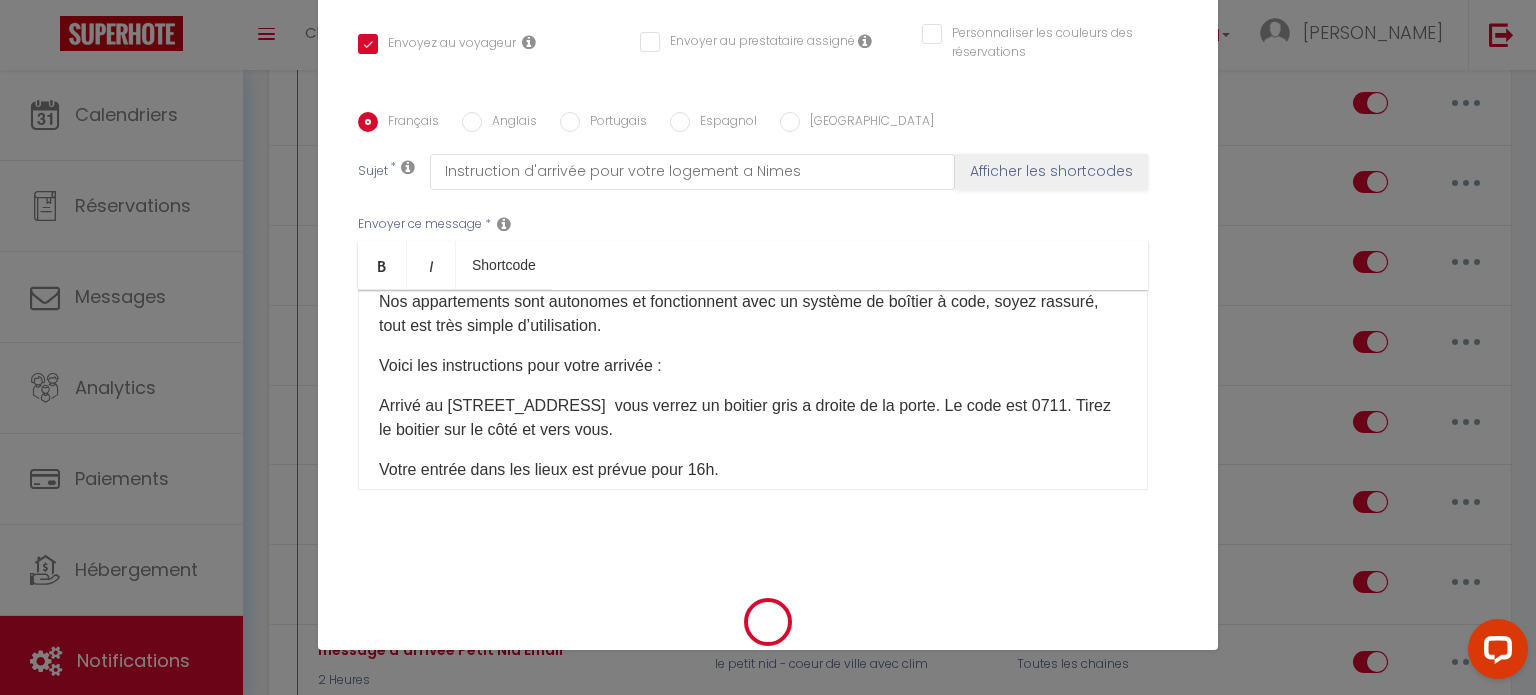 checkbox on "true" 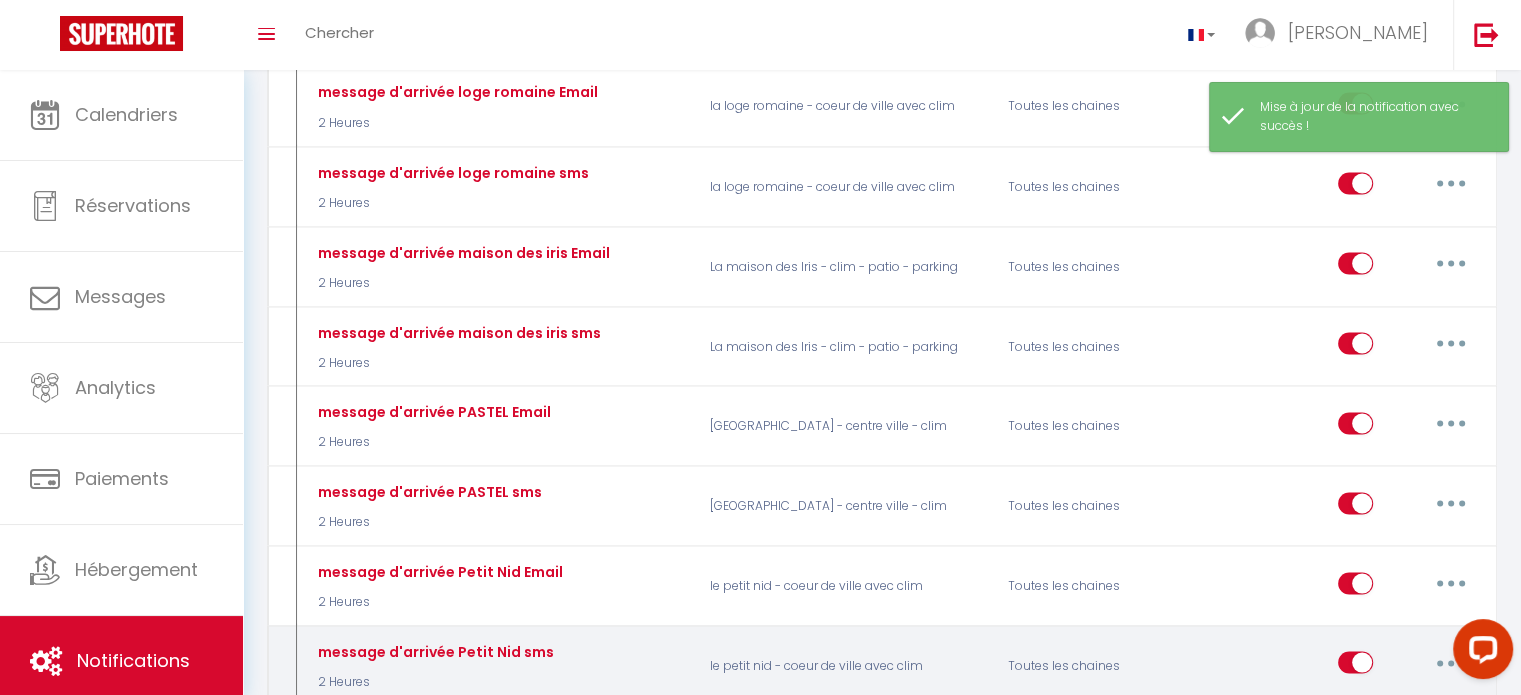 scroll, scrollTop: 3700, scrollLeft: 0, axis: vertical 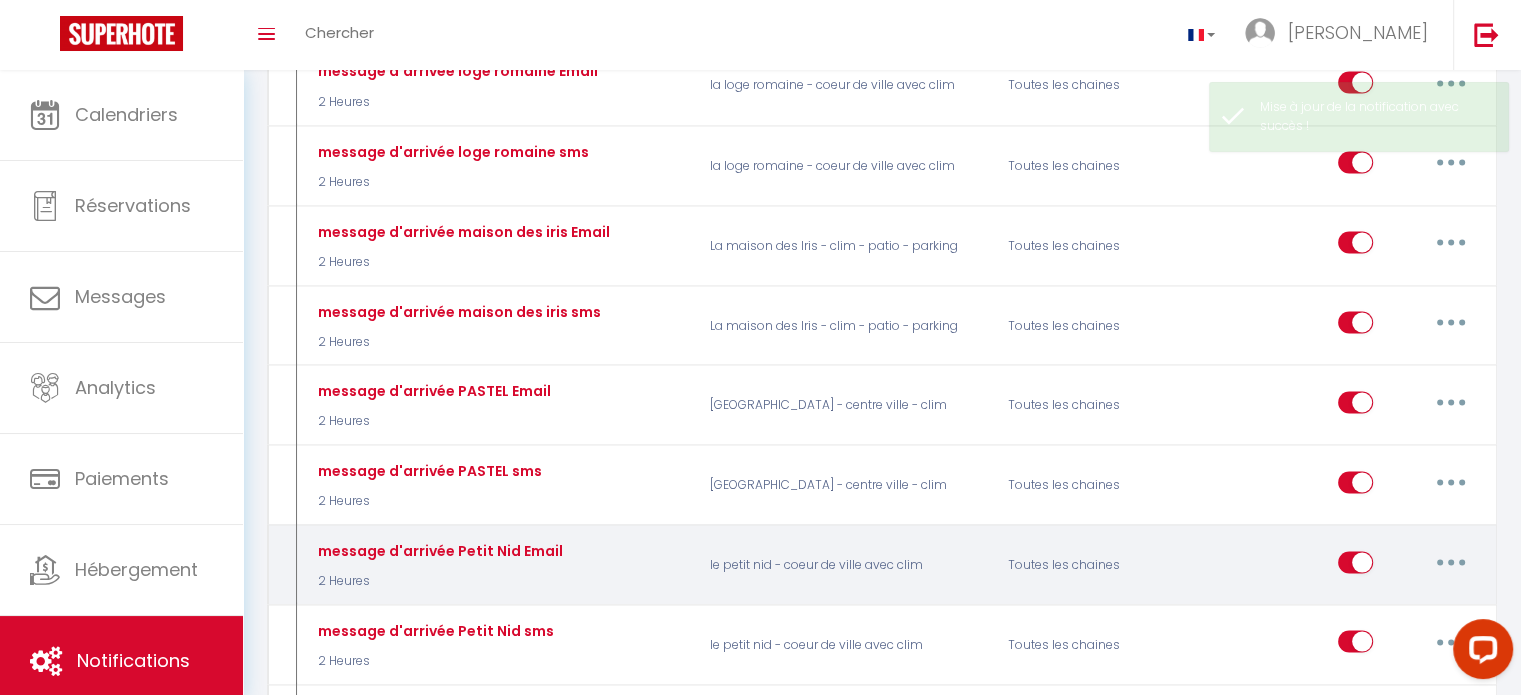 click at bounding box center (1451, 562) 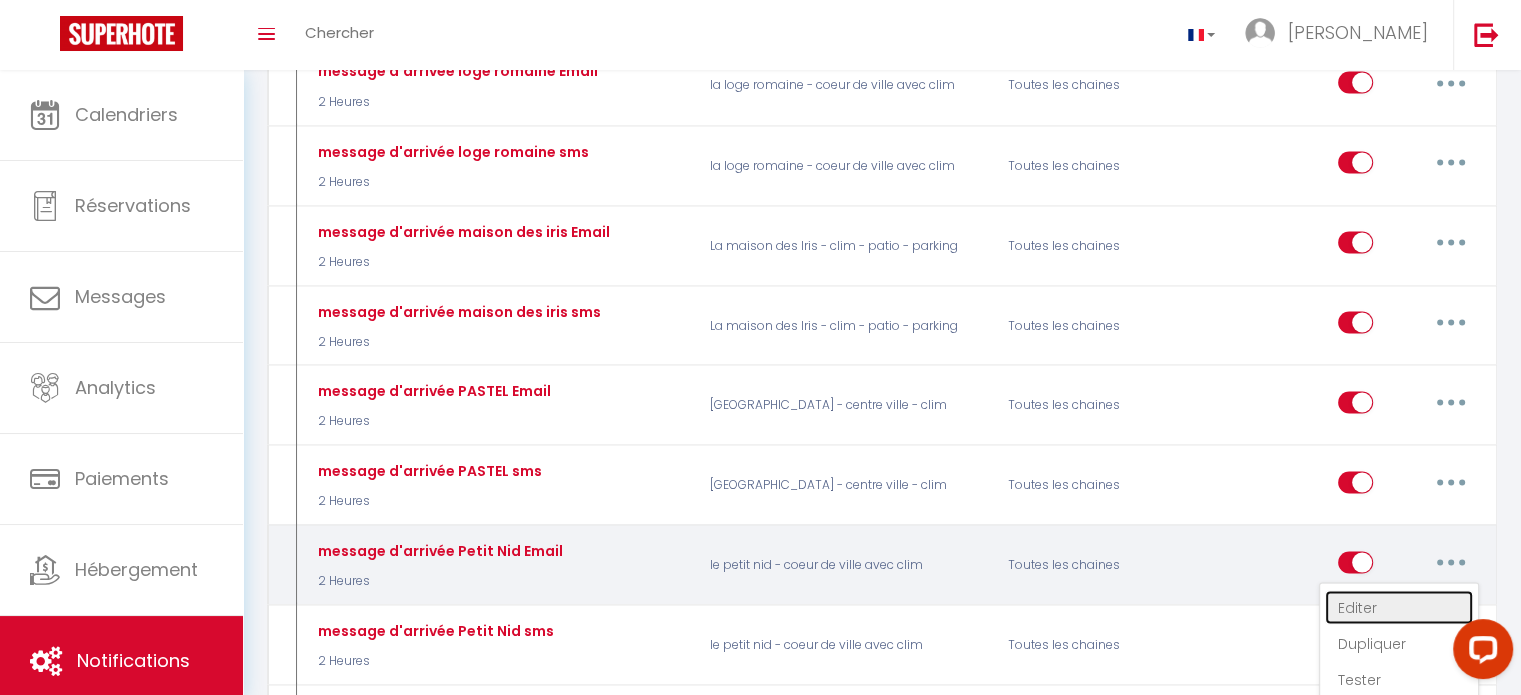 click on "Editer" at bounding box center (1399, 607) 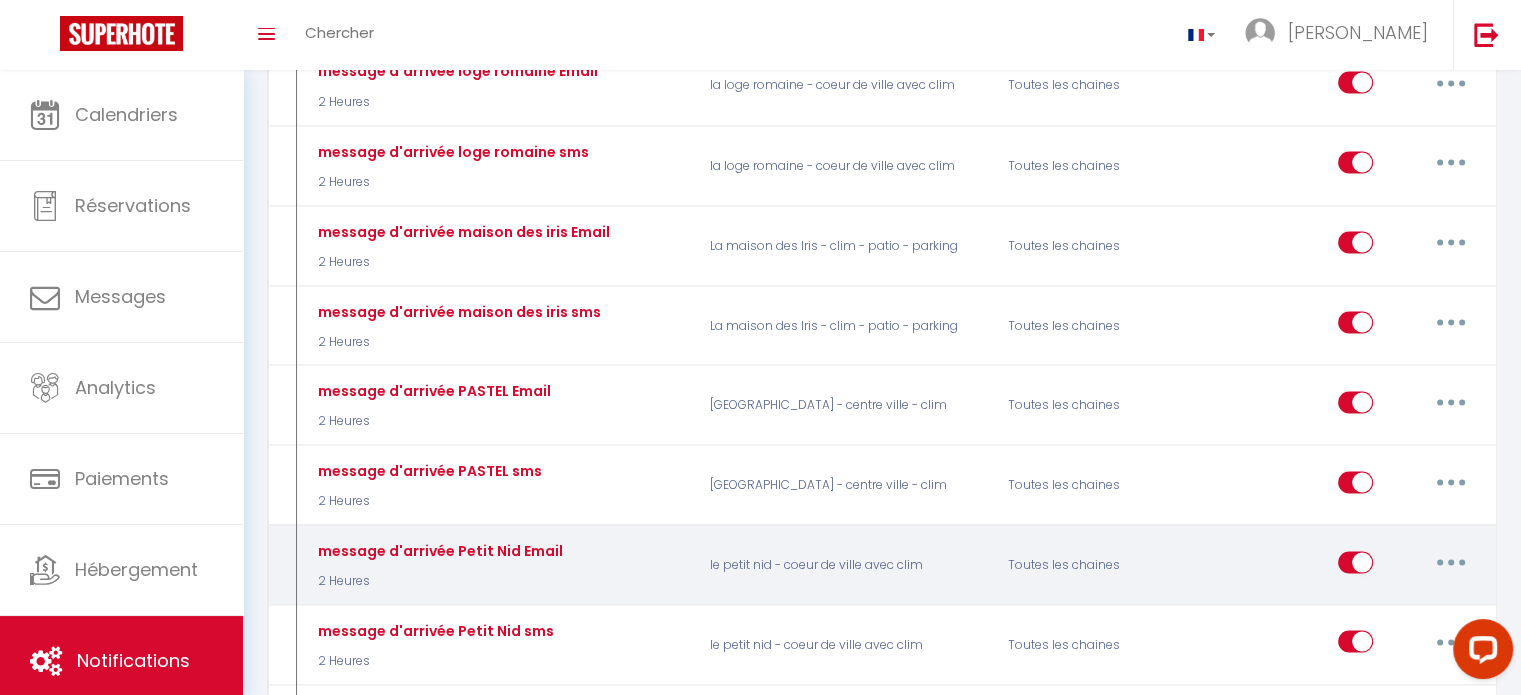 type on "message d'arrivée Petit Nid Email" 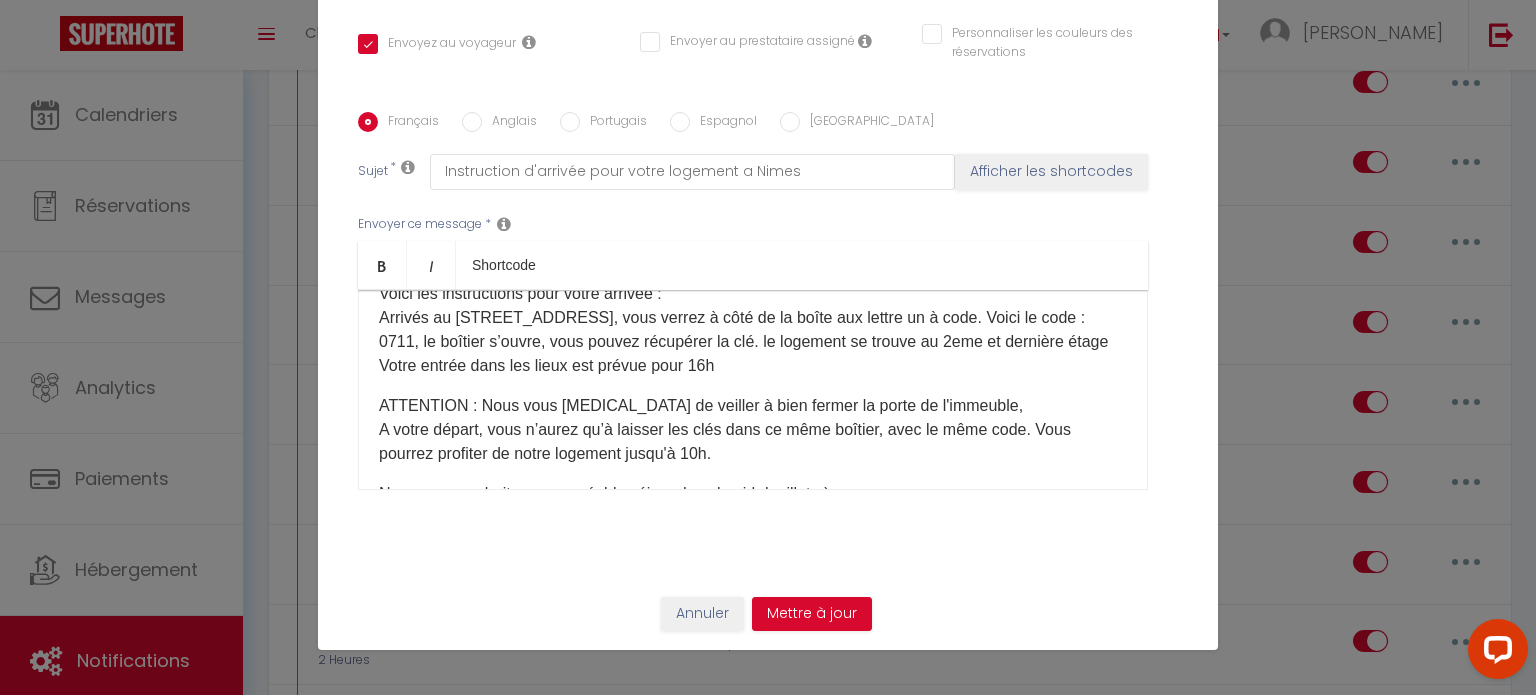 click on "Je suis [PERSON_NAME] de l'équipe AD conciergerie et suis ravi d’échanger avec vous concernant notre logement Le Nid douillet. Nos appartements sont autonomes et fonctionnent avec un système de boîtier à code, soyez rassuré, tout est très simple d’utilisation. Voici les instructions pour votre arrivée :  Arrivés au [STREET_ADDRESS], vous verrez à côté de la boîte aux lettre un à code. Voici le code : 0711, le boîtier s’ouvre, vous pouvez récupérer la clé. le logement se trouve au 2eme et dernière étage  Votre entrée dans les lieux est prévue pour 16h" at bounding box center [753, 282] 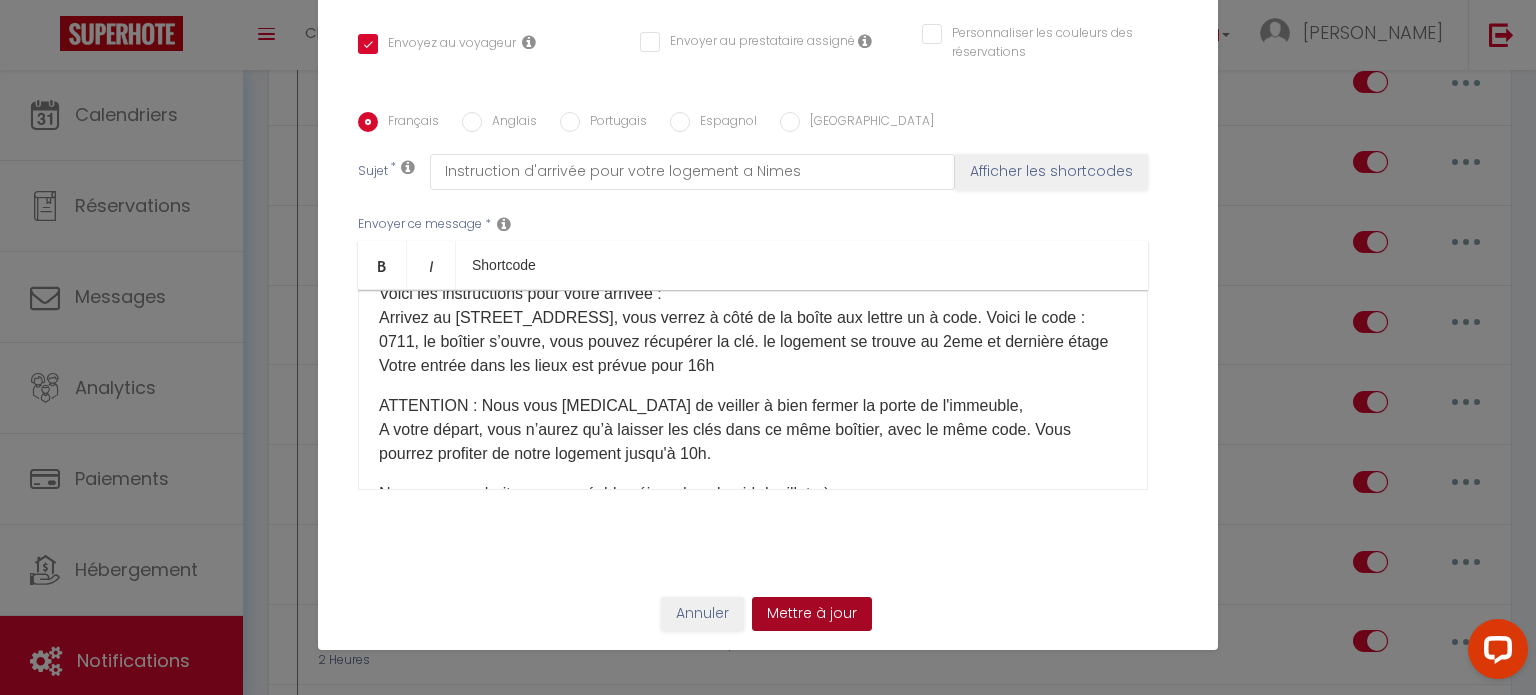 click on "Mettre à jour" at bounding box center (812, 614) 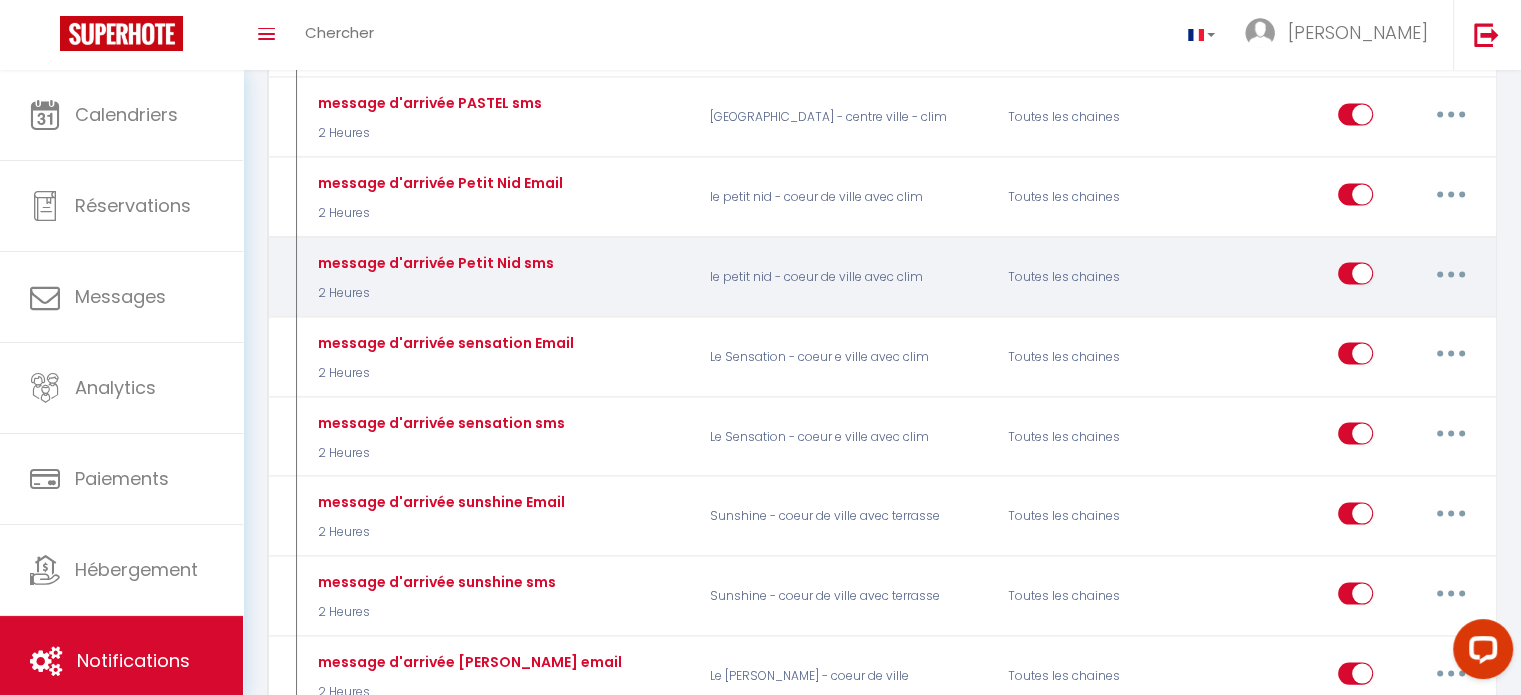 scroll, scrollTop: 4100, scrollLeft: 0, axis: vertical 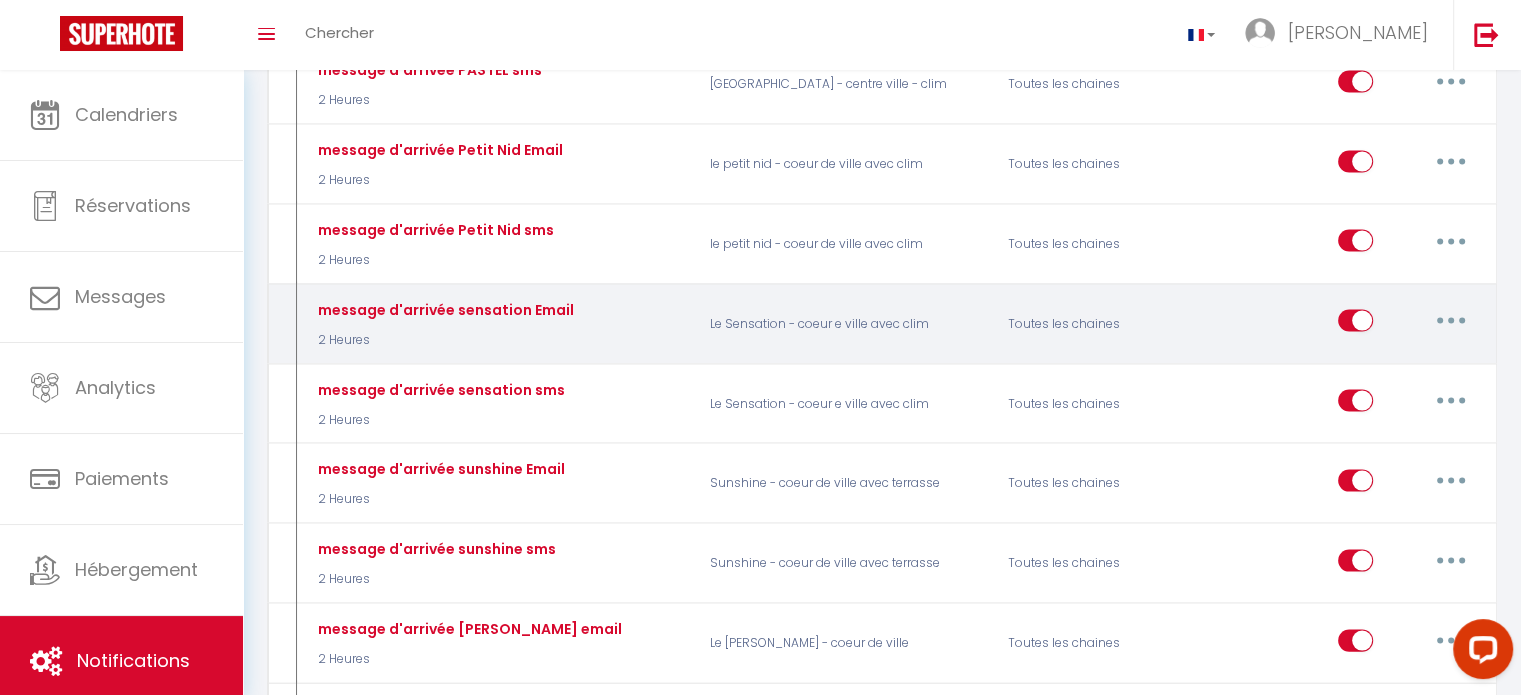 drag, startPoint x: 1444, startPoint y: 261, endPoint x: 1427, endPoint y: 268, distance: 18.384777 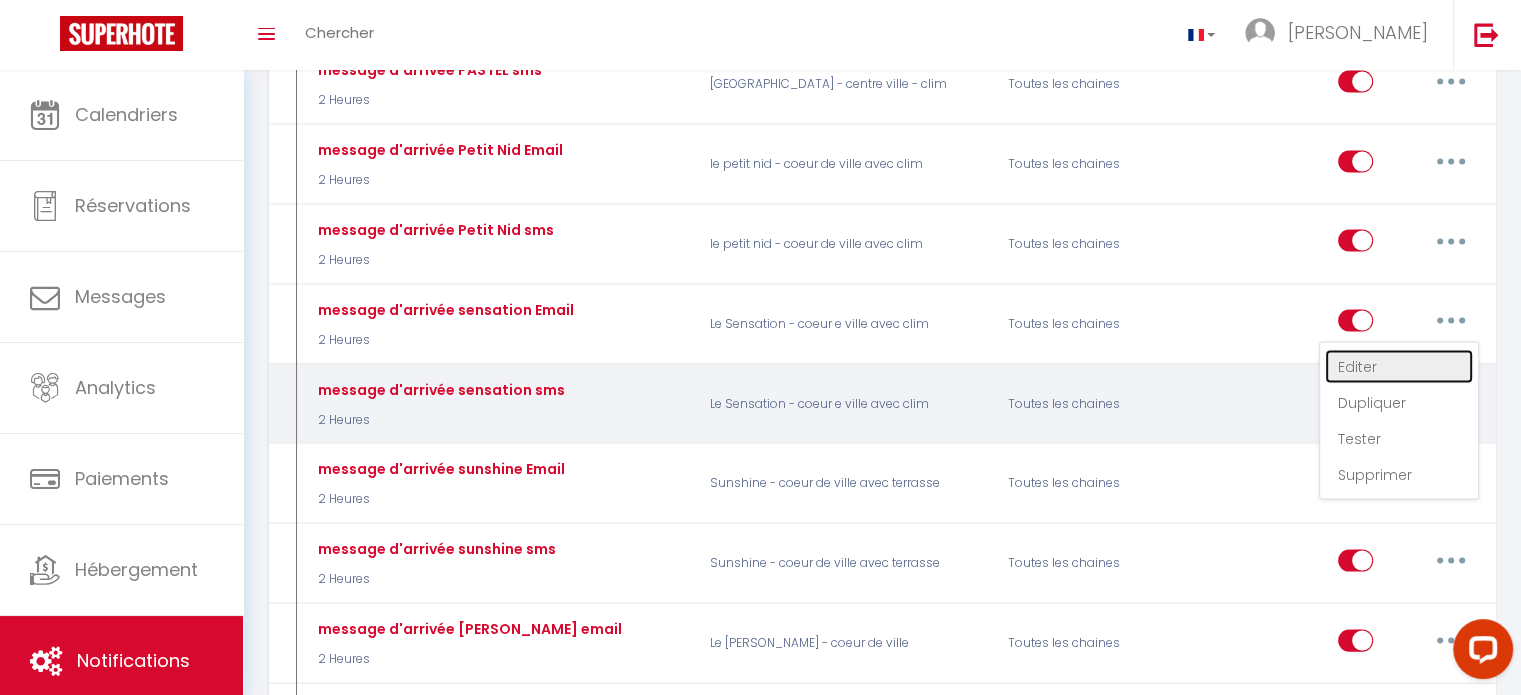 click on "Editer" at bounding box center [1399, 367] 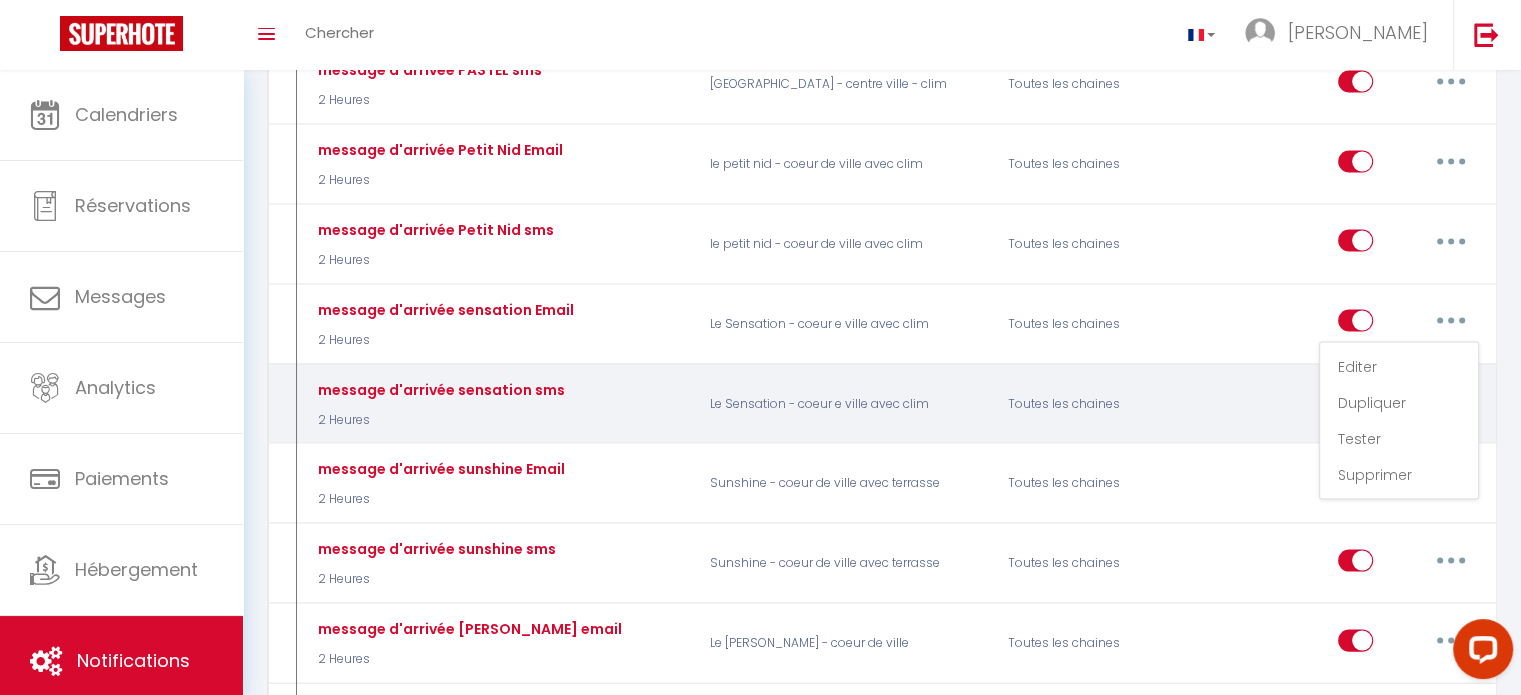 type on "message d'arrivée sensation Email" 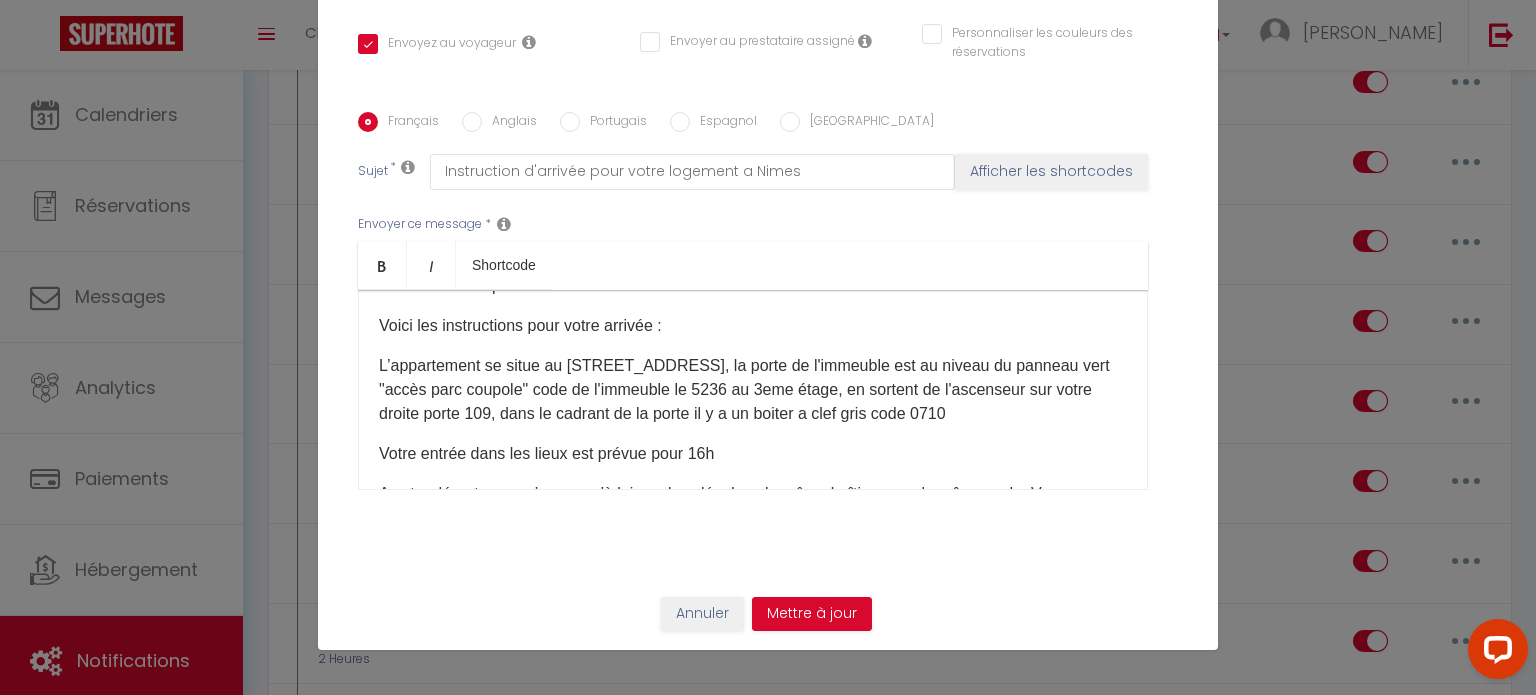 click on "L’appartement se situe au [STREET_ADDRESS], la porte de l'immeuble est au niveau du panneau vert "accès parc coupole" code de l'immeuble le 5236 au 3eme étage, en sortent de l'ascenseur sur votre droite porte 109, dans le cadrant de la porte il y a un boiter a clef gris code 0710" at bounding box center (753, 390) 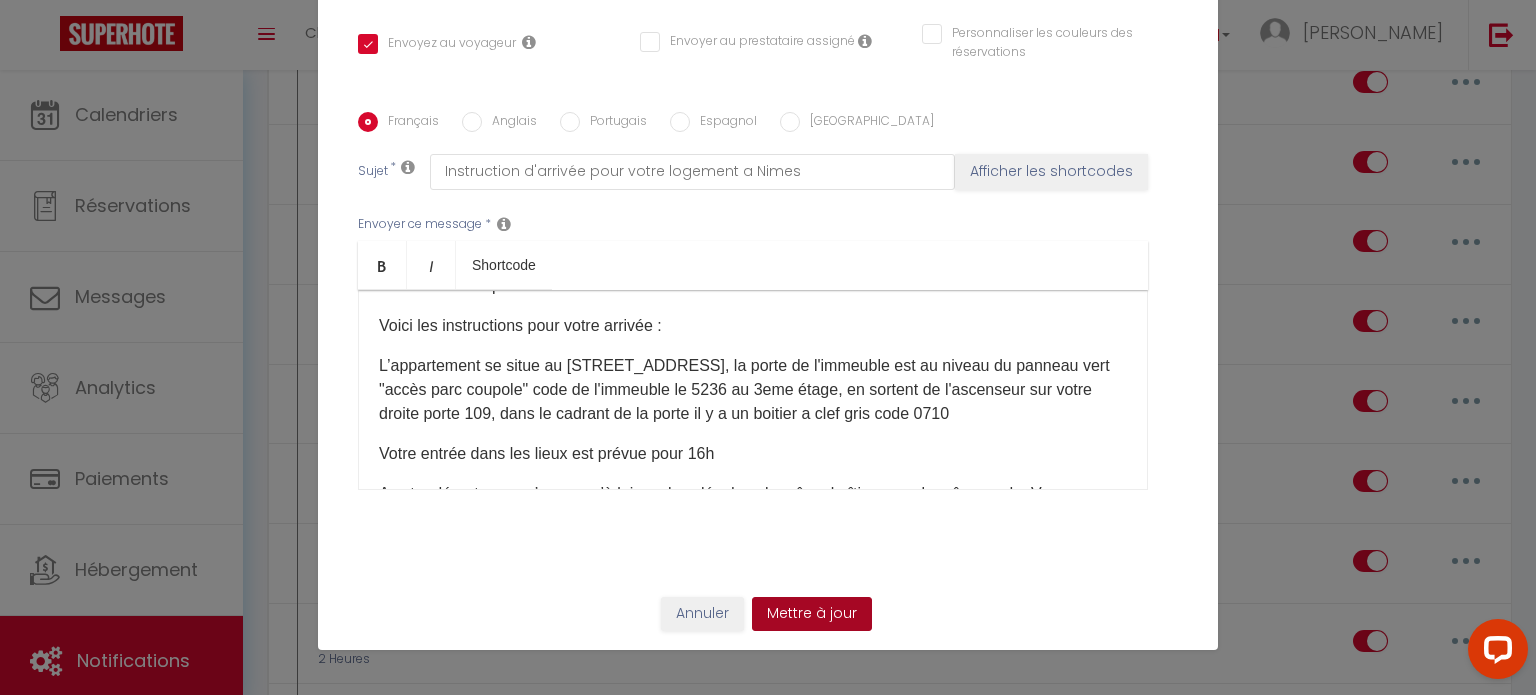 click on "Mettre à jour" at bounding box center (812, 614) 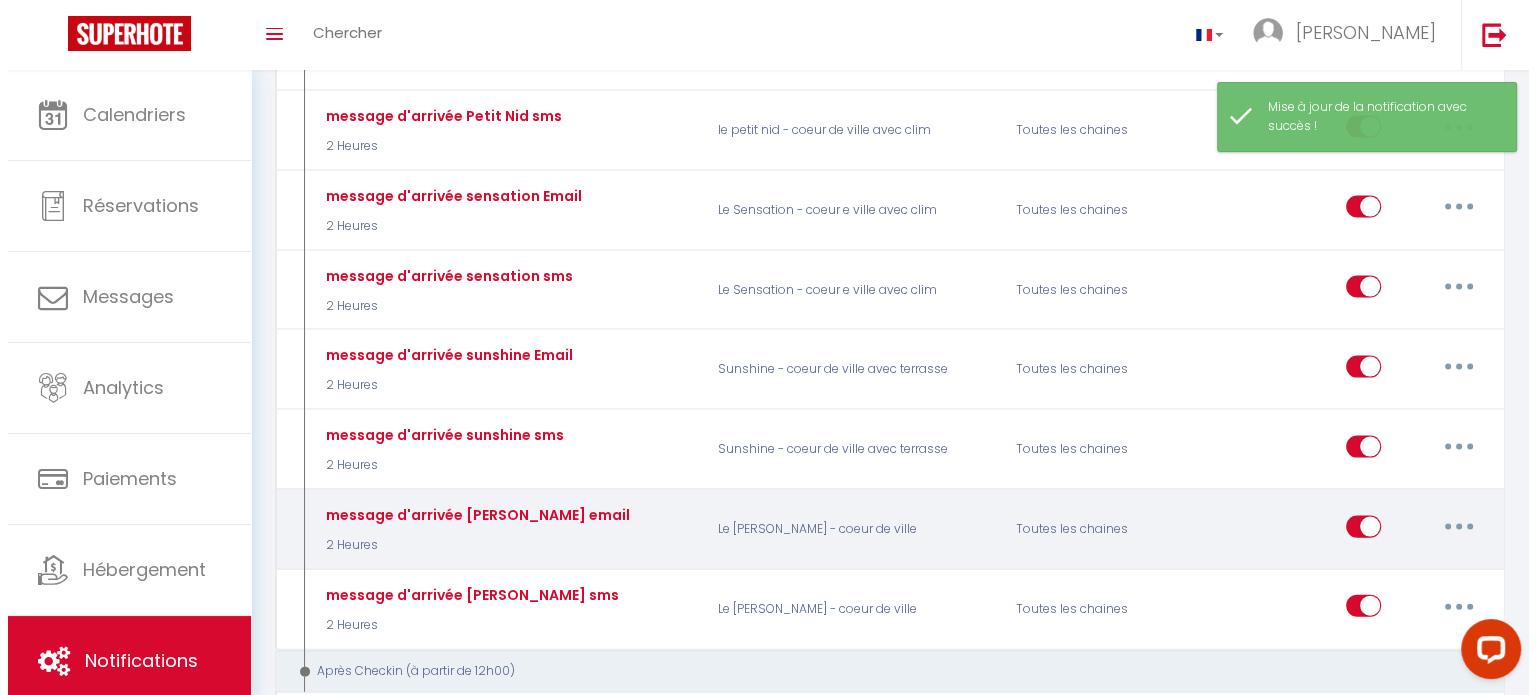 scroll, scrollTop: 4300, scrollLeft: 0, axis: vertical 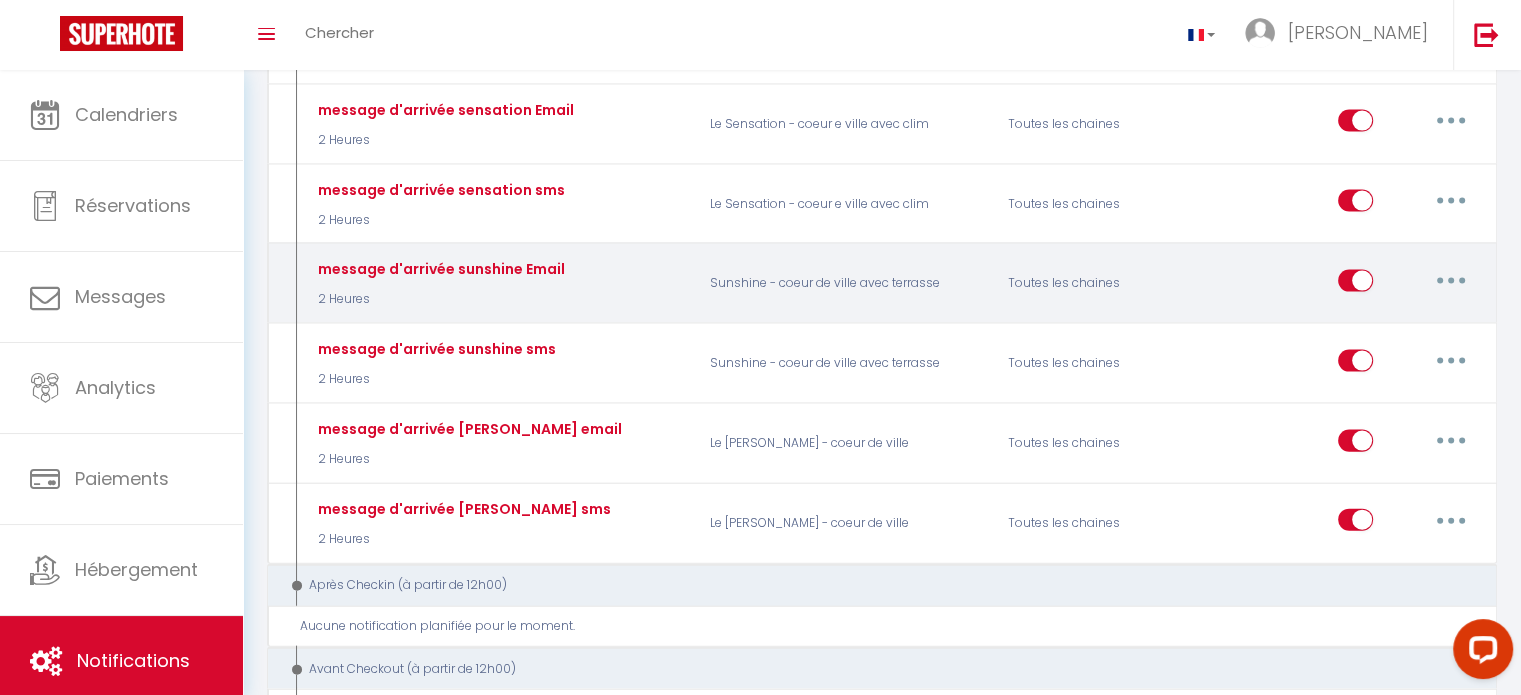 click at bounding box center [1451, 281] 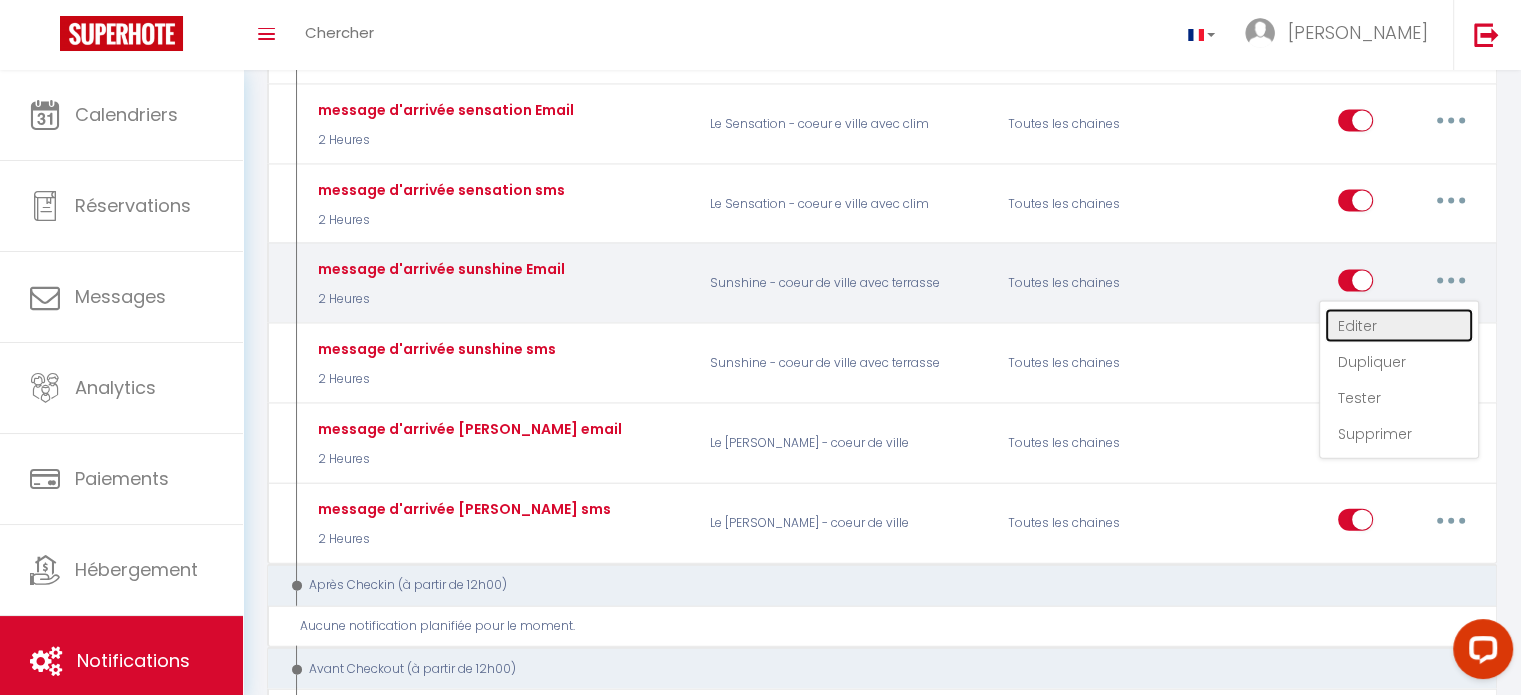 click on "Editer" at bounding box center [1399, 326] 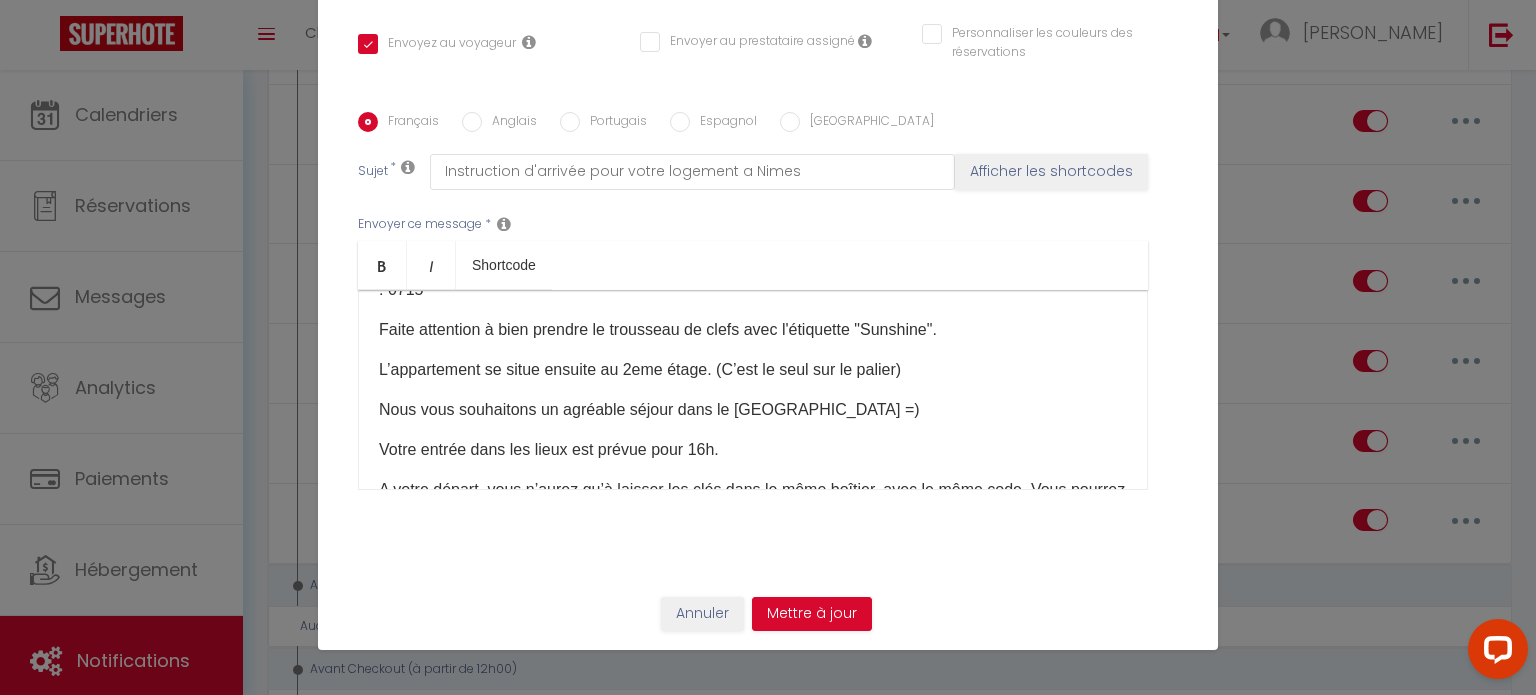 scroll, scrollTop: 405, scrollLeft: 0, axis: vertical 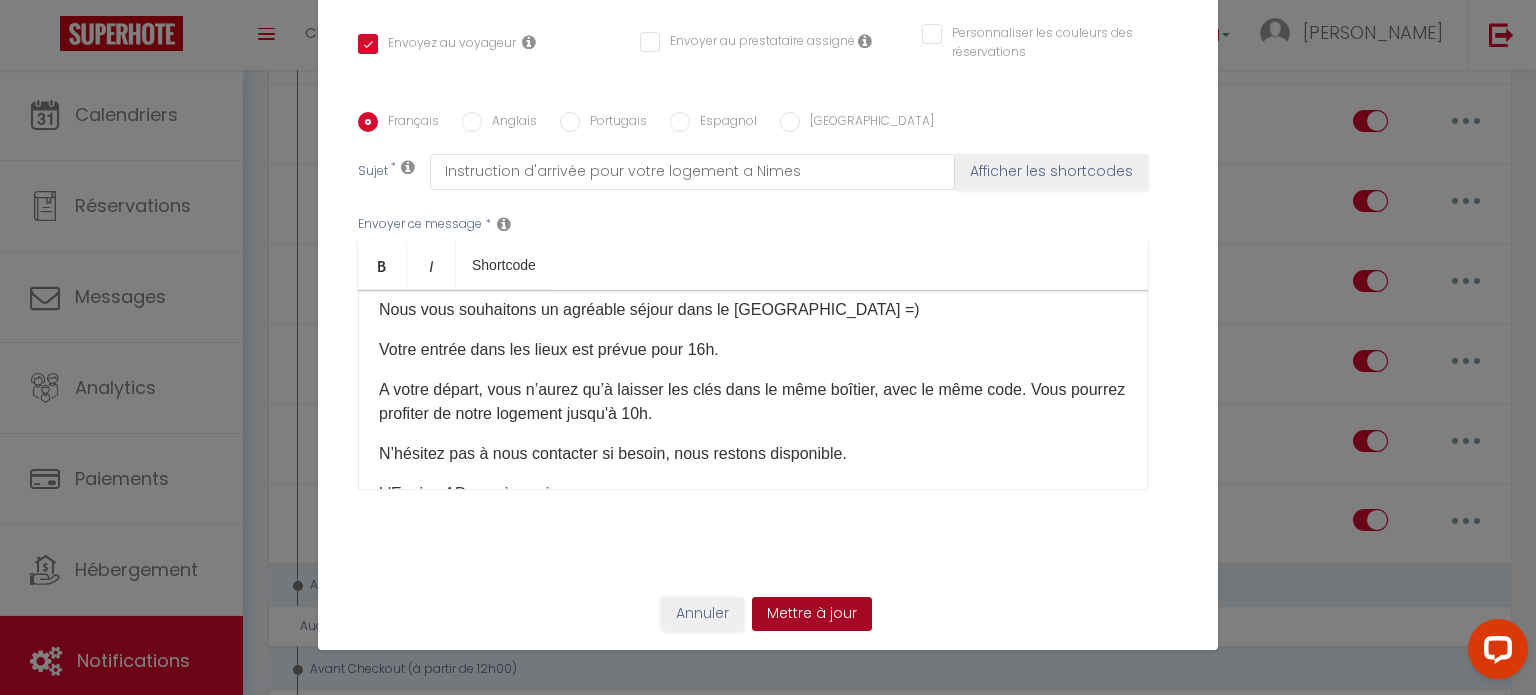 click on "Mettre à jour" at bounding box center [812, 614] 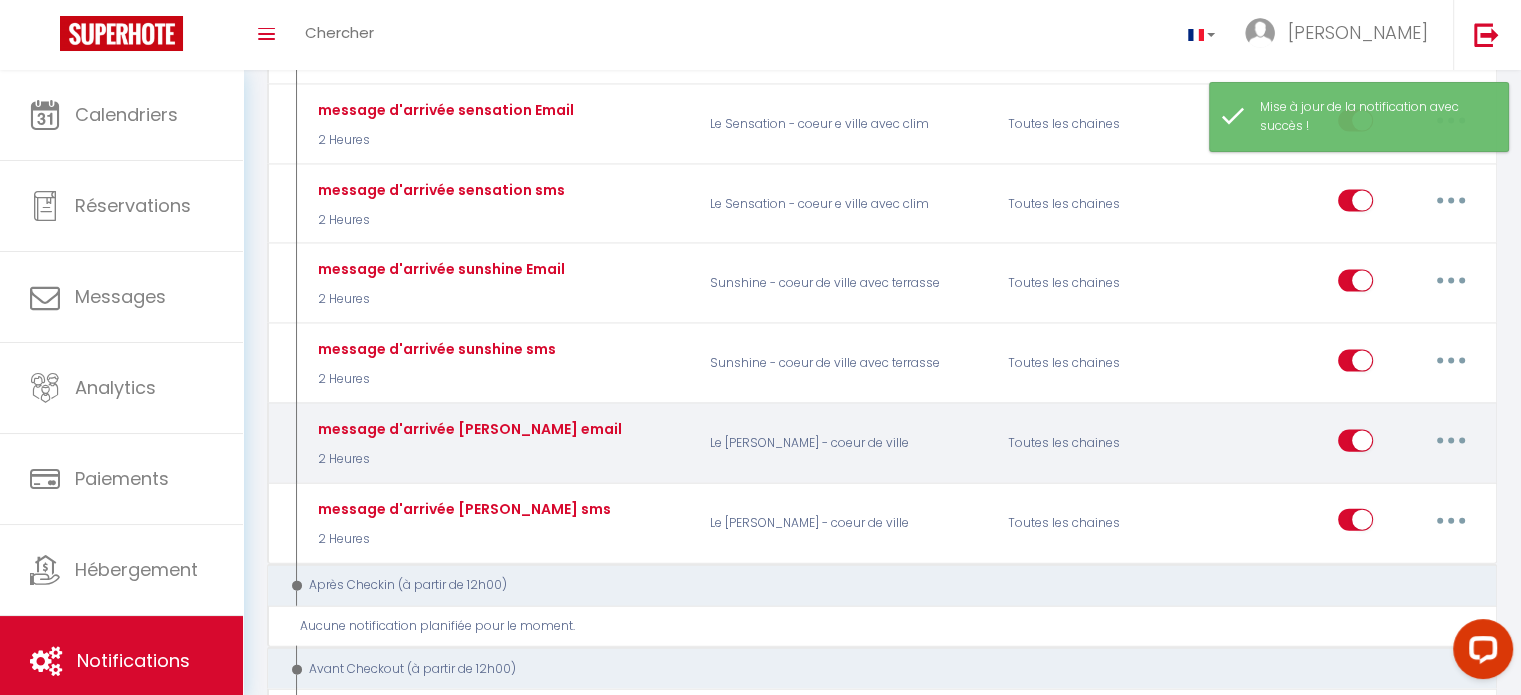 click at bounding box center (1451, 441) 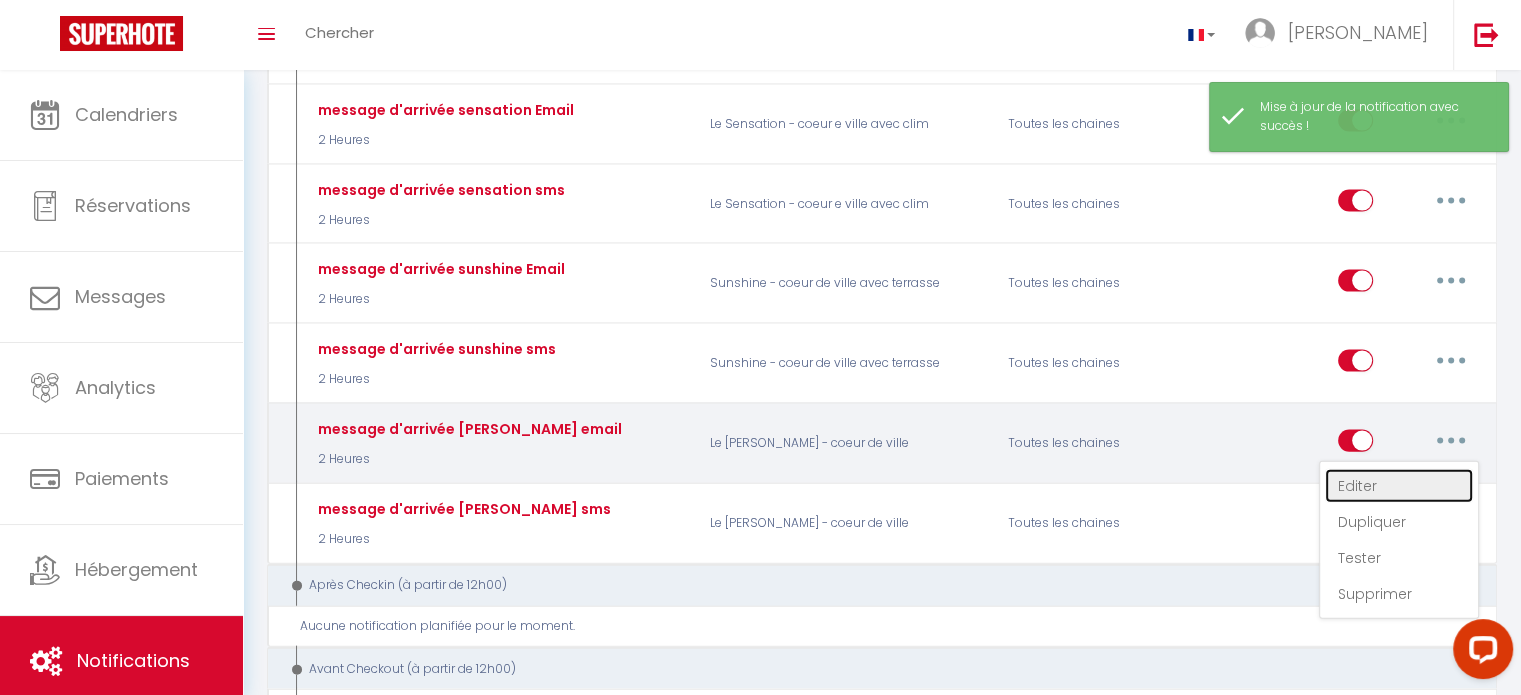 click on "Editer" at bounding box center [1399, 486] 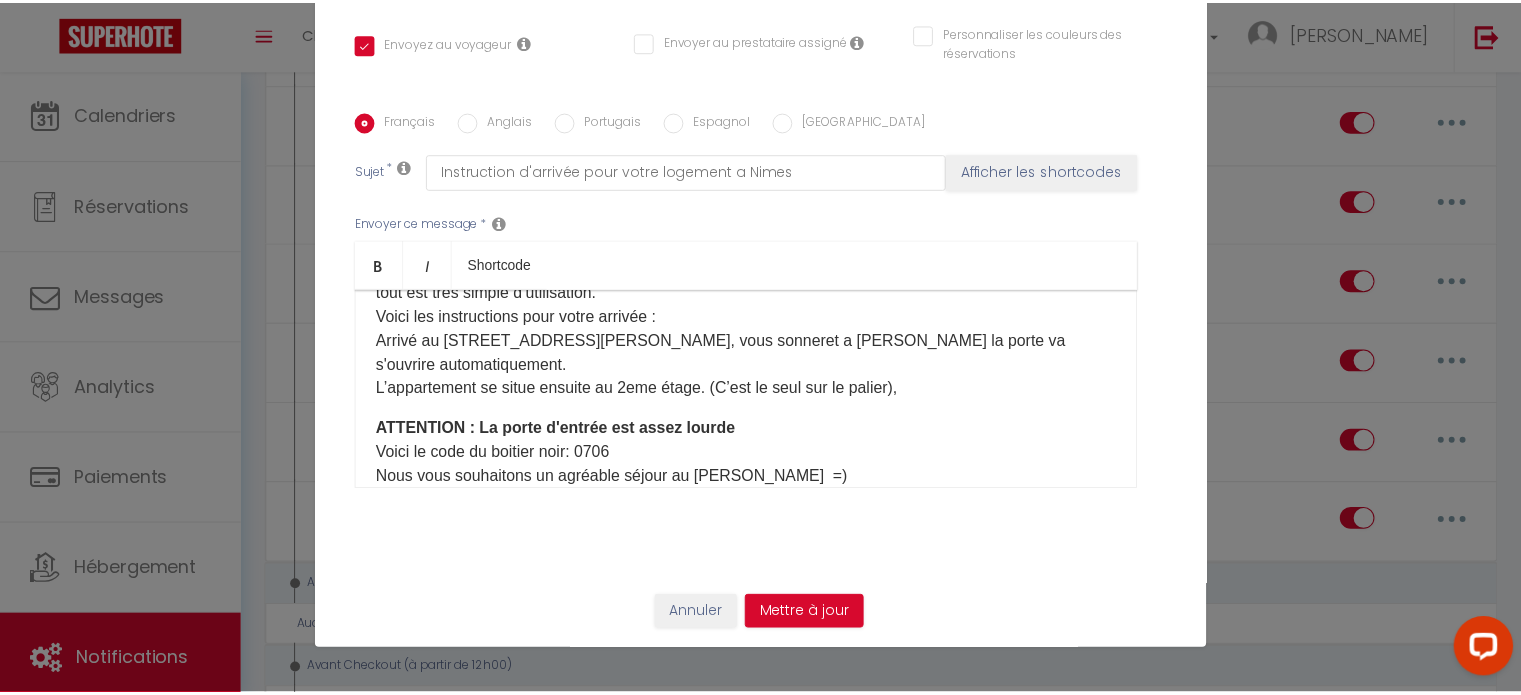 scroll, scrollTop: 265, scrollLeft: 0, axis: vertical 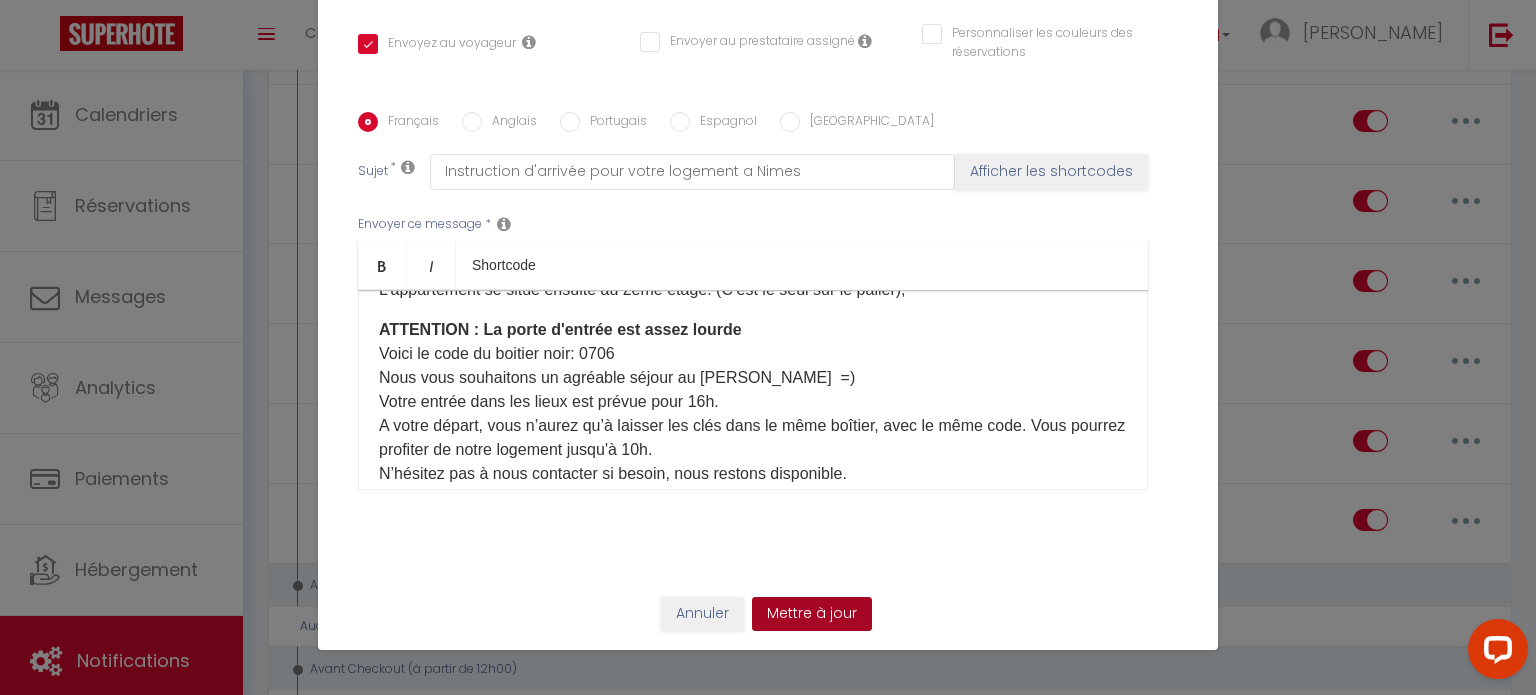 click on "Mettre à jour" at bounding box center (812, 614) 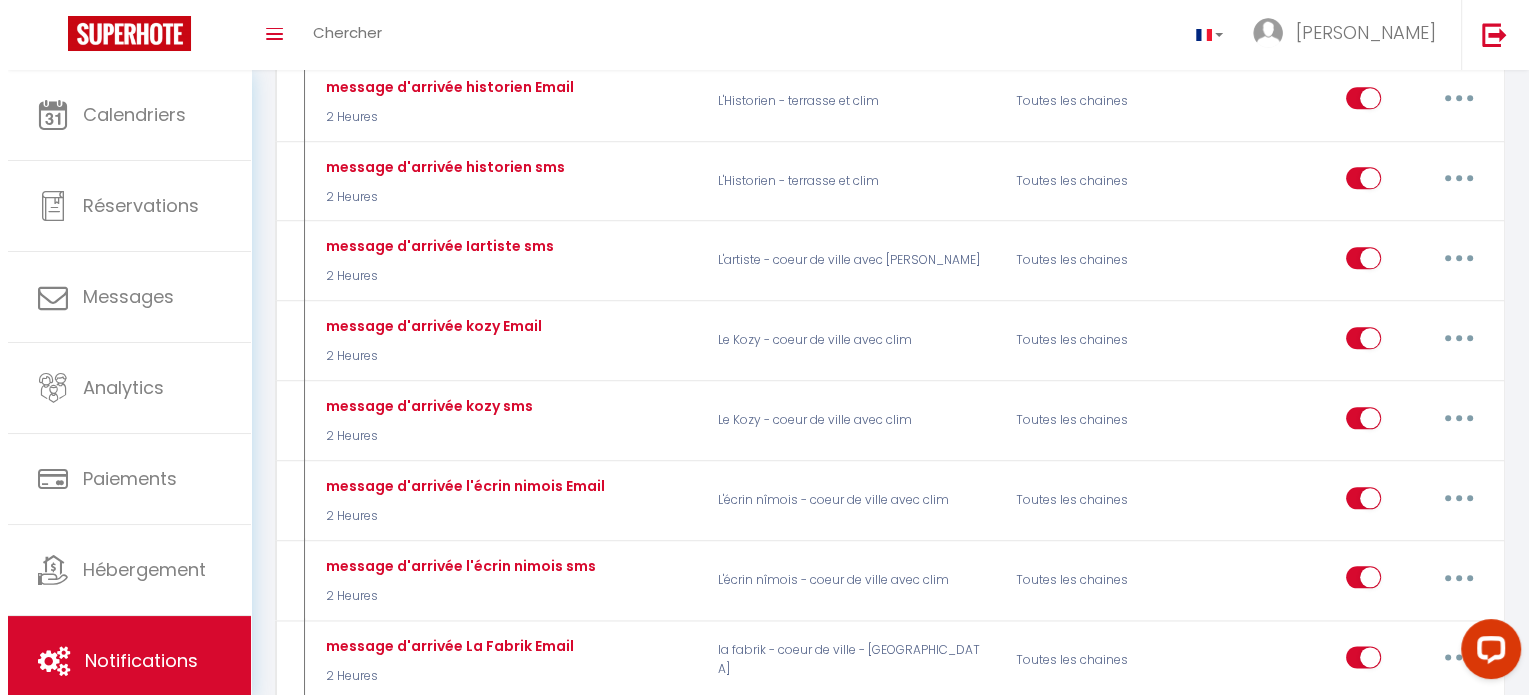 scroll, scrollTop: 2200, scrollLeft: 0, axis: vertical 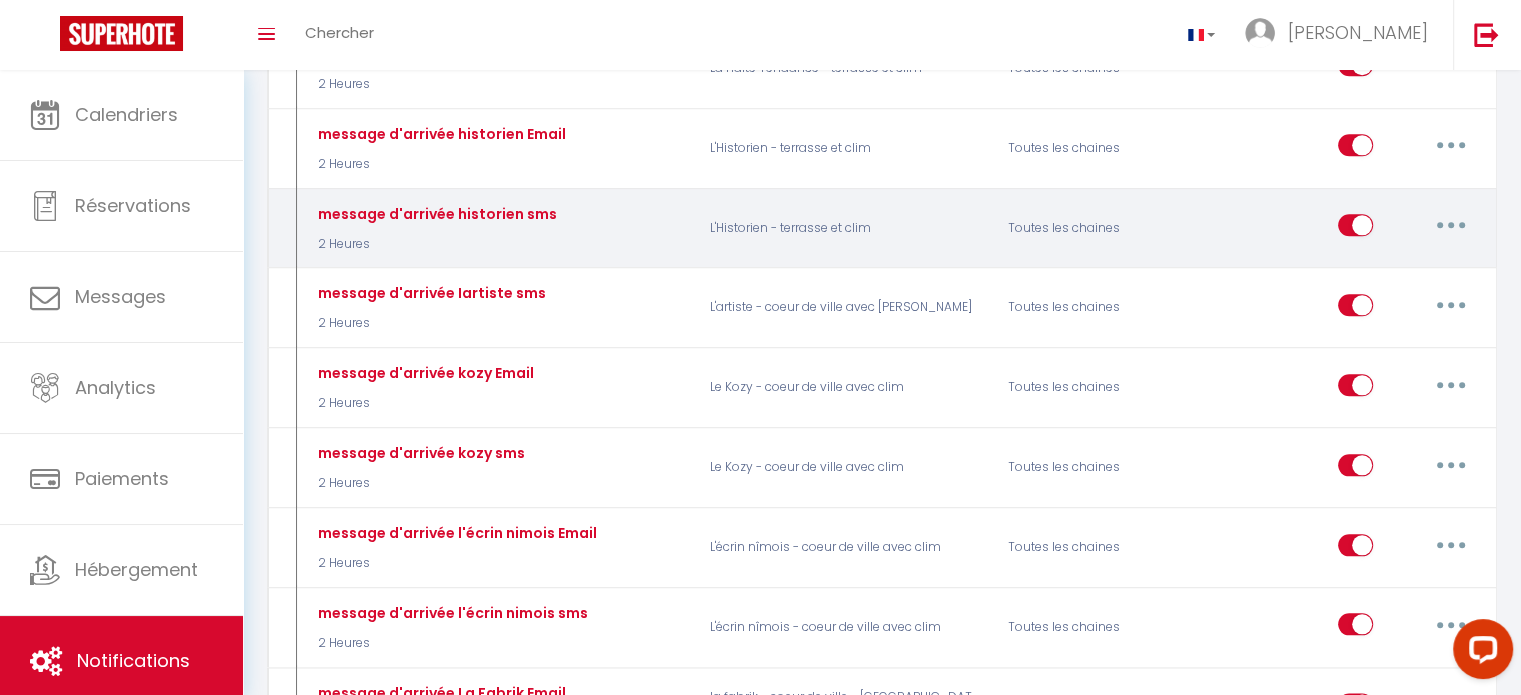 click at bounding box center [1451, 225] 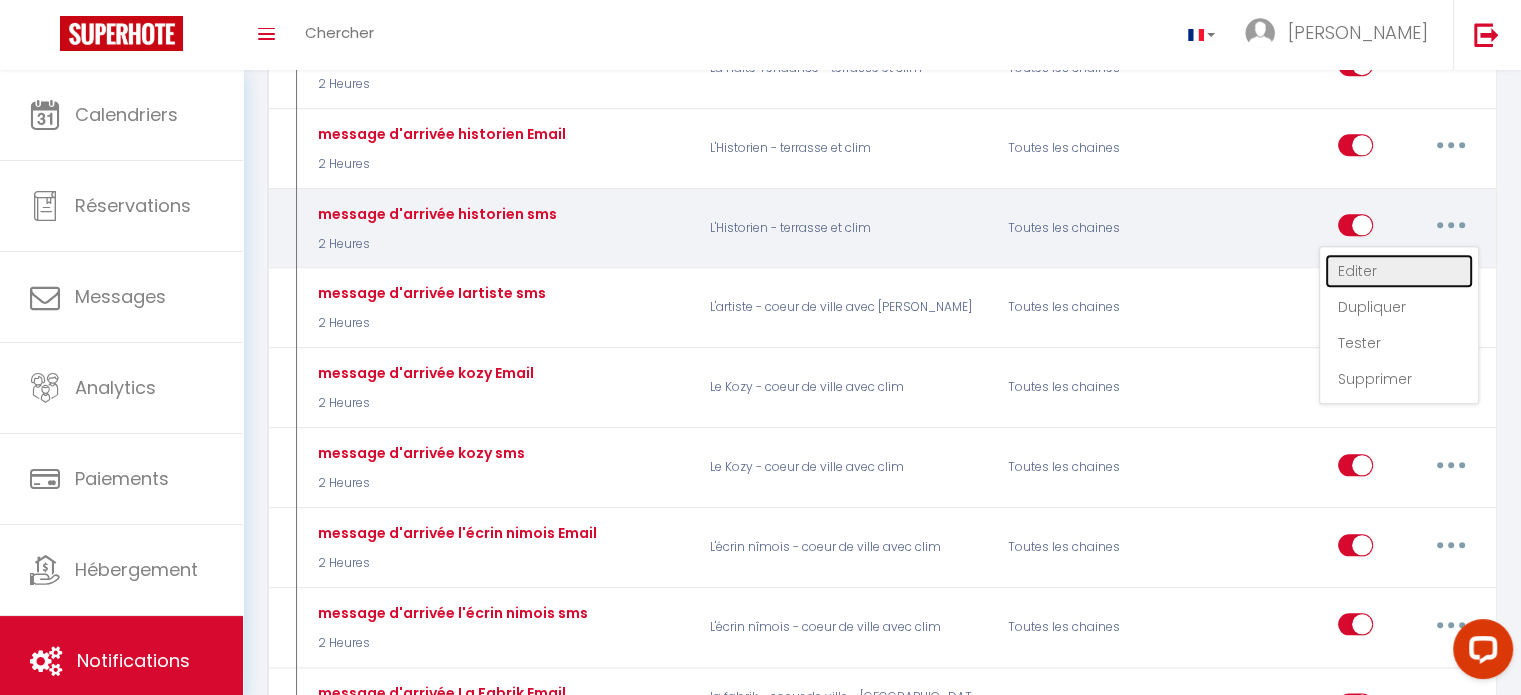 click on "Editer" at bounding box center (1399, 271) 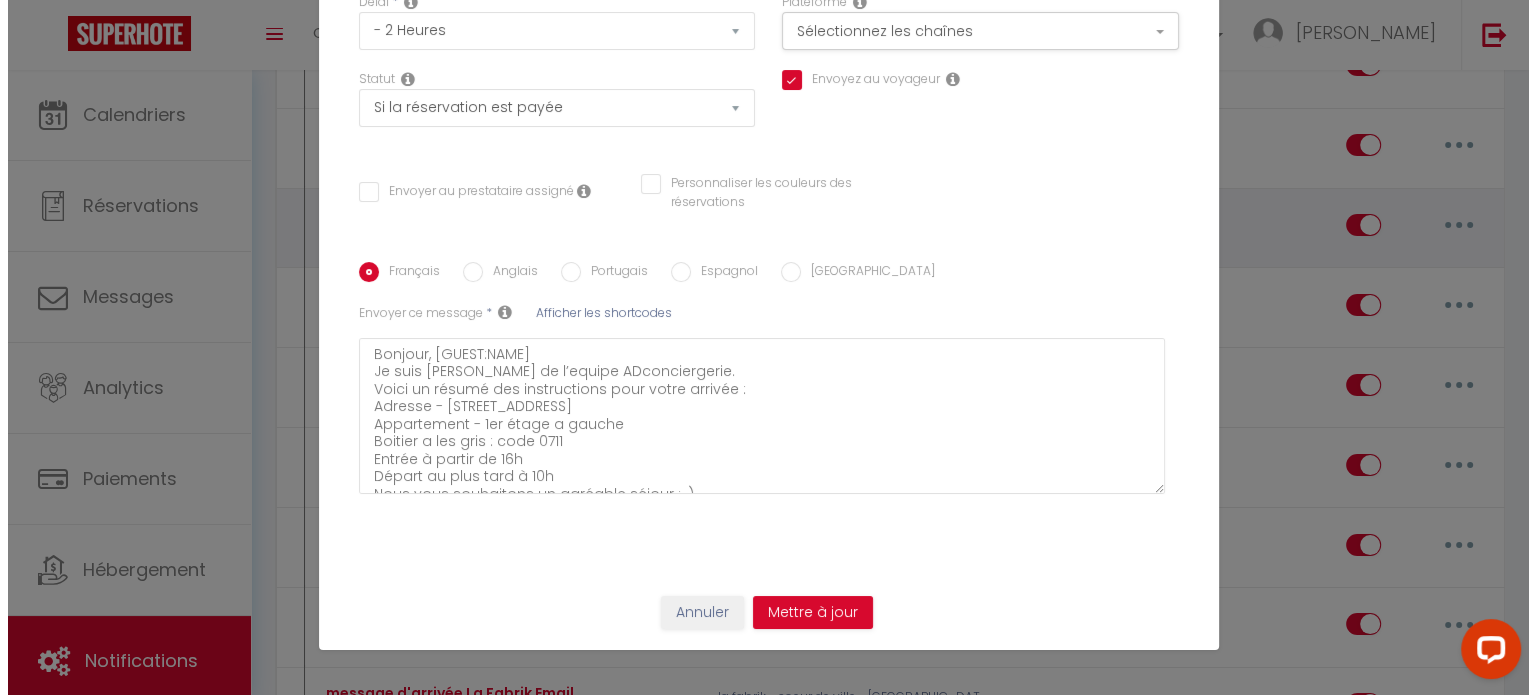 scroll, scrollTop: 211, scrollLeft: 0, axis: vertical 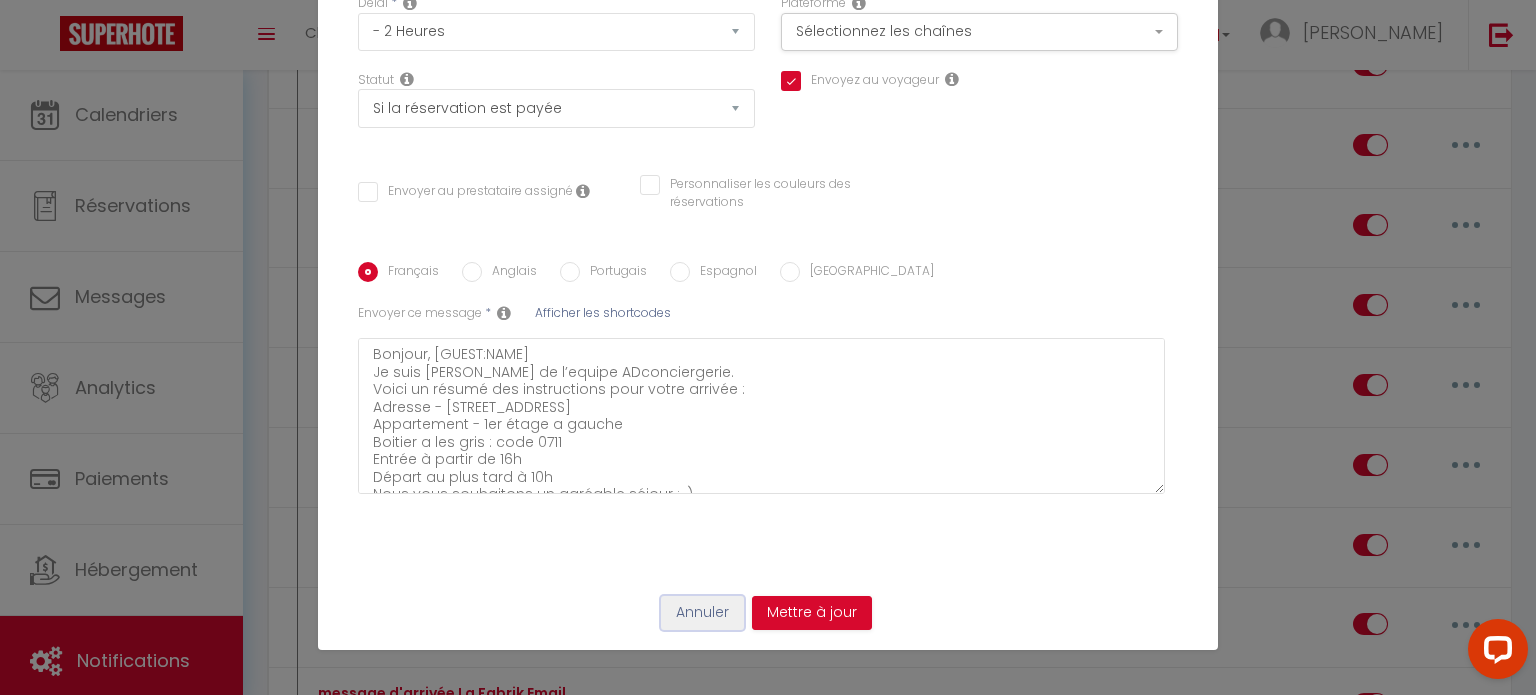 click on "Annuler" at bounding box center [702, 613] 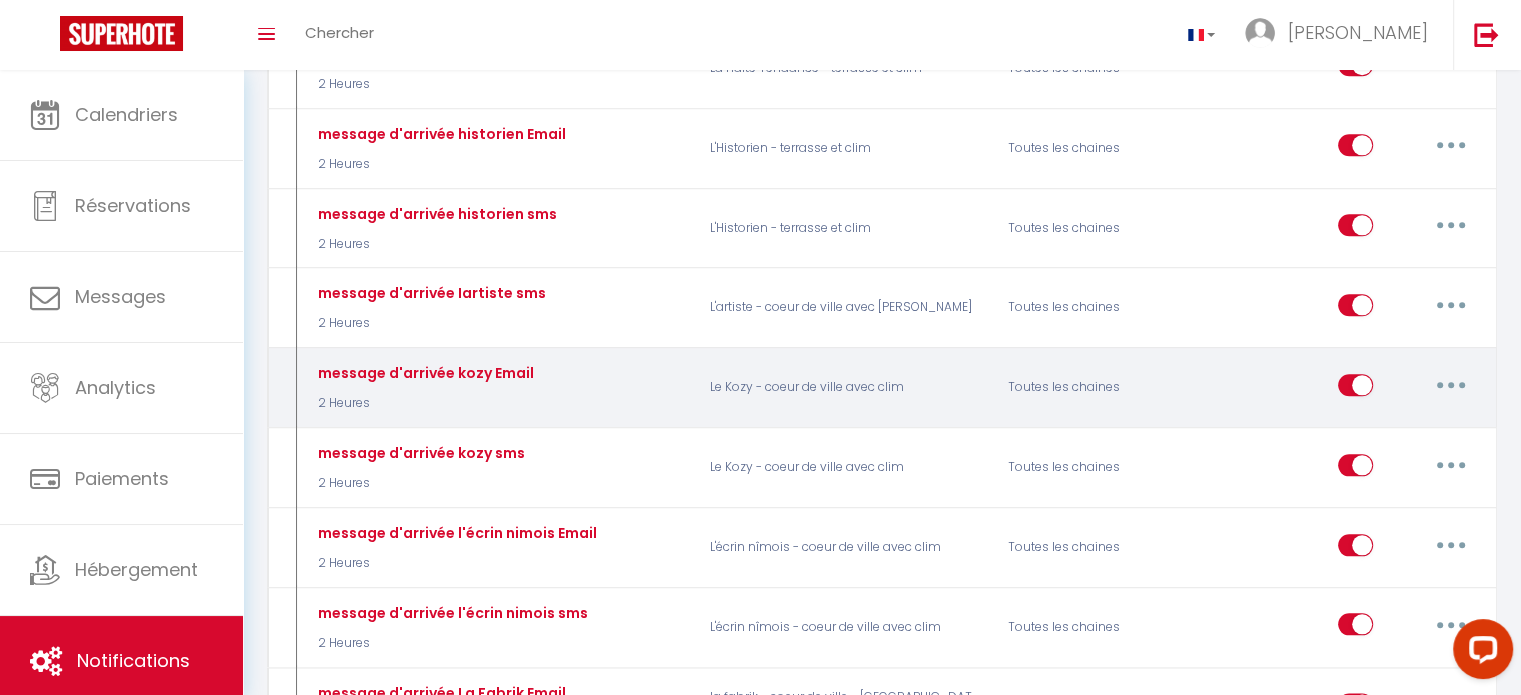 click at bounding box center (1451, 385) 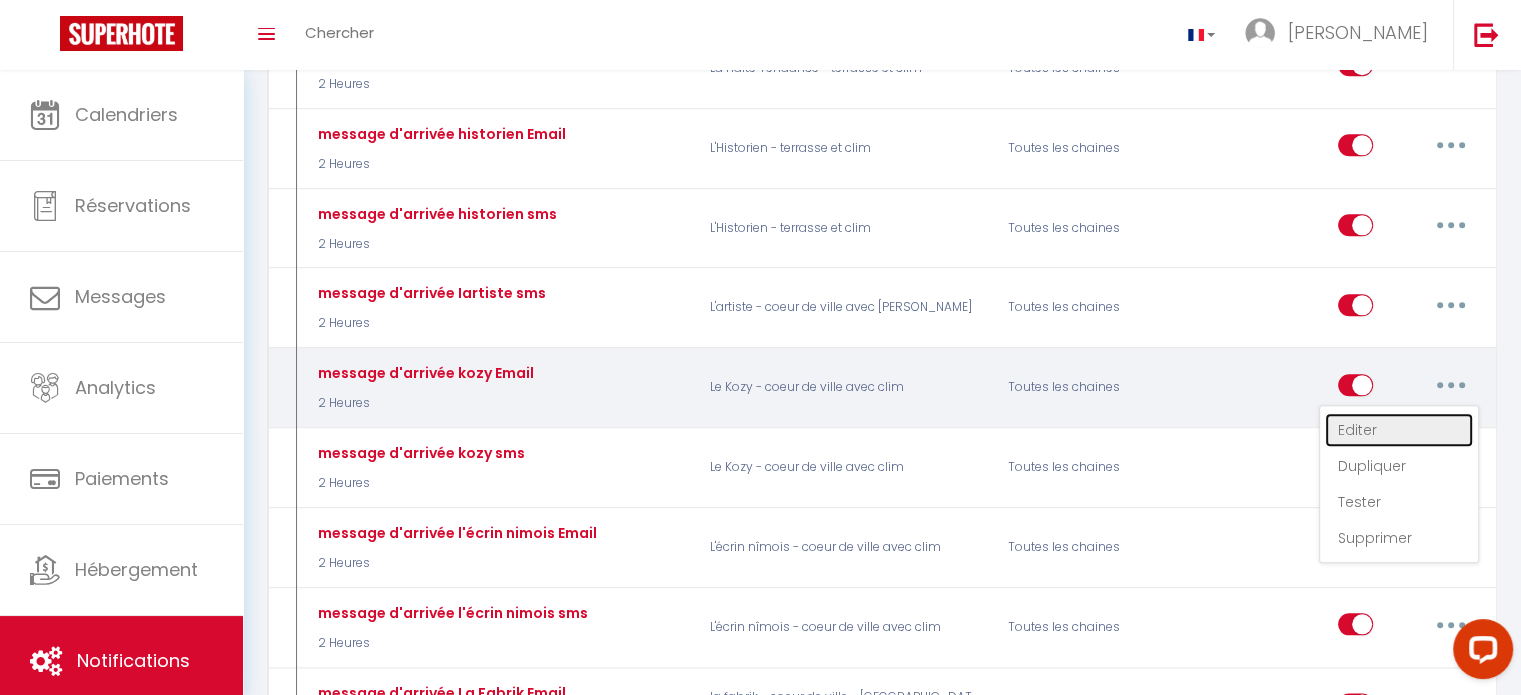 click on "Editer" at bounding box center (1399, 430) 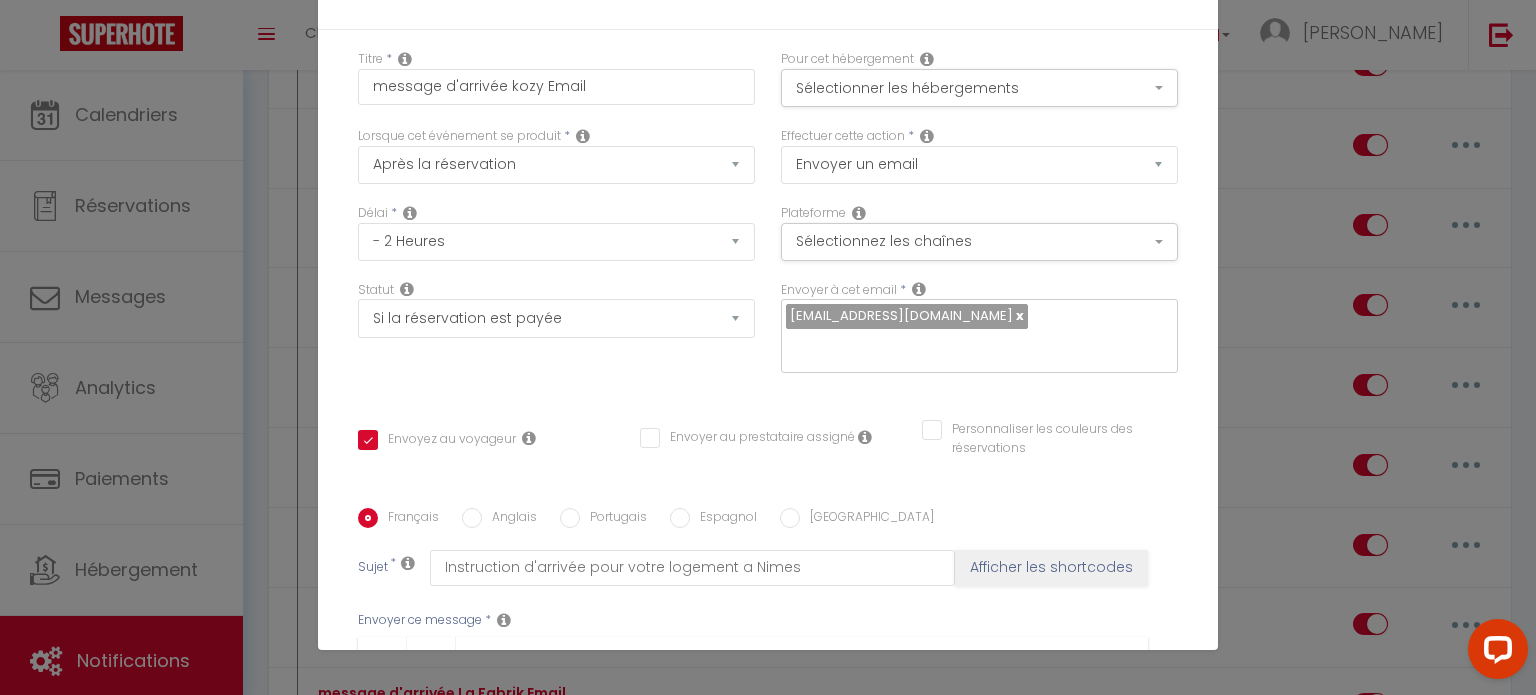 scroll, scrollTop: 0, scrollLeft: 0, axis: both 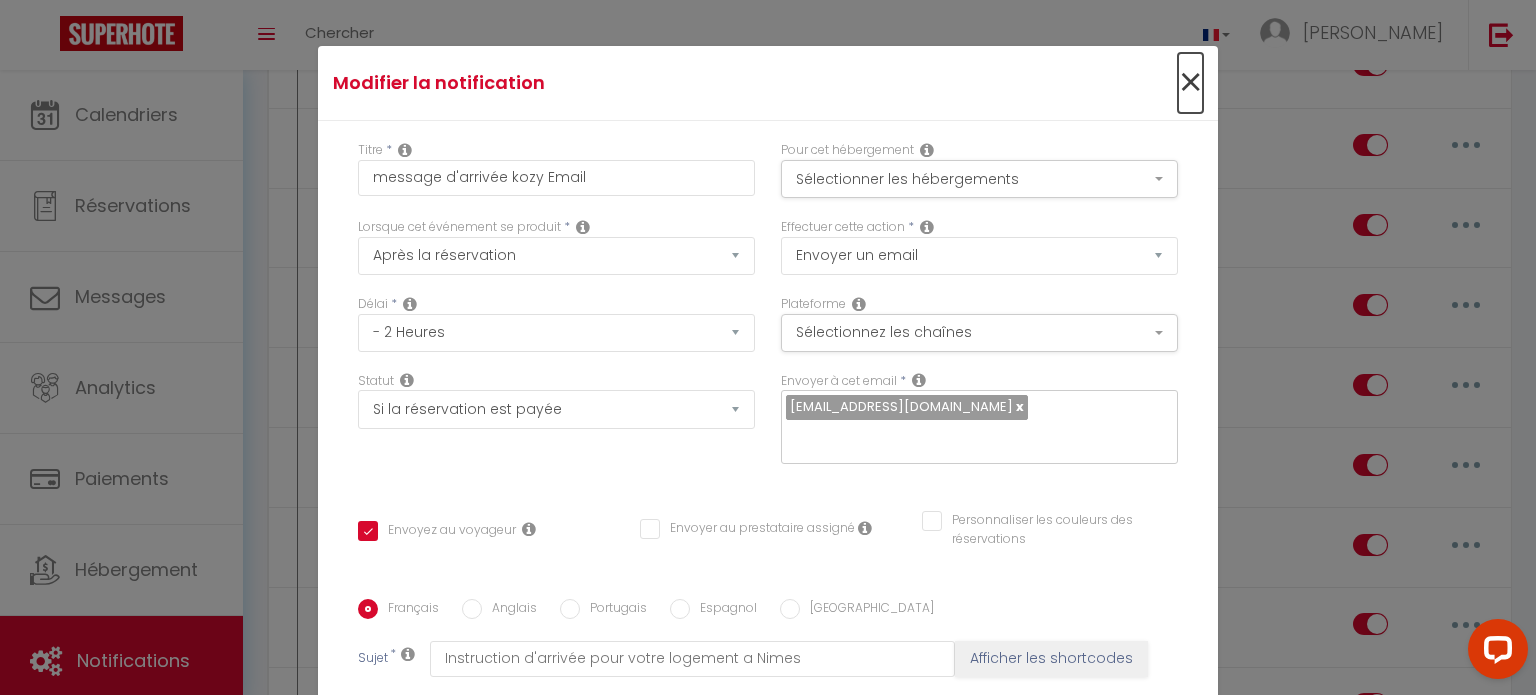 click on "×" at bounding box center [1190, 83] 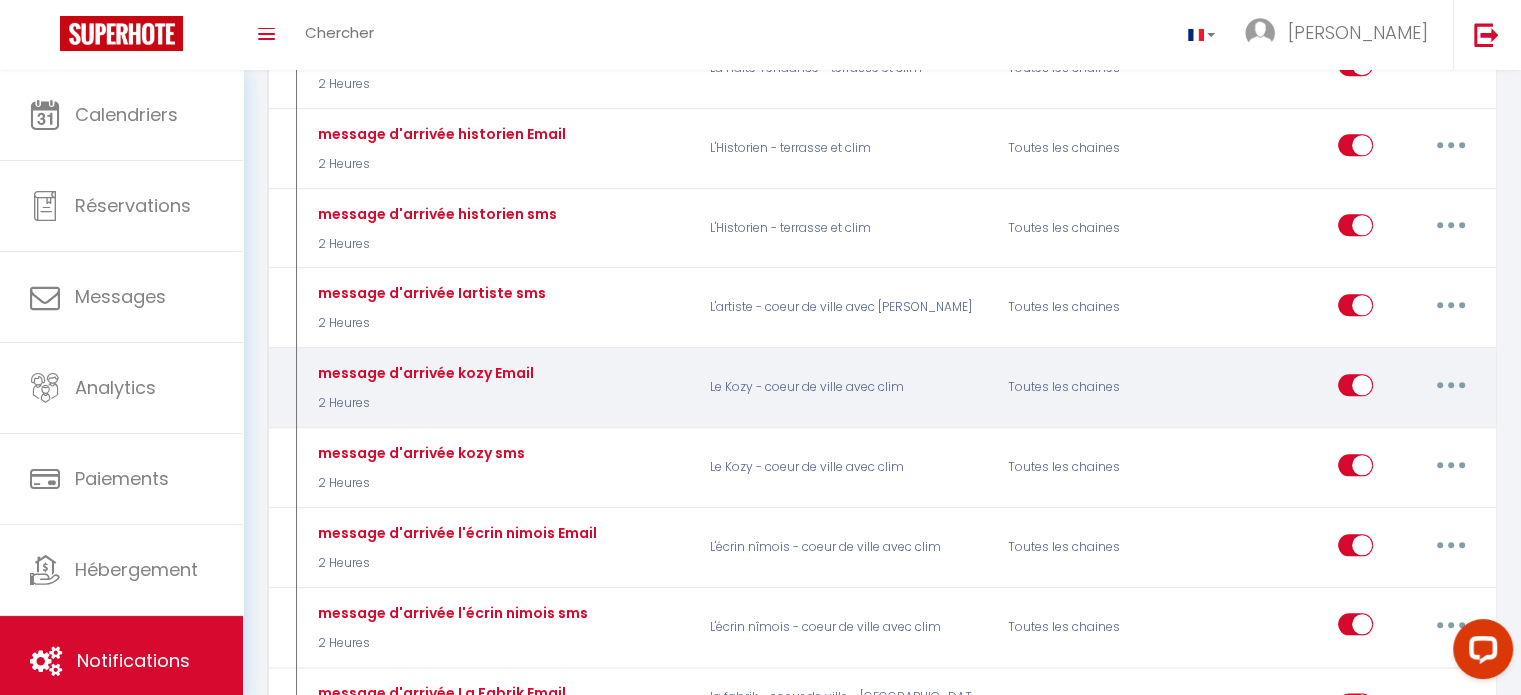click at bounding box center [1451, 385] 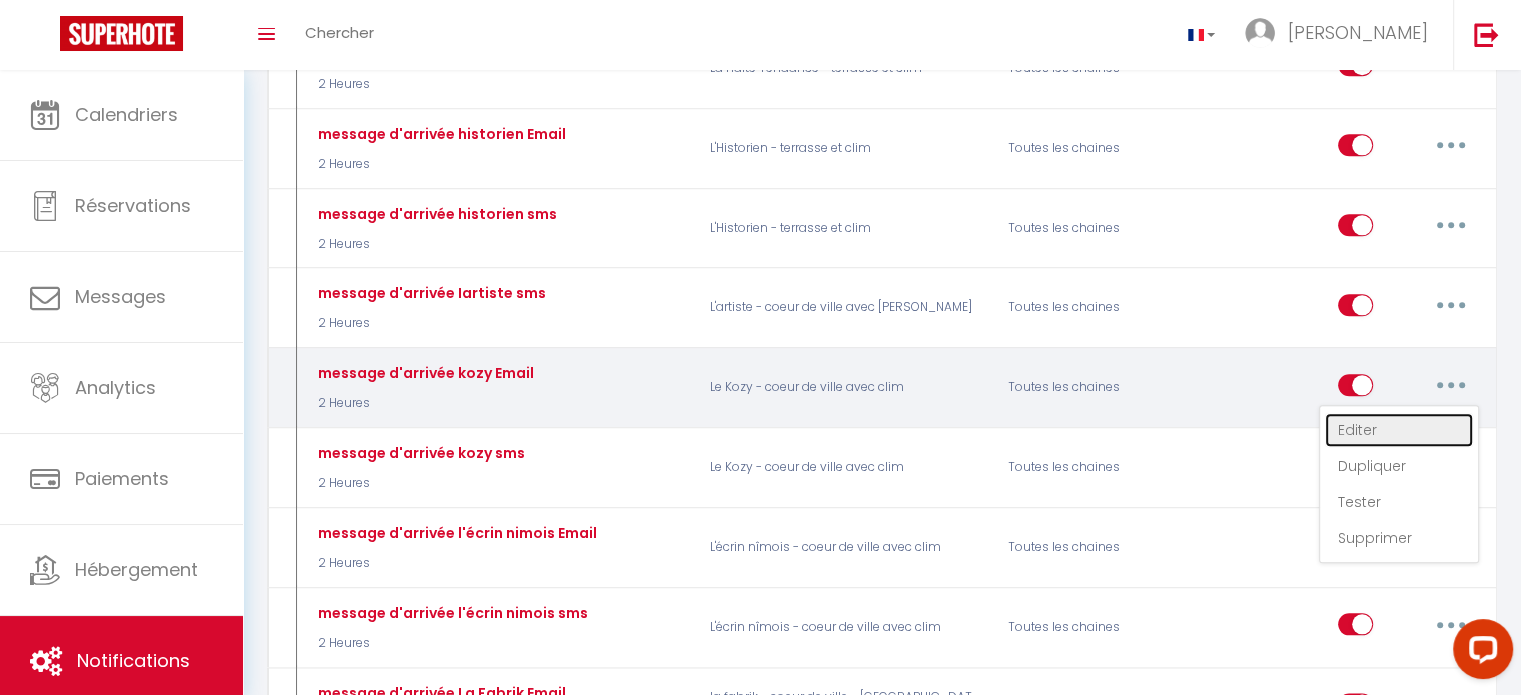 click on "Editer" at bounding box center (1399, 430) 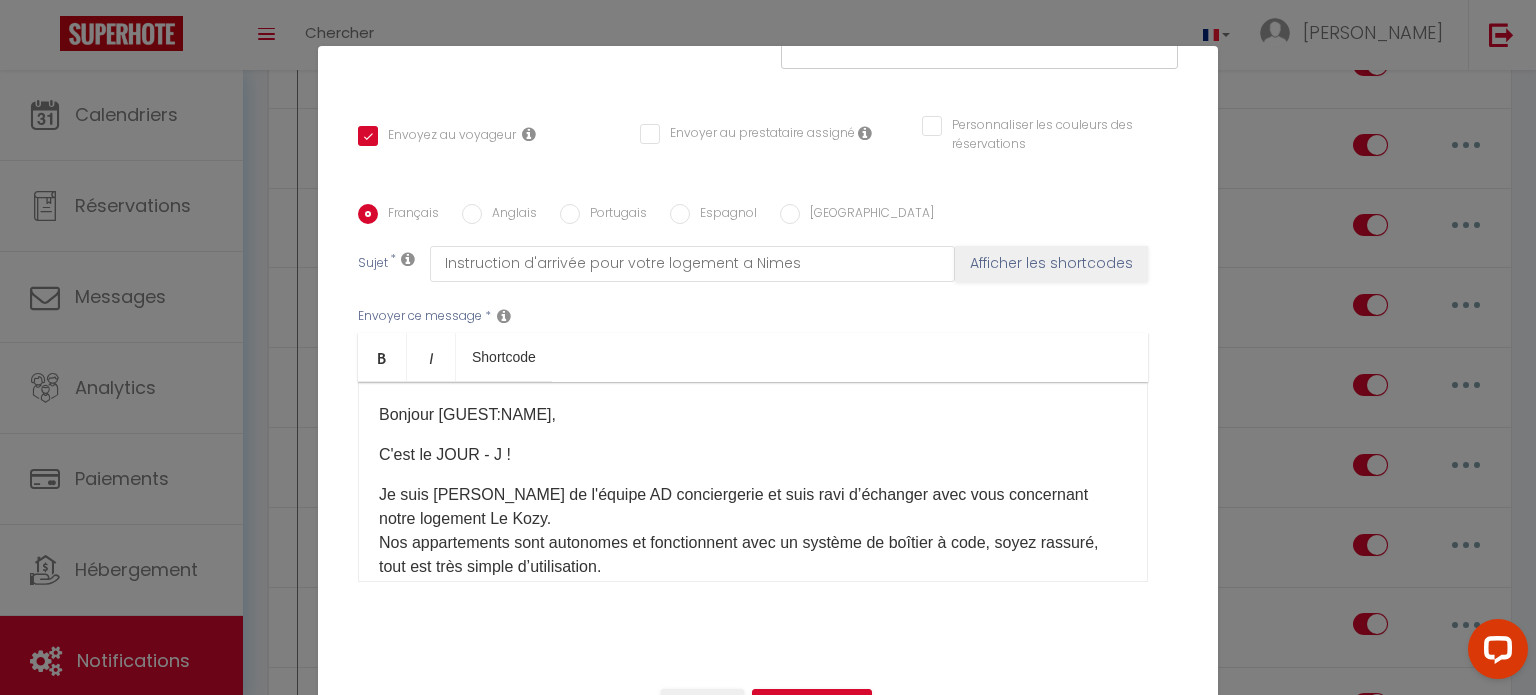 scroll, scrollTop: 396, scrollLeft: 0, axis: vertical 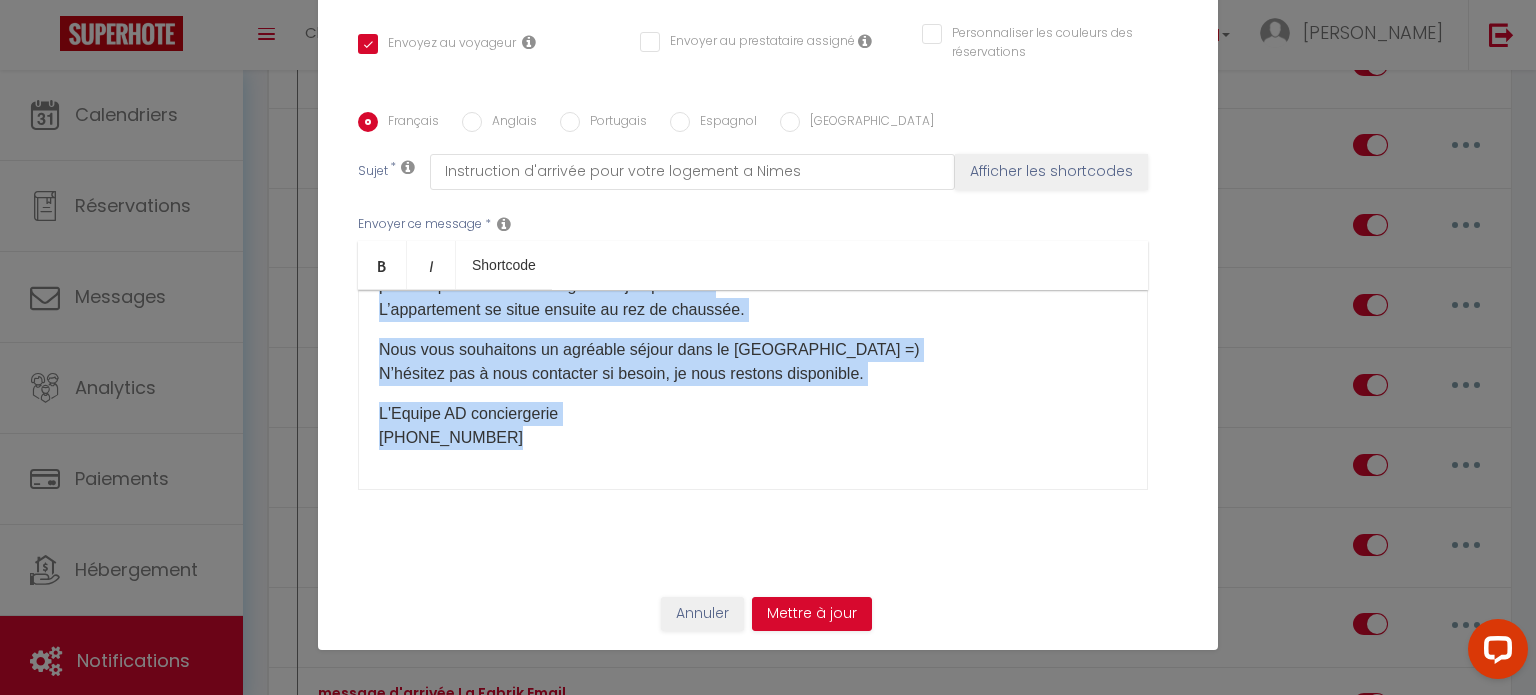 drag, startPoint x: 365, startPoint y: 412, endPoint x: 644, endPoint y: 472, distance: 285.3787 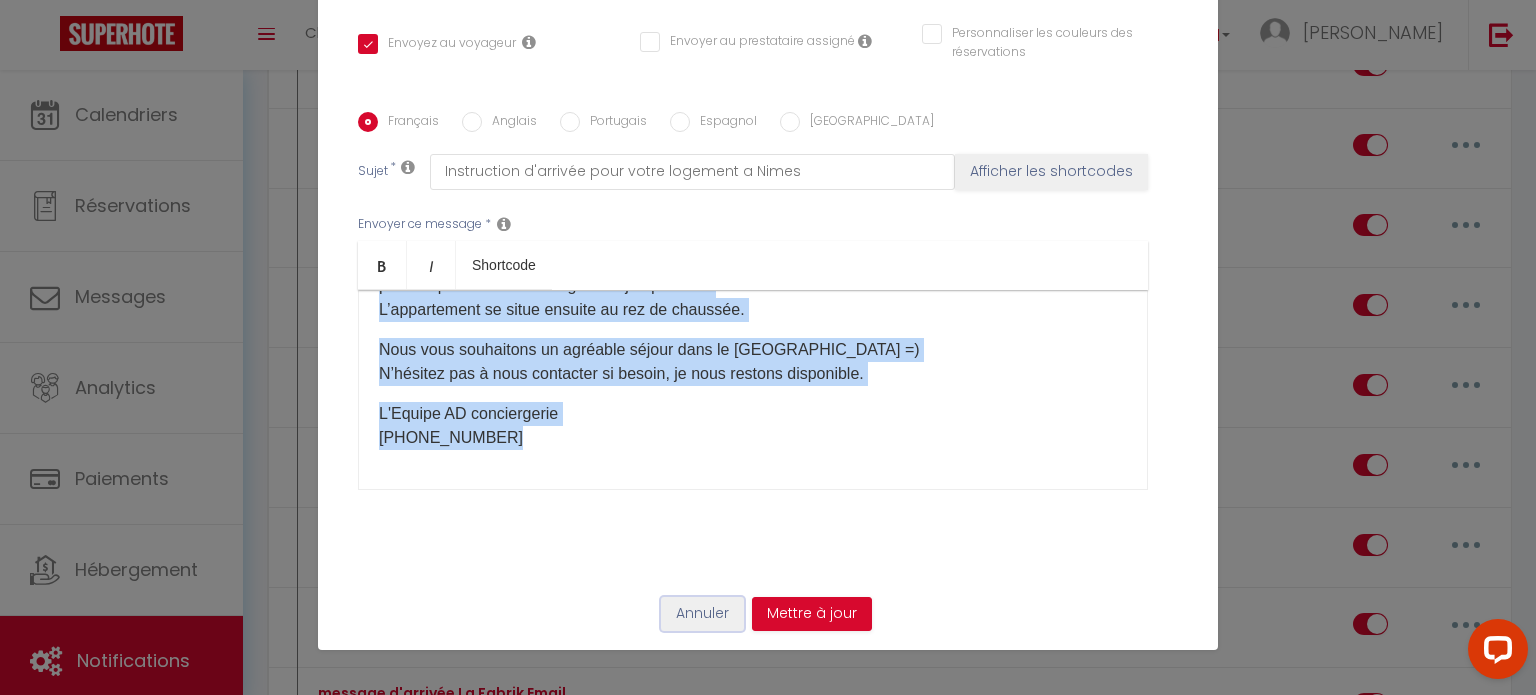 click on "Annuler" at bounding box center [702, 614] 